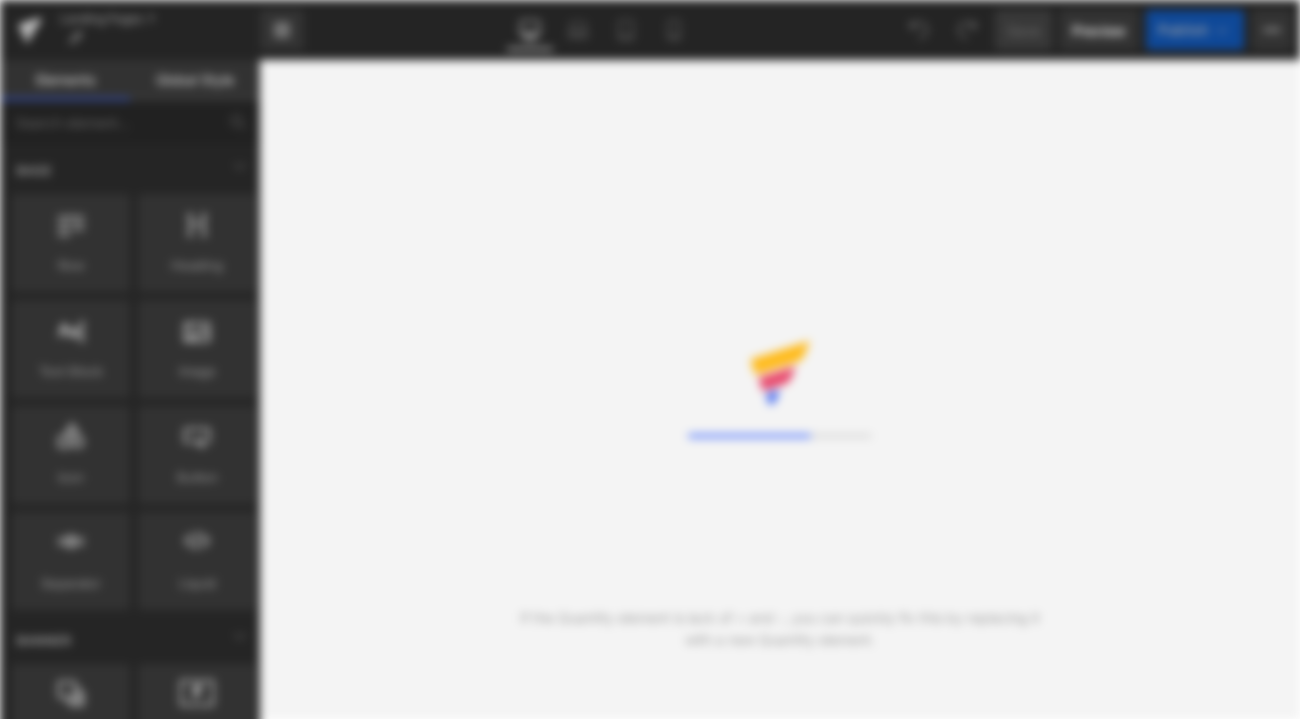 scroll, scrollTop: 0, scrollLeft: 0, axis: both 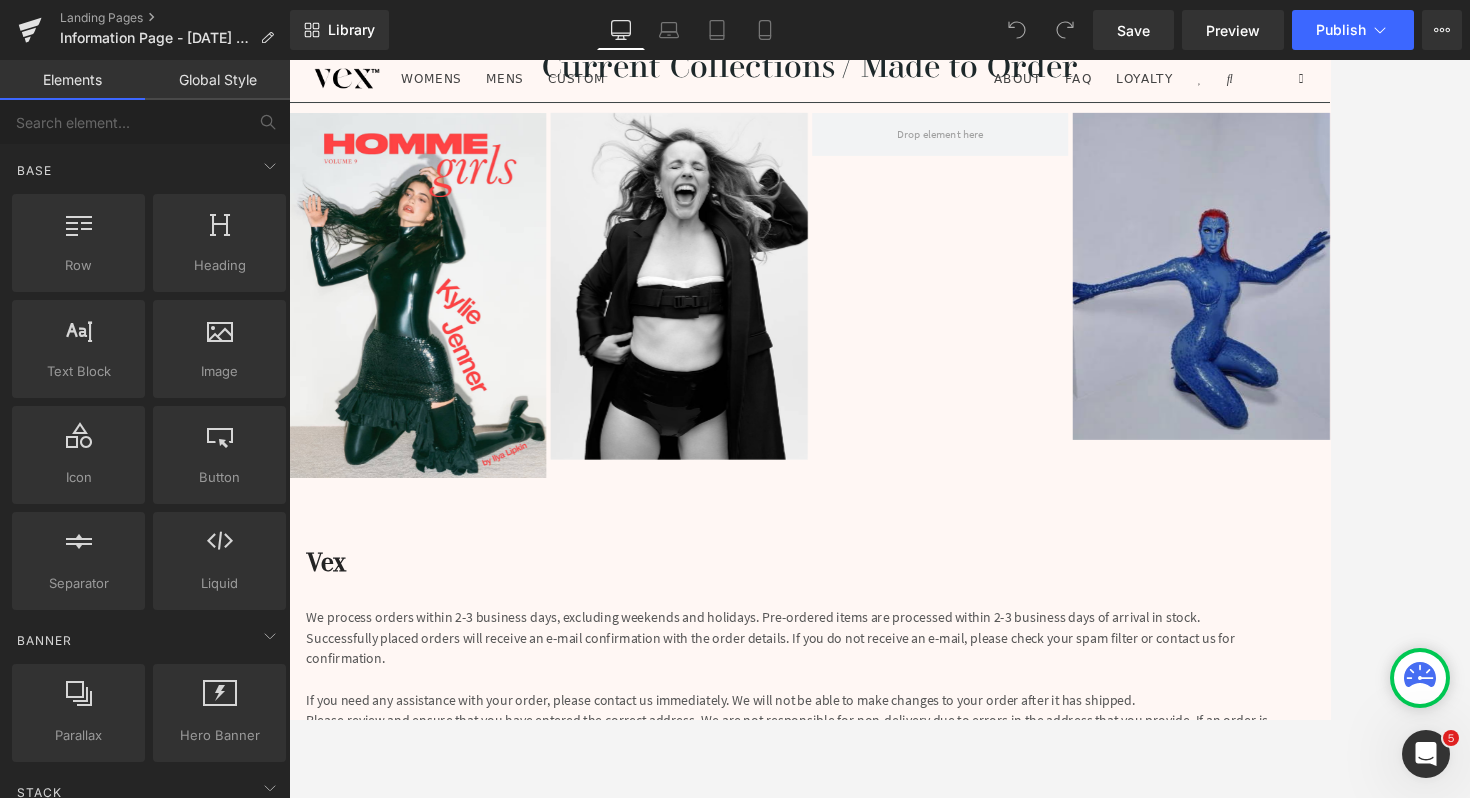 click on "Image
Image
Image" at bounding box center (896, 333) 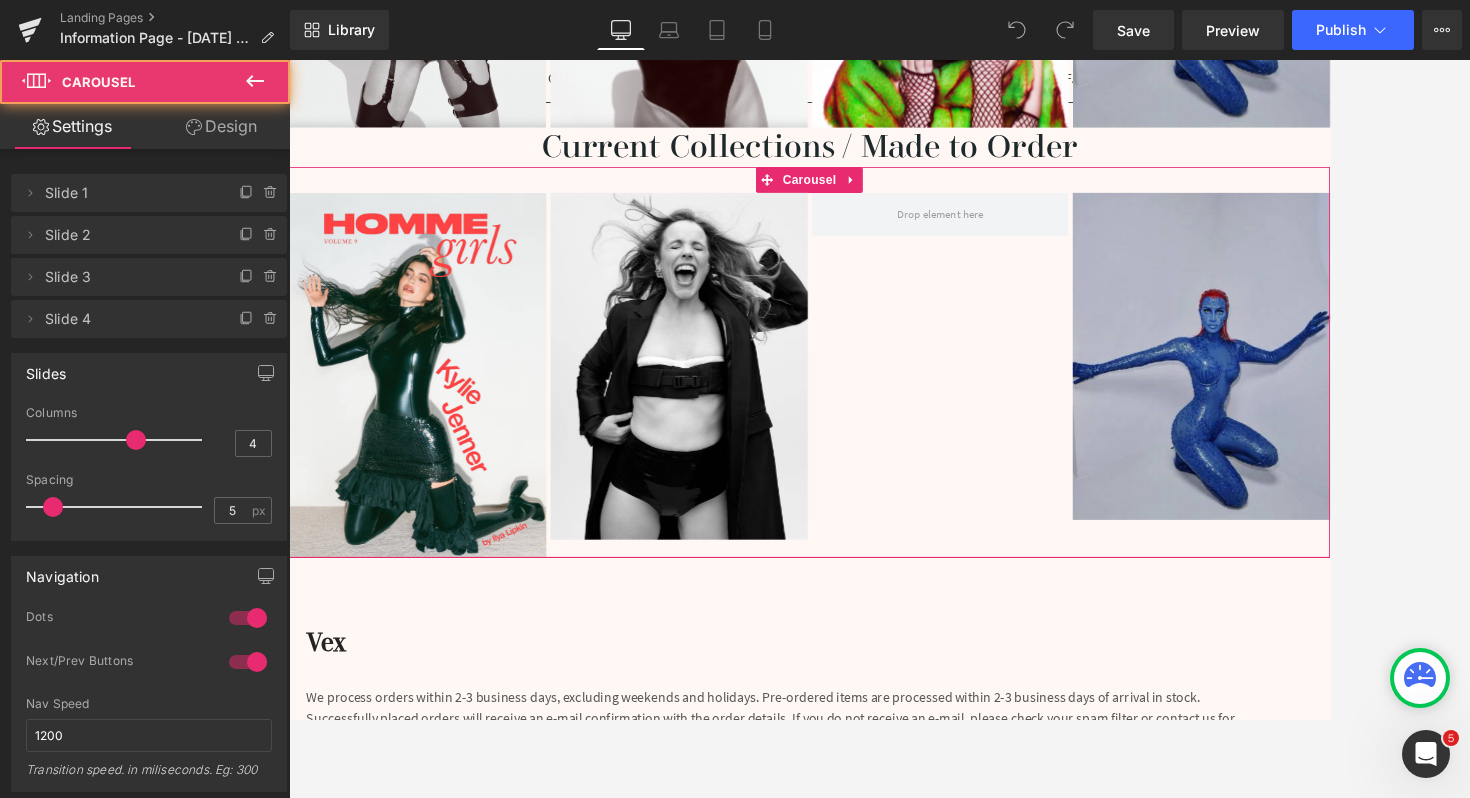 scroll, scrollTop: 1454, scrollLeft: 0, axis: vertical 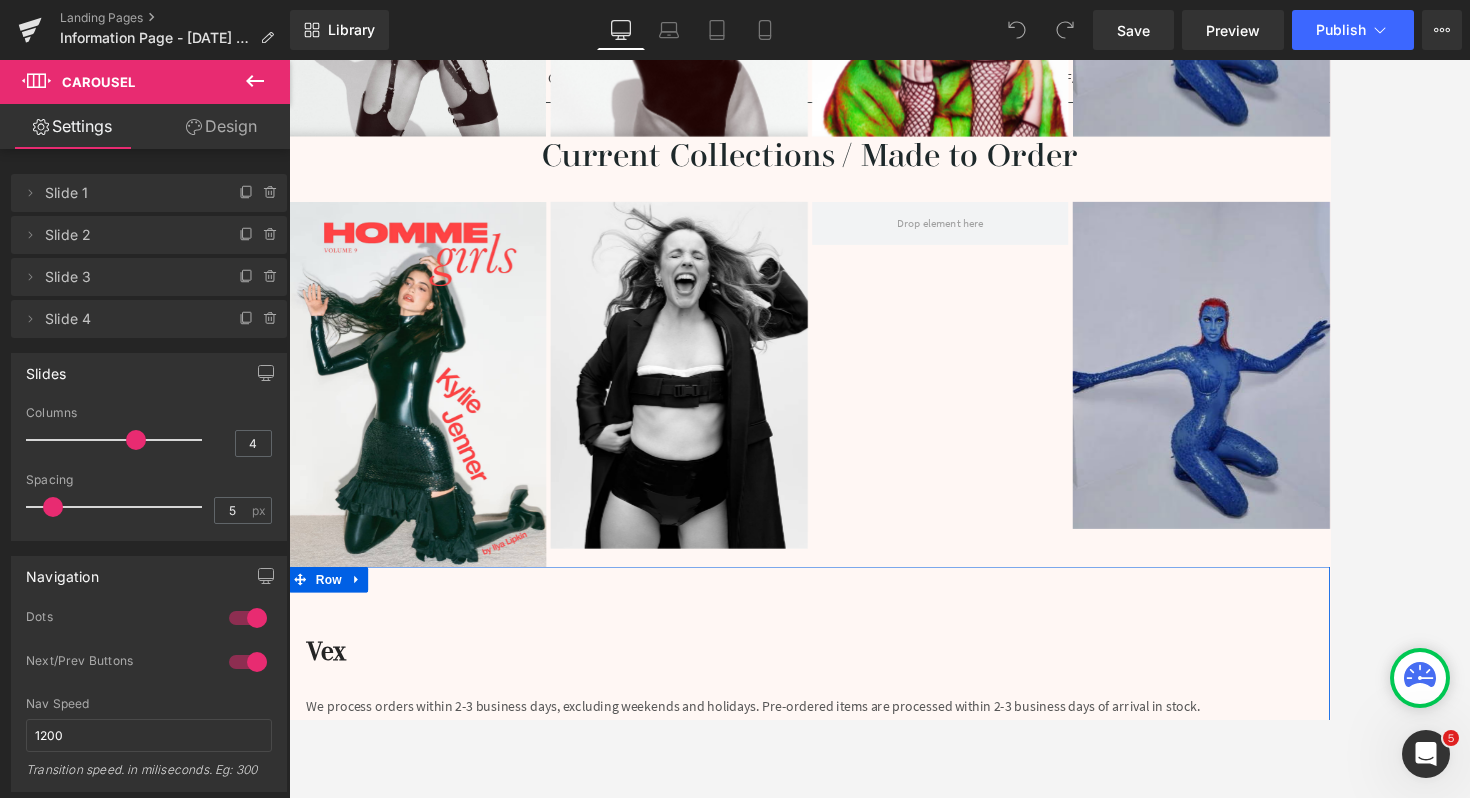 click on "Vex  Heading         We process orders within 2-3 business days, excluding weekends and holidays. Pre-ordered items are processed within 2-3 business days of arrival in stock. Successfully placed orders will receive an e-mail confirmation with the order details. If you do not receive an e-mail, please check your spam filter or contact us for confirmation. If you need any assistance with your order, please contact us immediately. We will not be able to make changes to your order after it has shipped. Please review and ensure that you have entered the correct address. We are not responsible for non-delivery due to errors in the address that you provide. If an order is returned due to an incorrect address, we will refund the original order (excluding the shipping fee) and ask that you re-submit your order. Text Block         Shipping Options Heading         Estimated delivery time Heading         Price Heading         Row         Fed Express Text Block         20-30 Day Shipping Text Block         Text Block" at bounding box center (894, 1156) 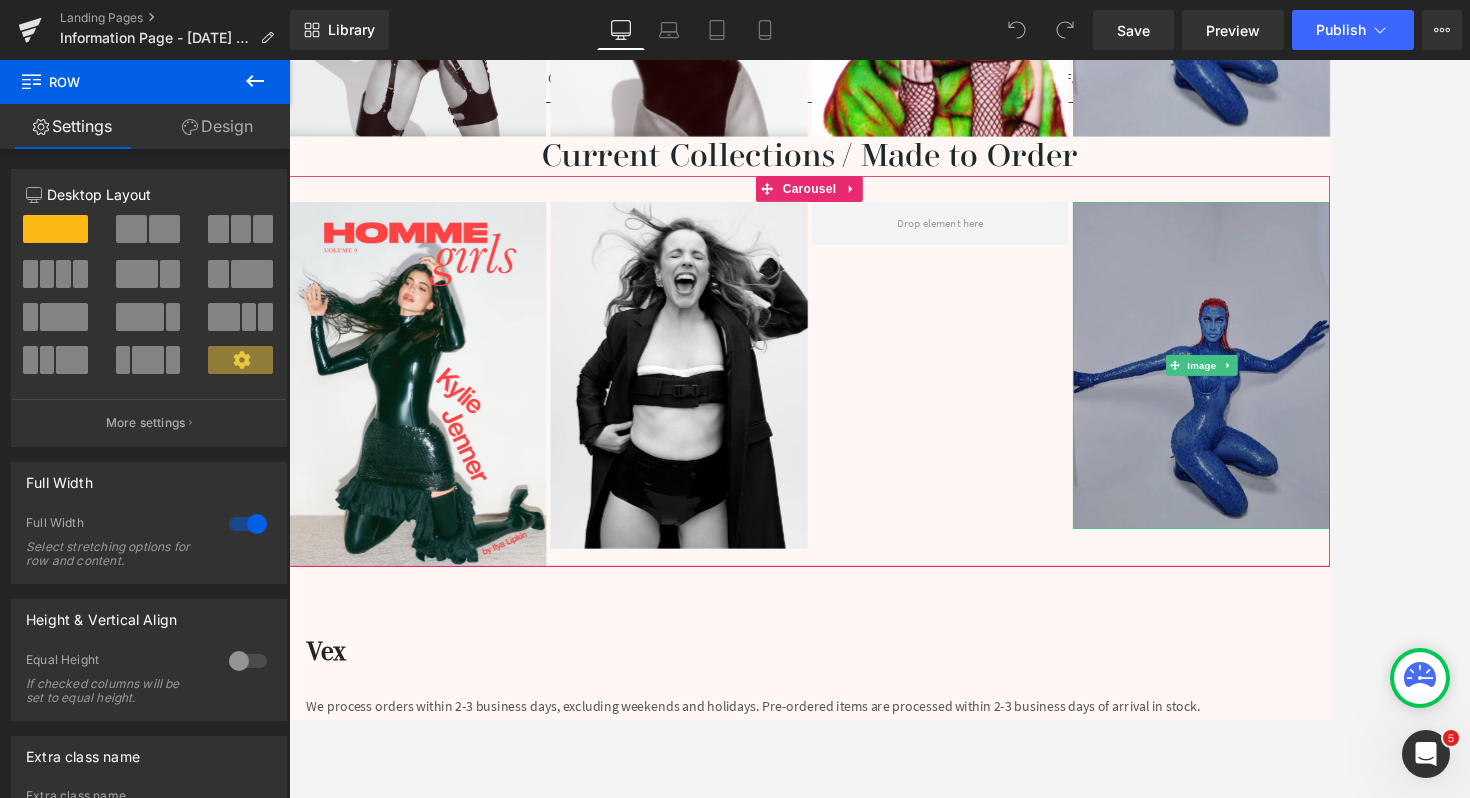 click at bounding box center (1349, 415) 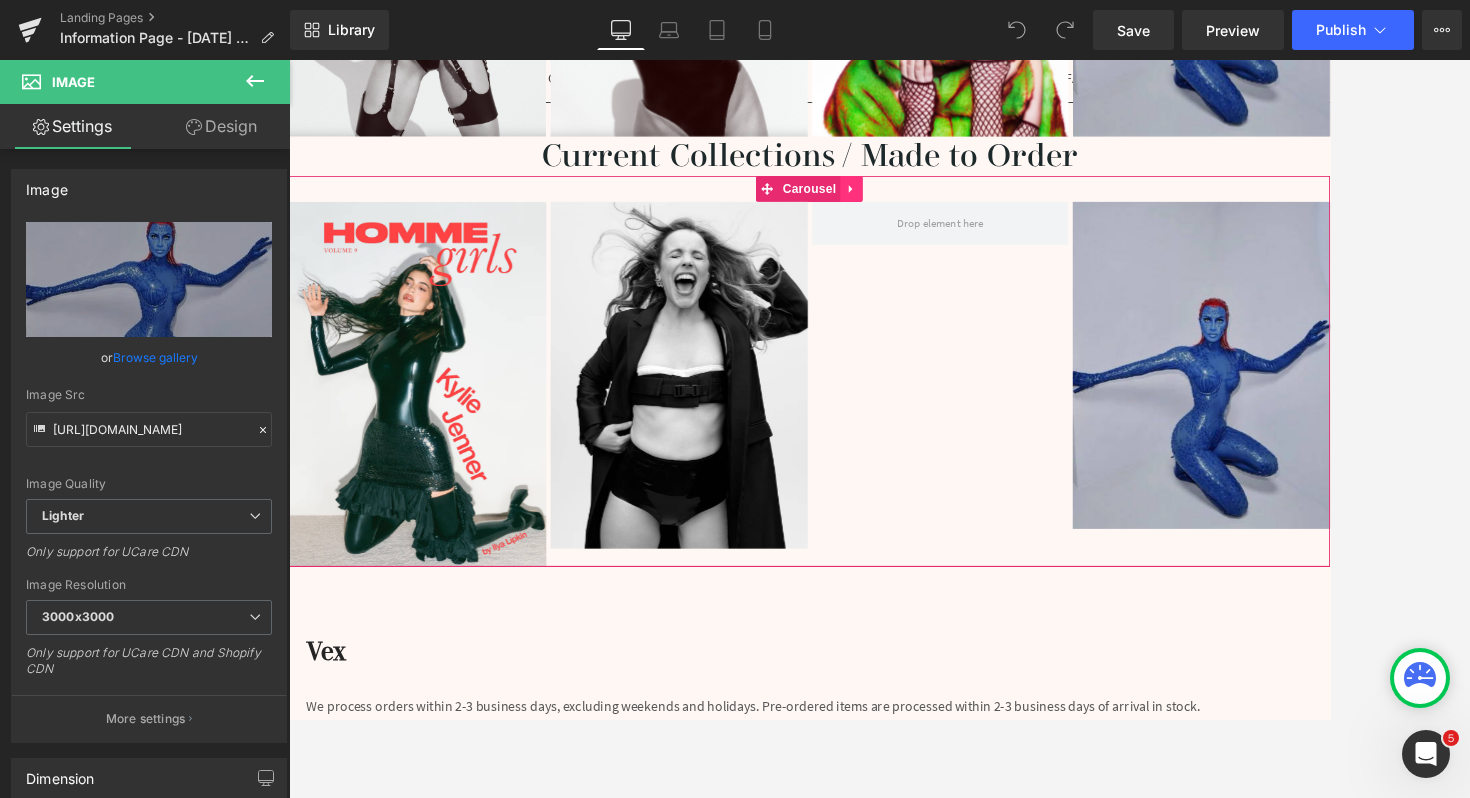 click 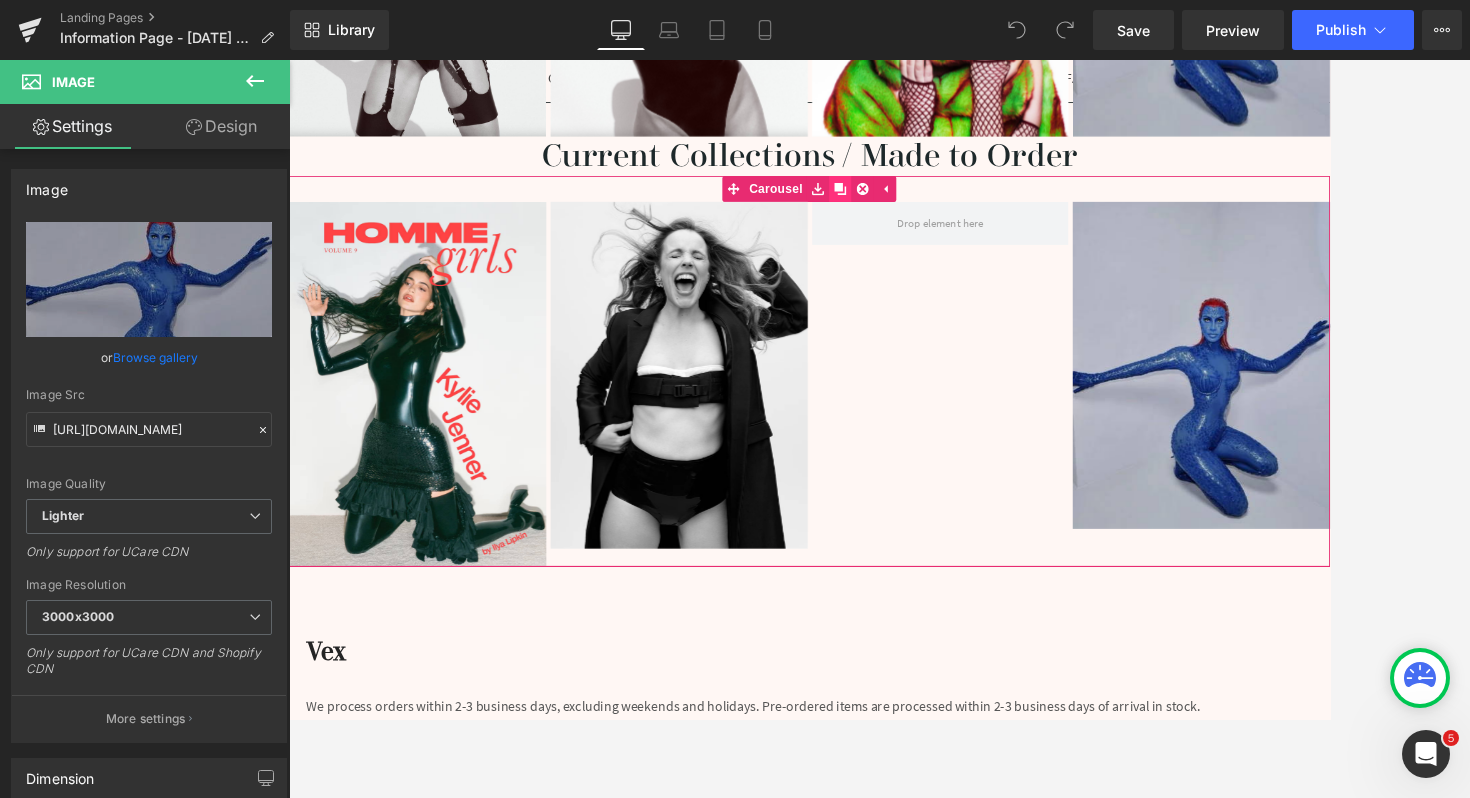 click 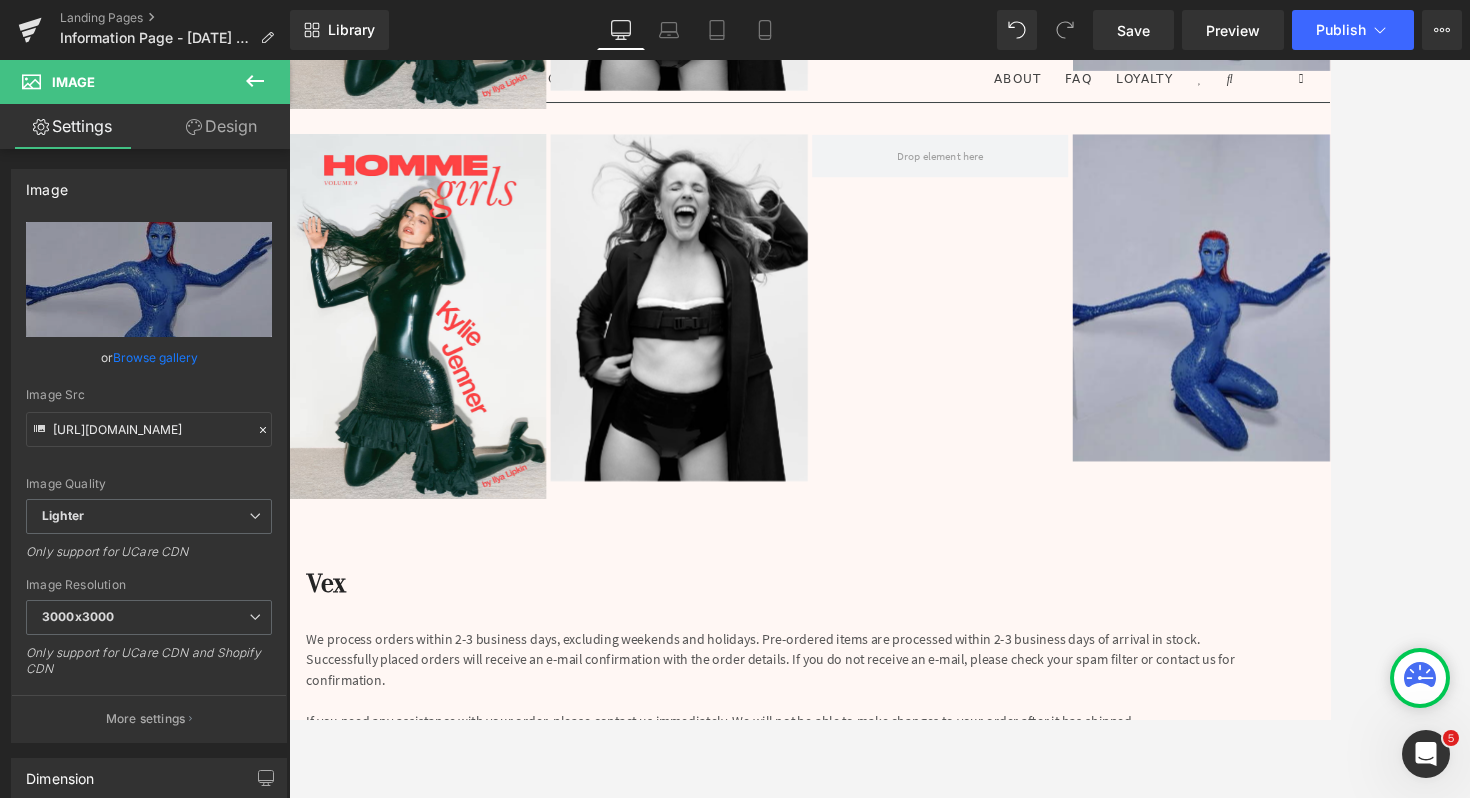 scroll, scrollTop: 1922, scrollLeft: 0, axis: vertical 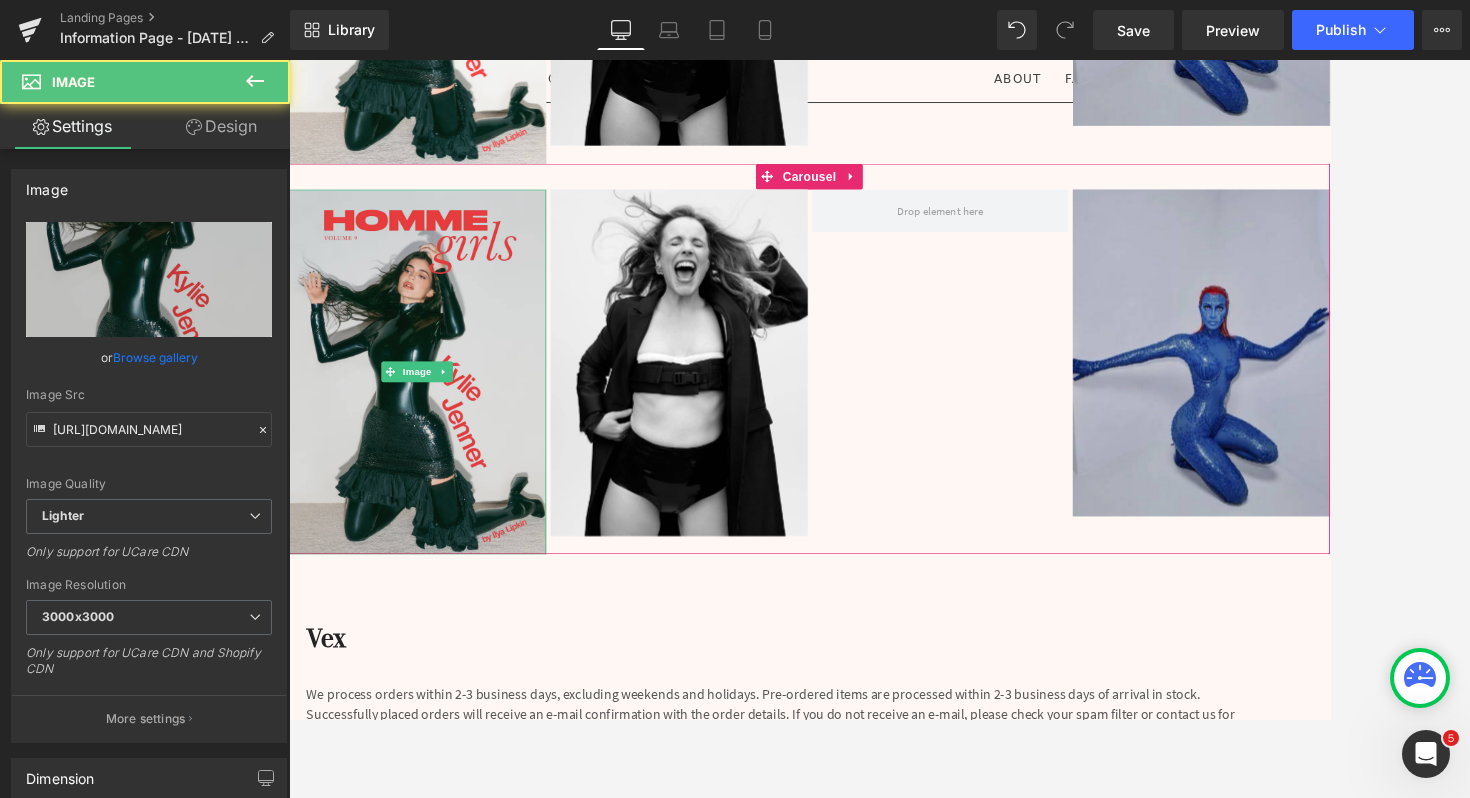 click at bounding box center [438, 423] 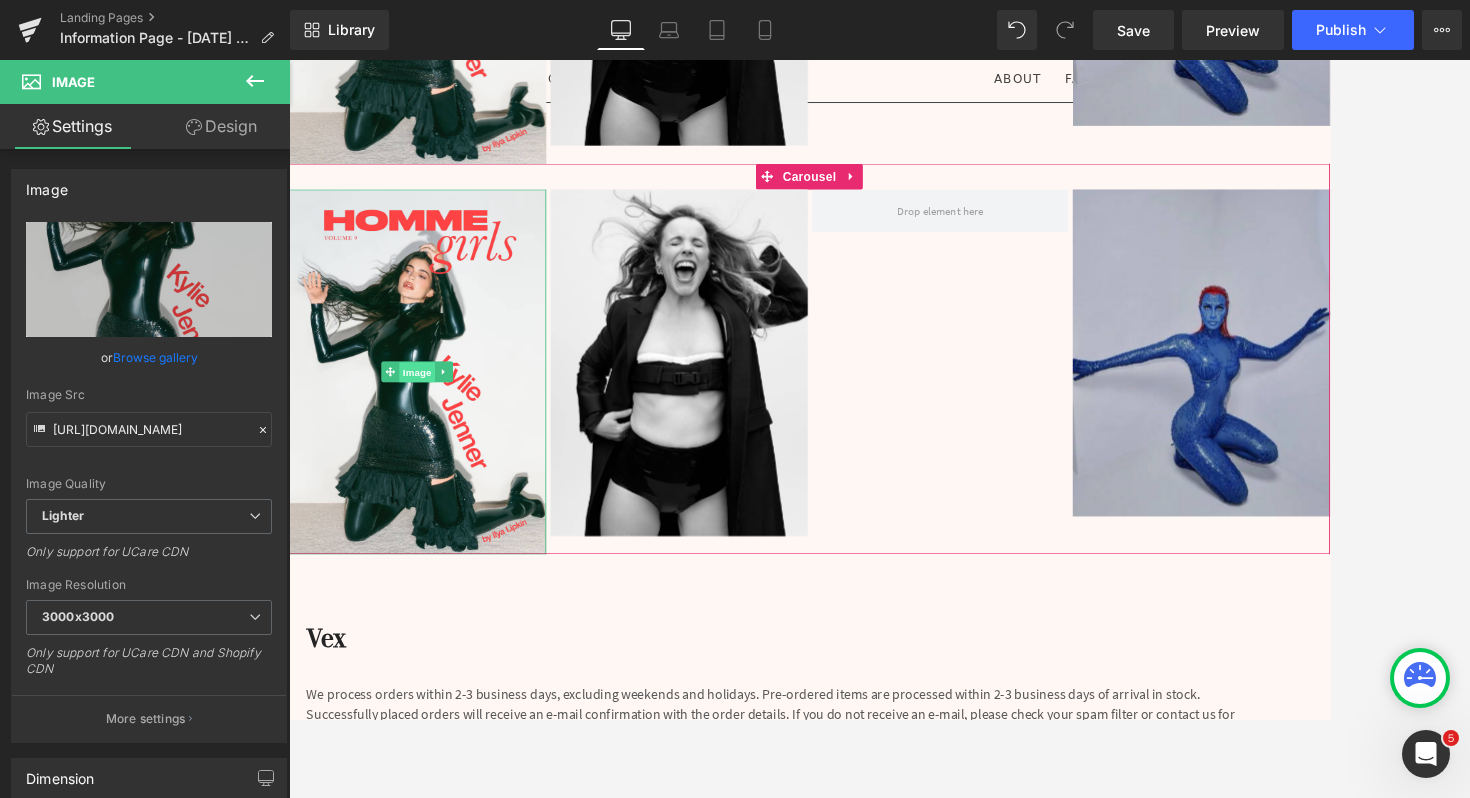 click on "Image" at bounding box center (439, 424) 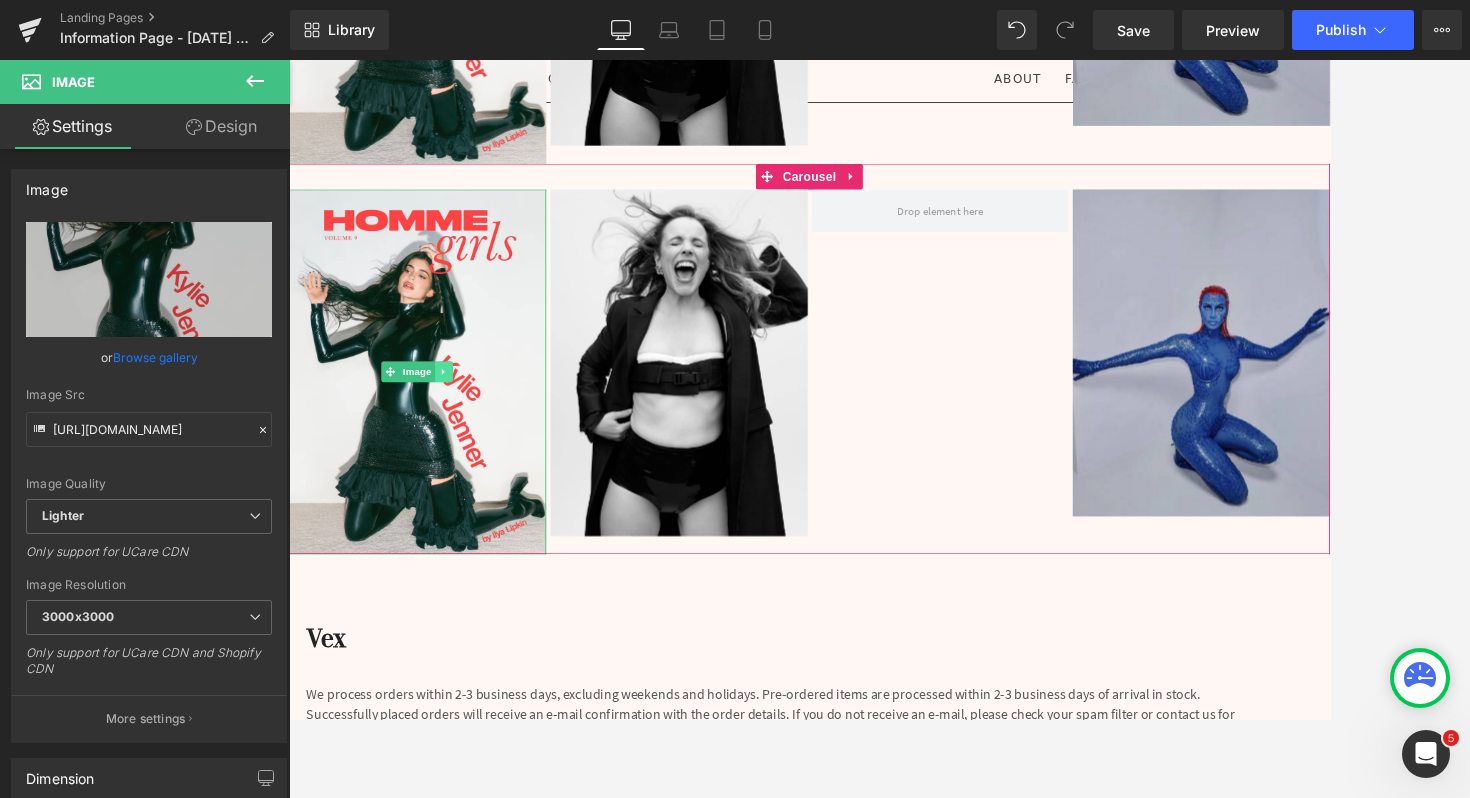 click 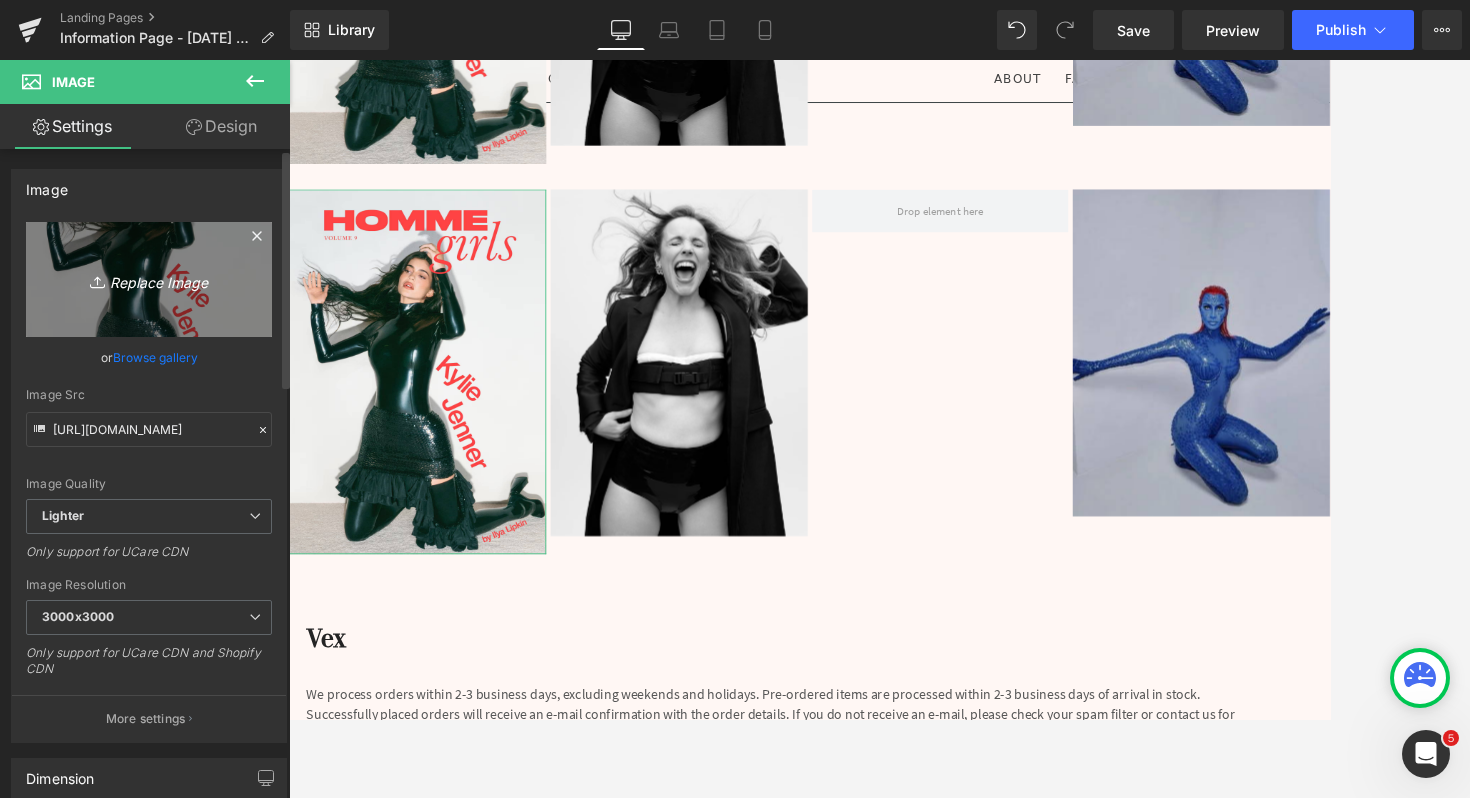 click on "Replace Image" at bounding box center [149, 279] 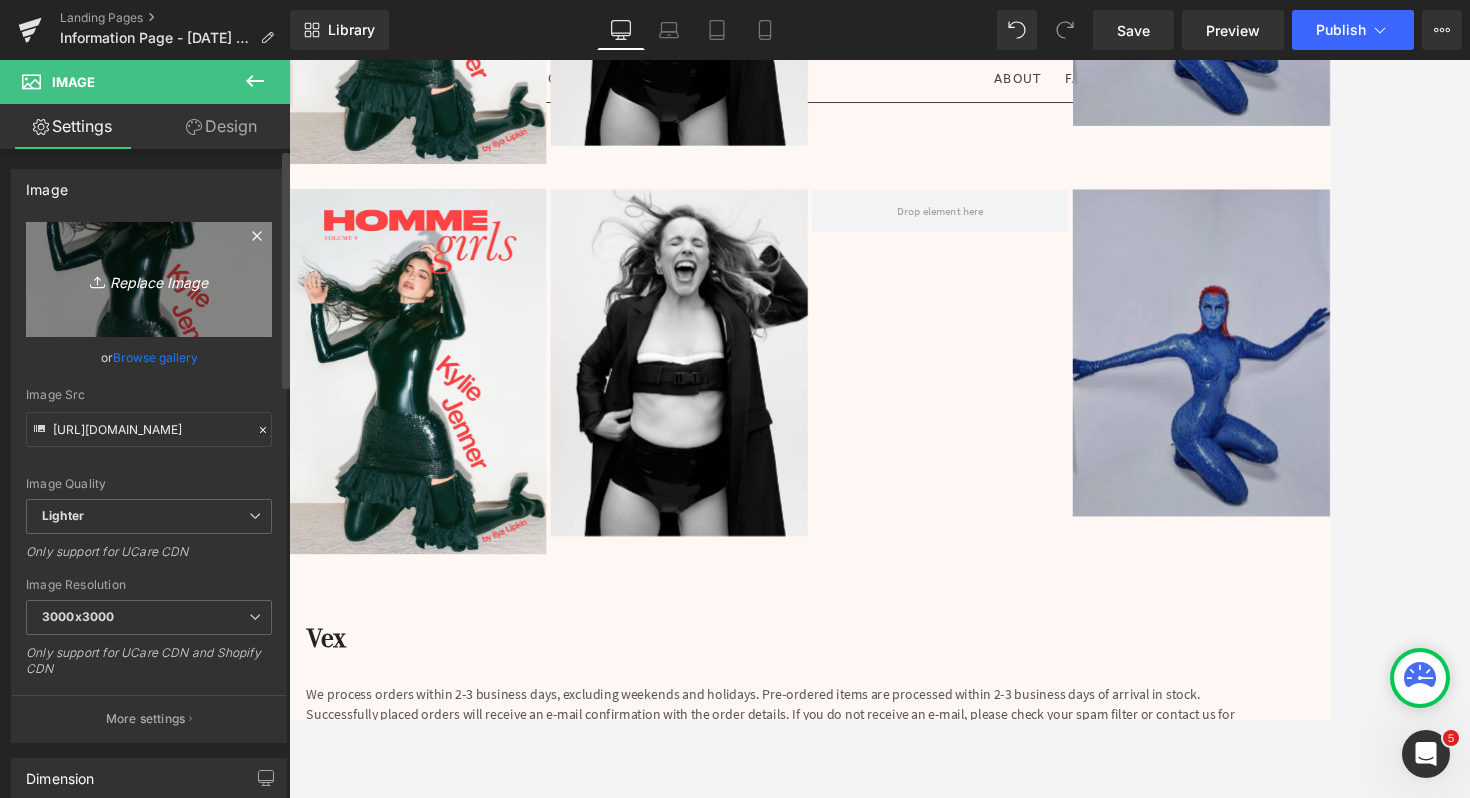 type on "C:\fakepath\Screenshot [DATE] 11.03.03 AM.png" 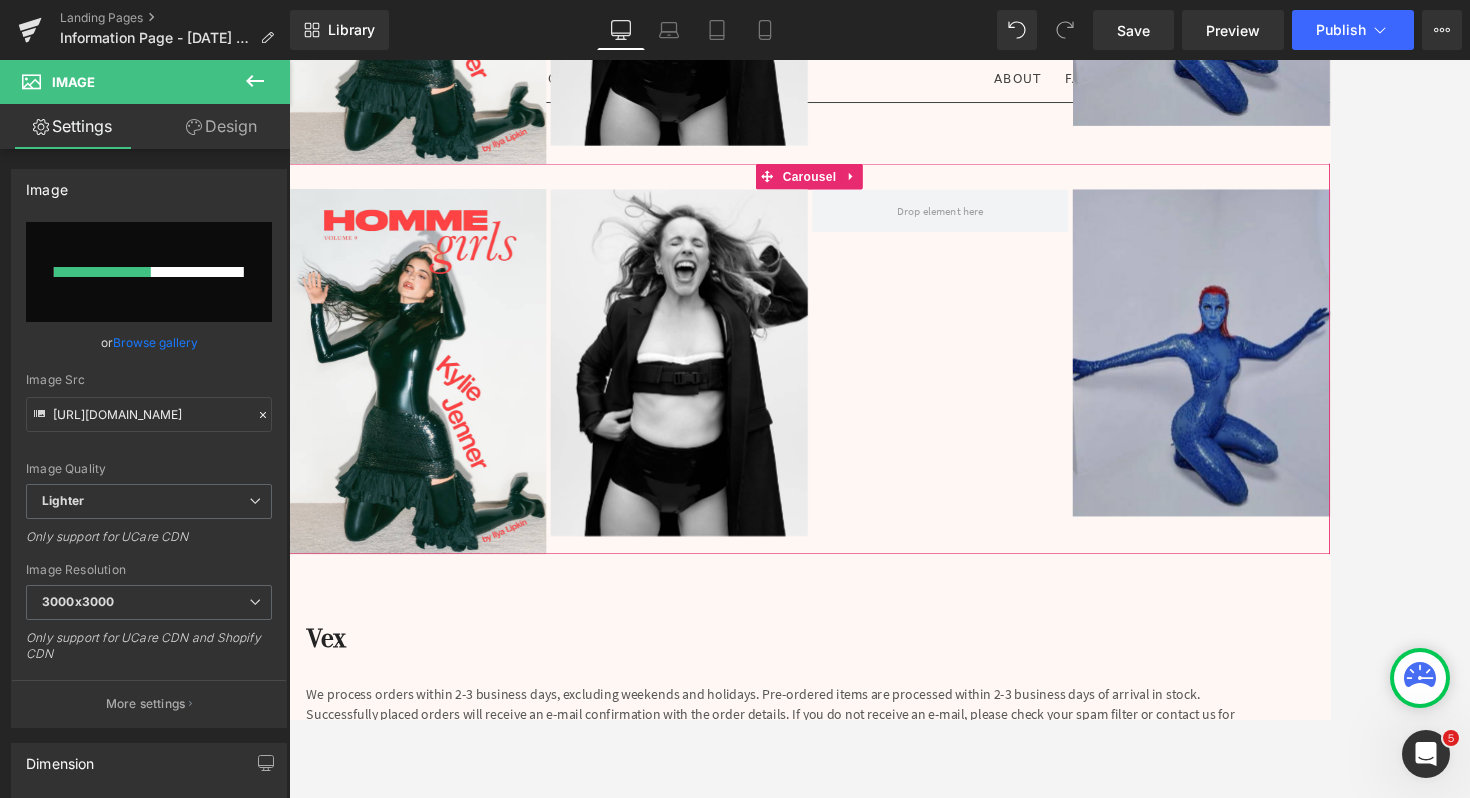 type 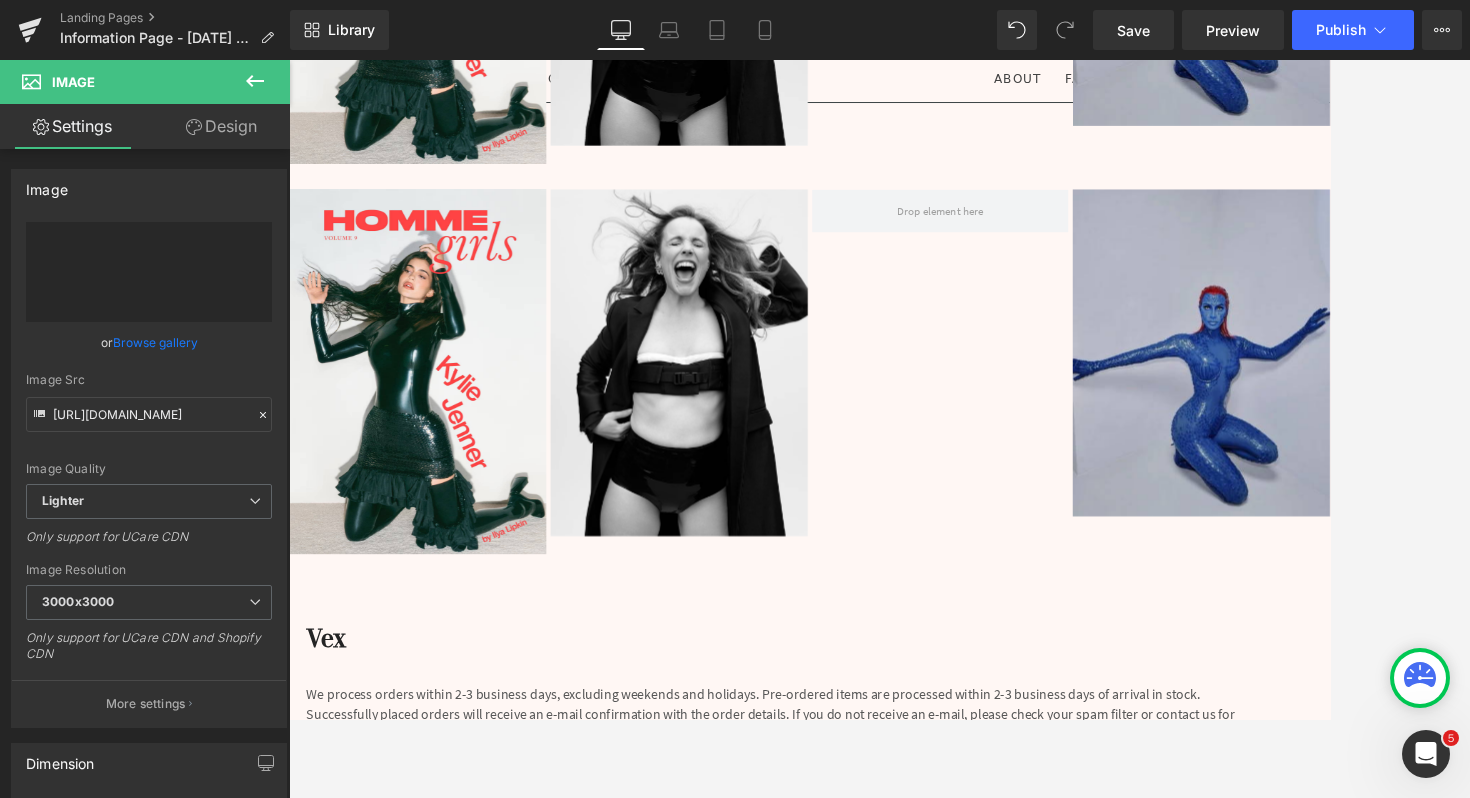 type on "[URL][DOMAIN_NAME]" 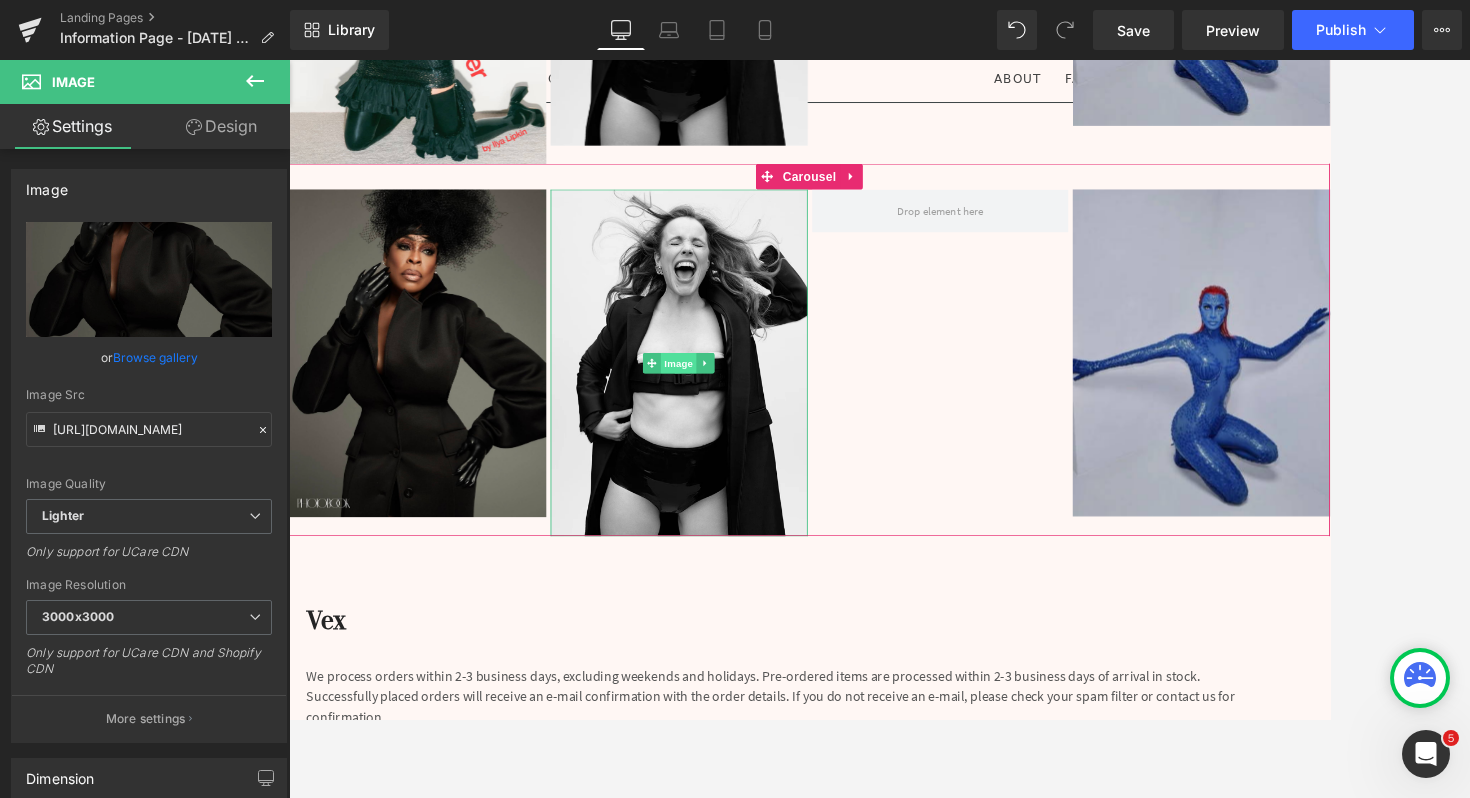 click on "Image" at bounding box center (742, 413) 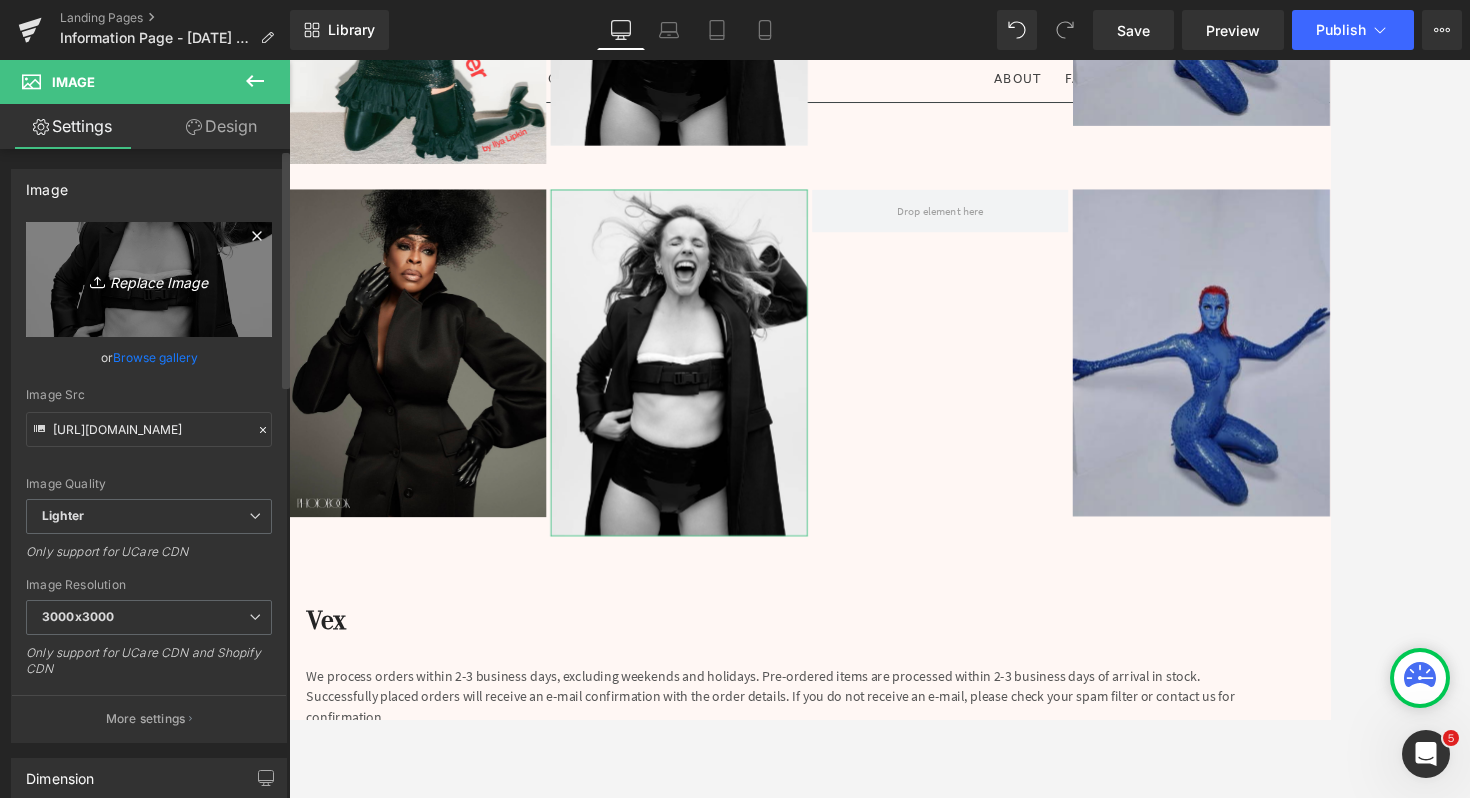 click on "Replace Image" at bounding box center [149, 279] 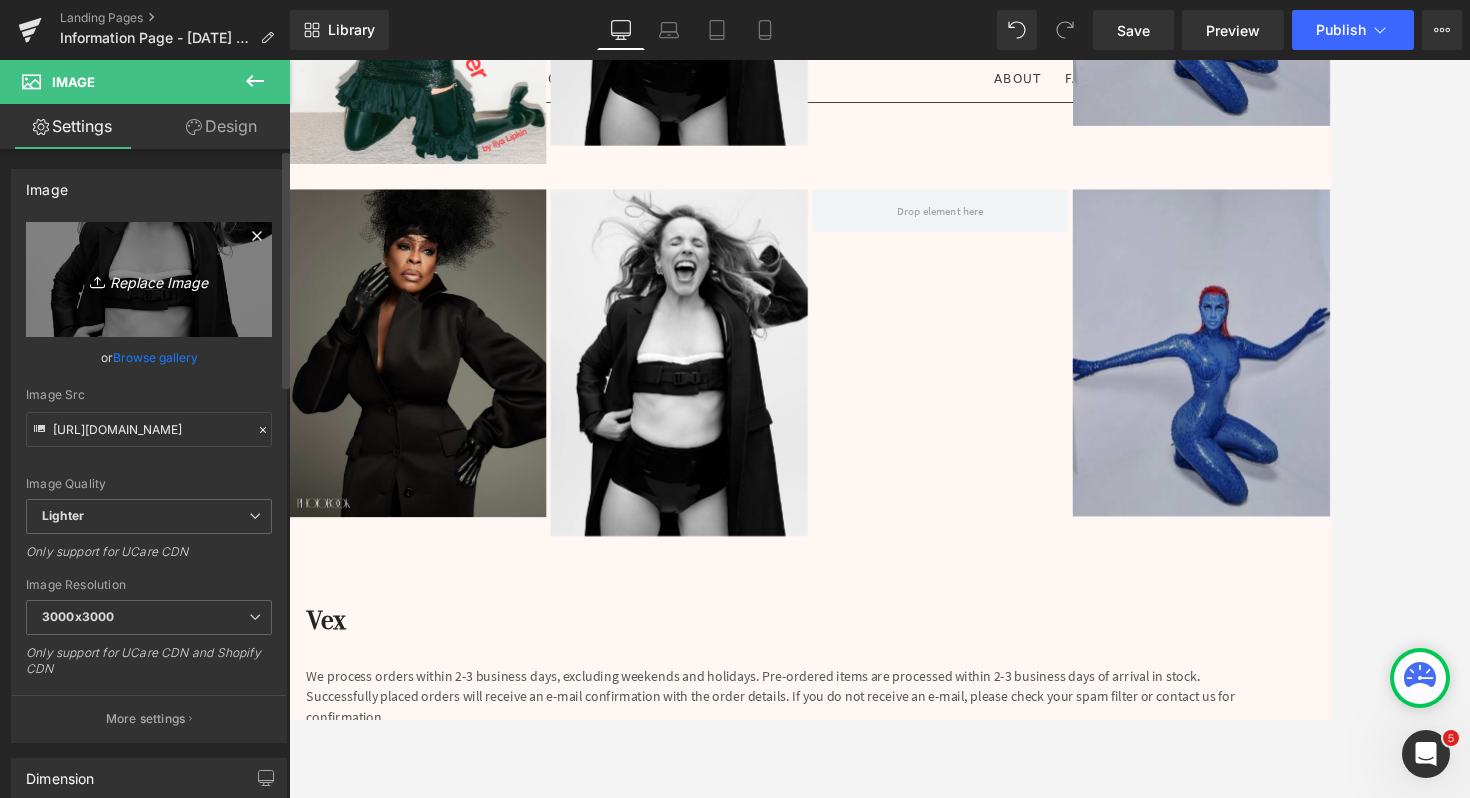 type on "C:\fakepath\Screenshot [DATE] 11.07.18 AM.png" 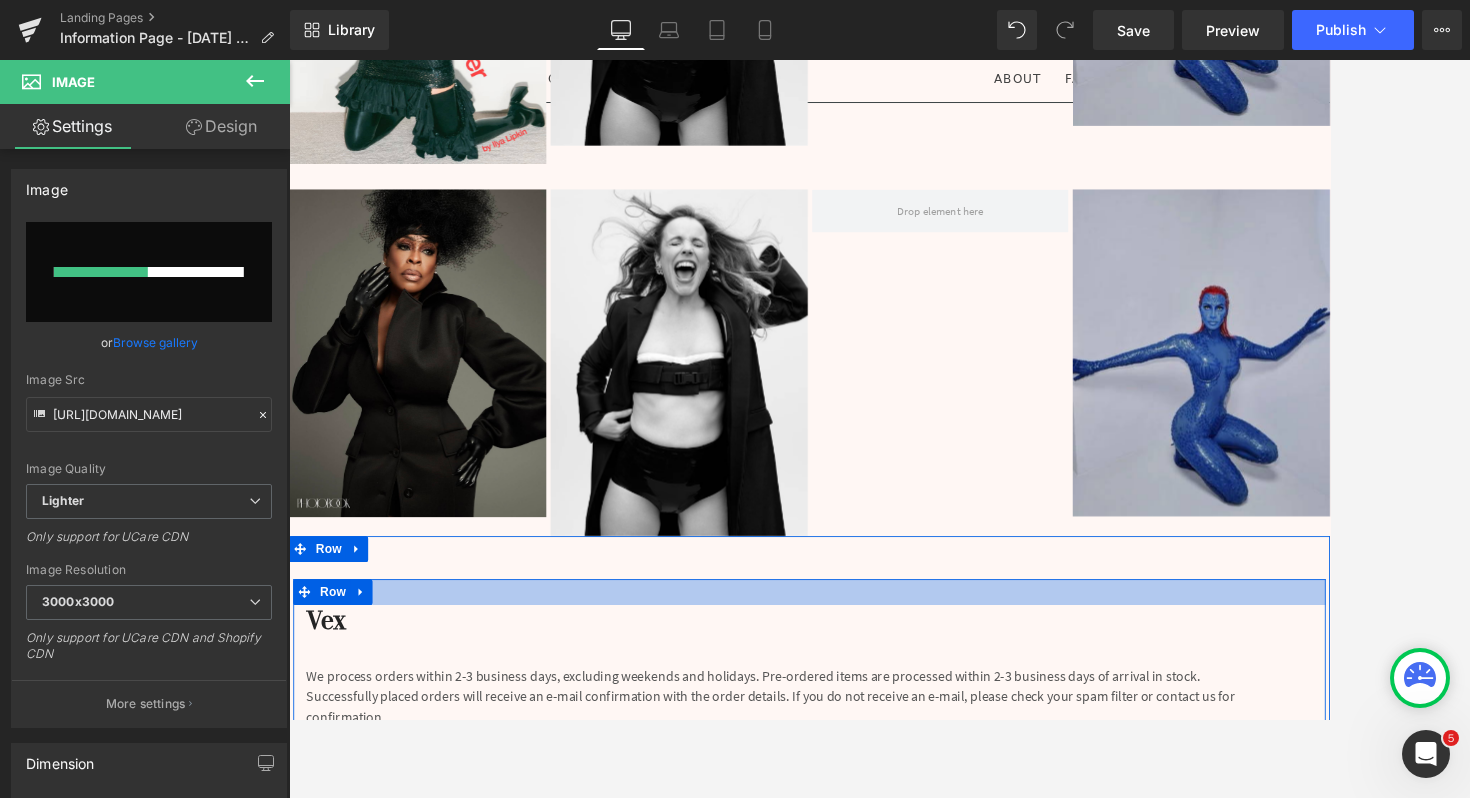 type 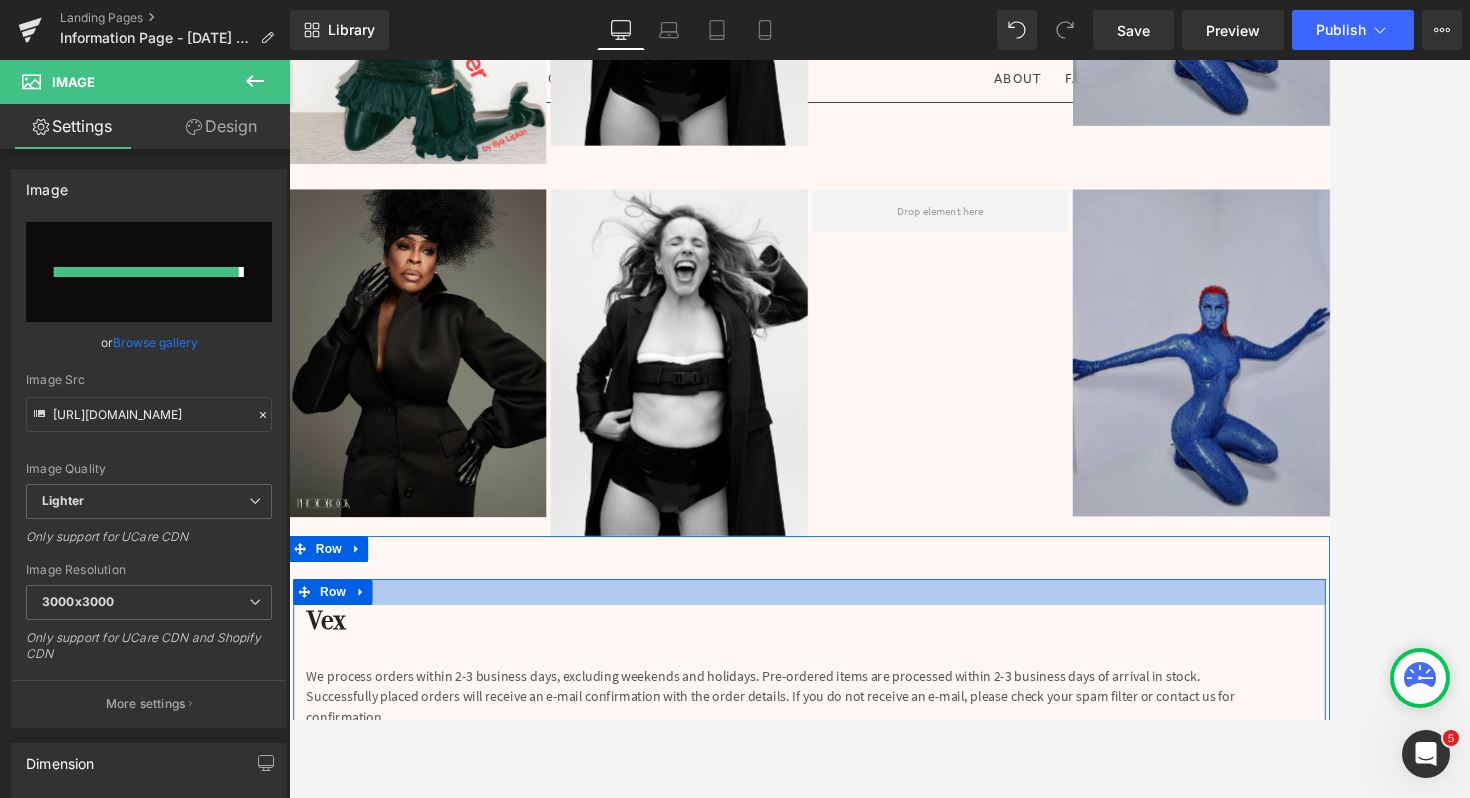 type on "[URL][DOMAIN_NAME]" 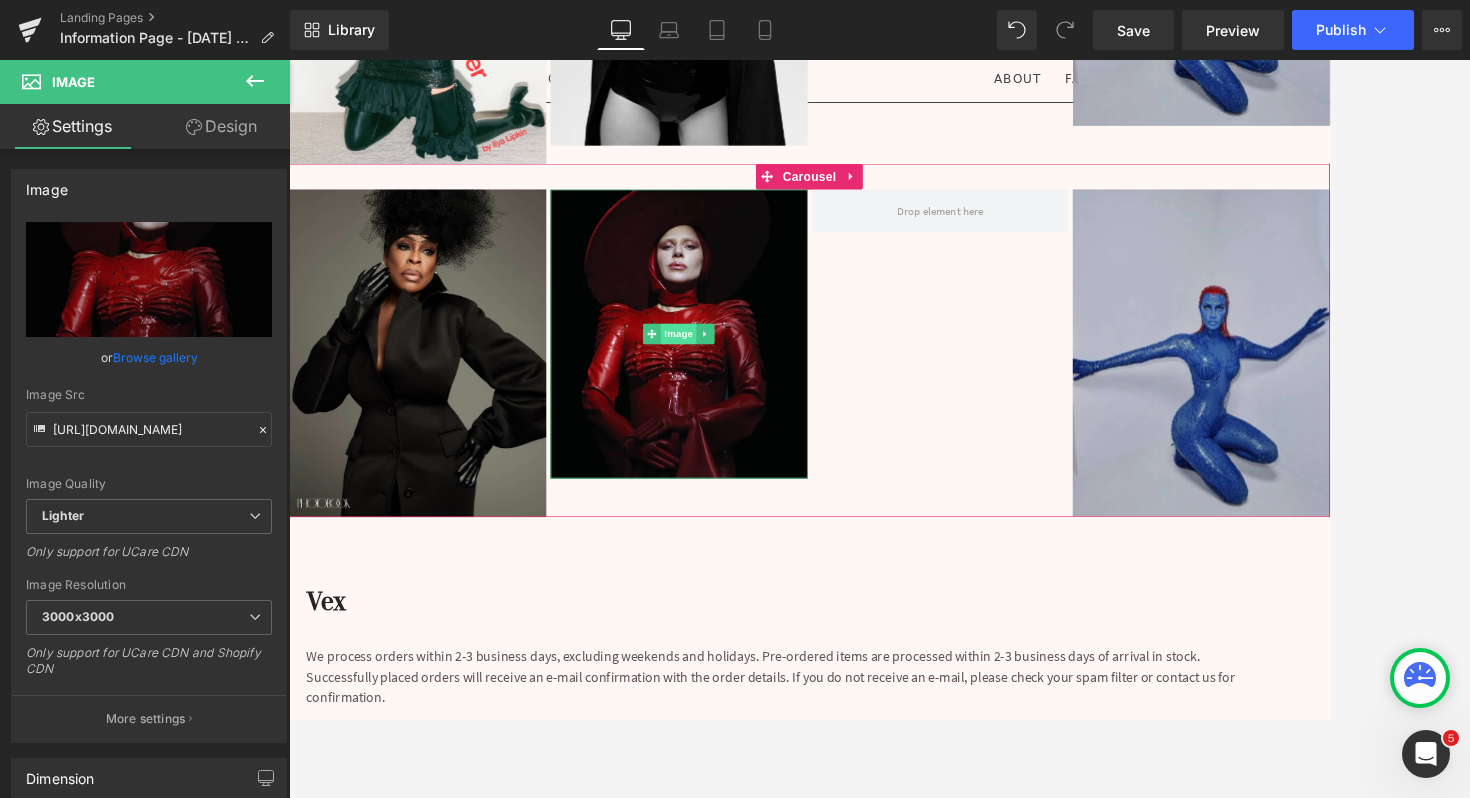 click on "Image" at bounding box center [742, 379] 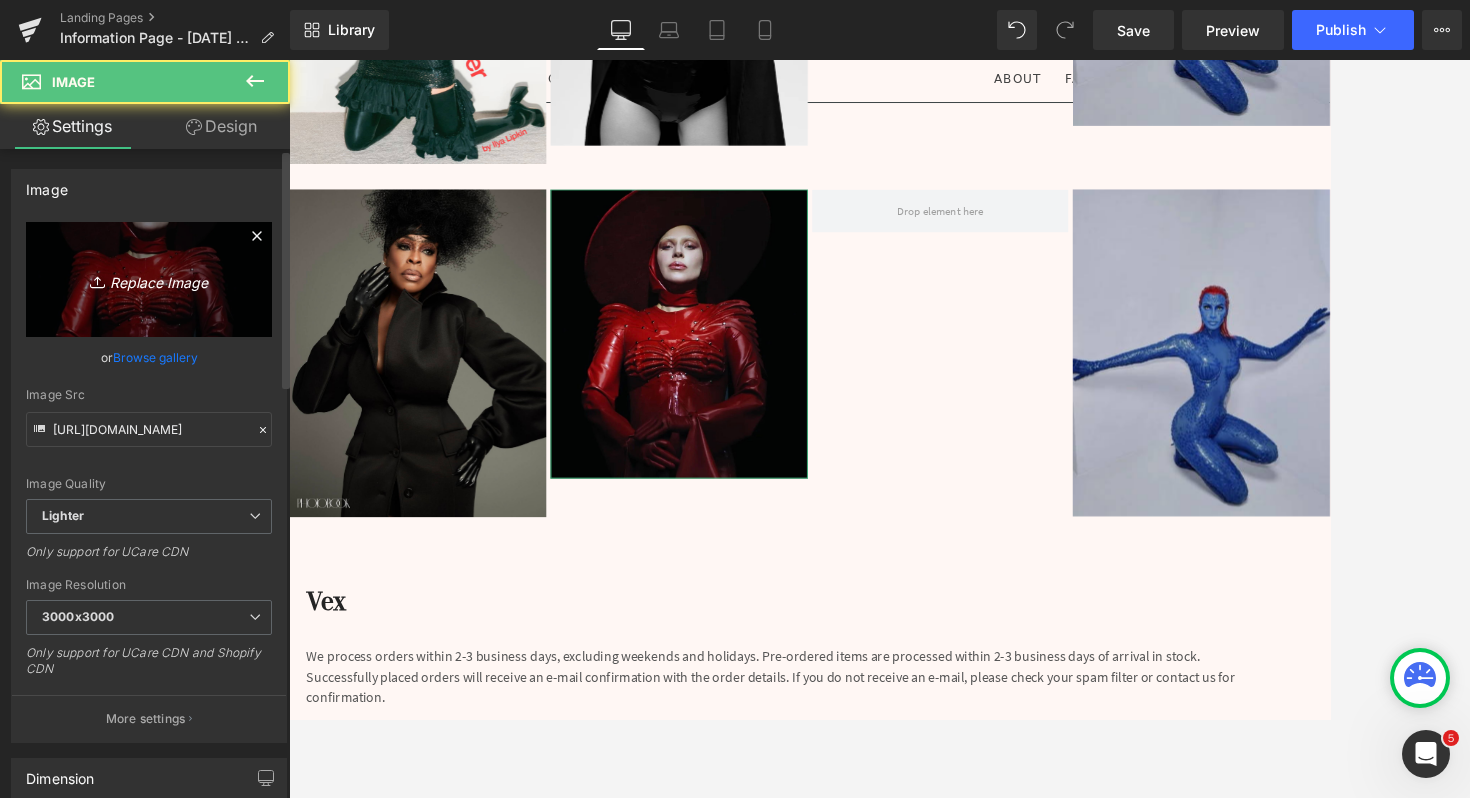 click on "Replace Image" at bounding box center (149, 279) 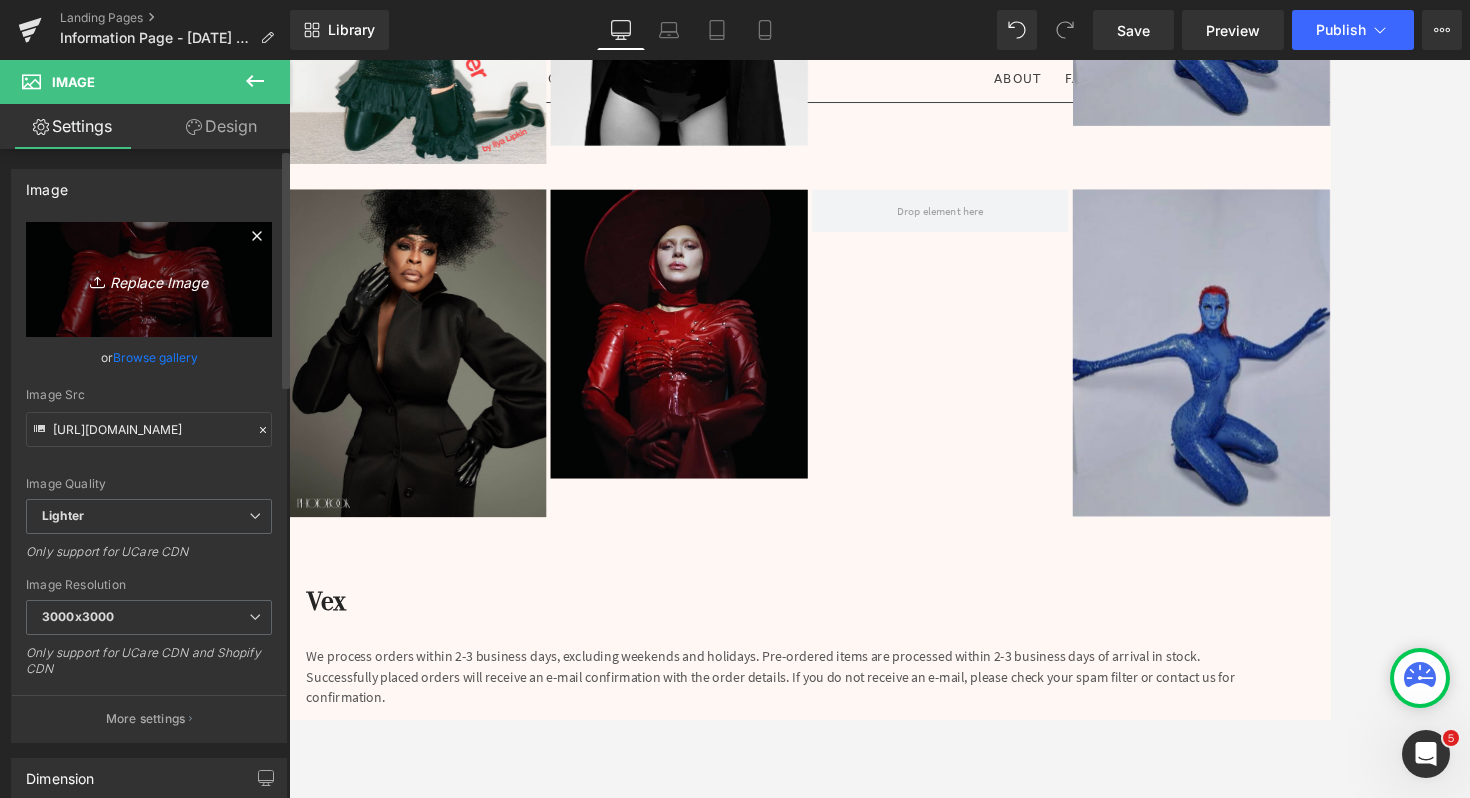 type on "C:\fakepath\Screenshot [DATE] 11.07.44 AM.png" 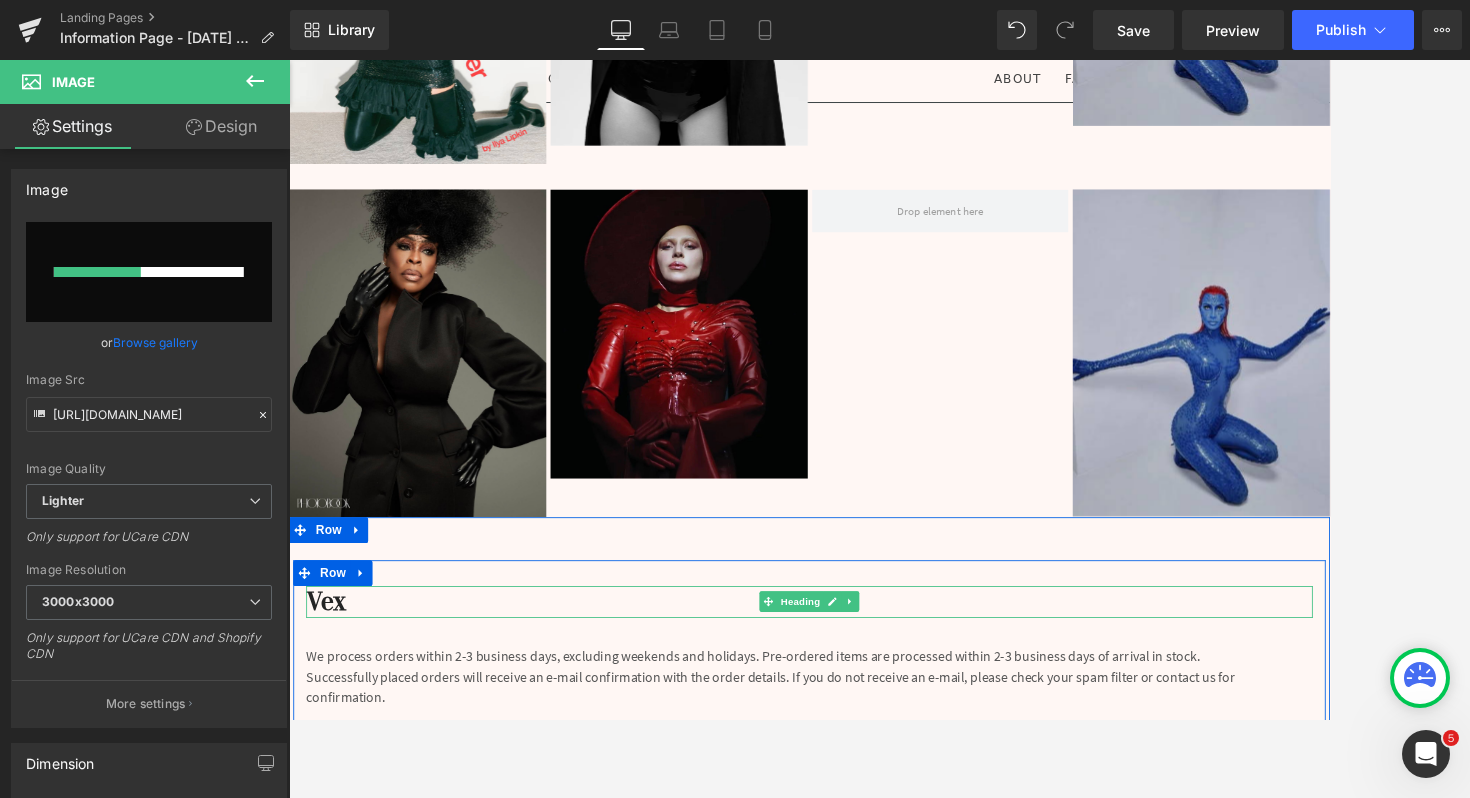 type 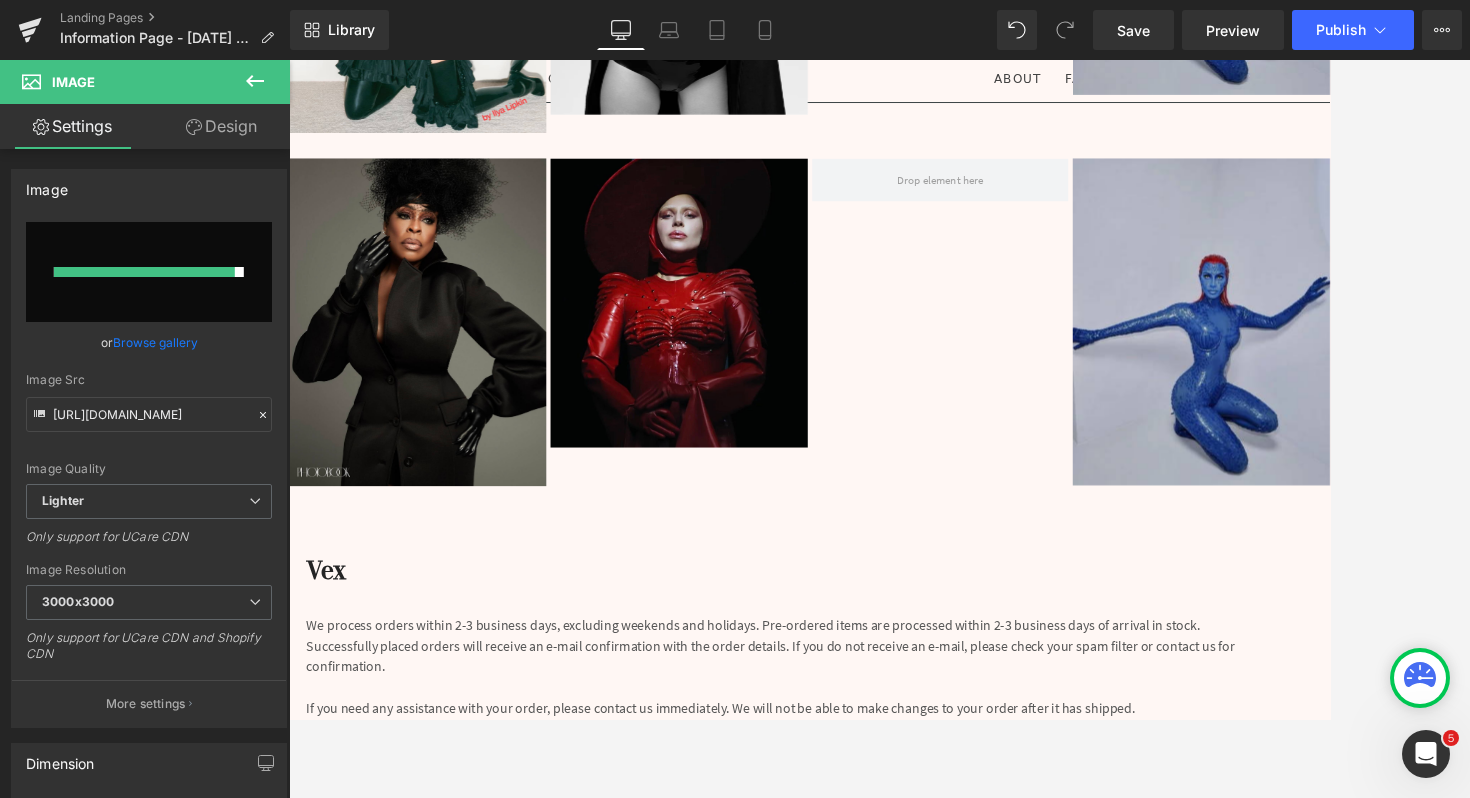 scroll, scrollTop: 1962, scrollLeft: 0, axis: vertical 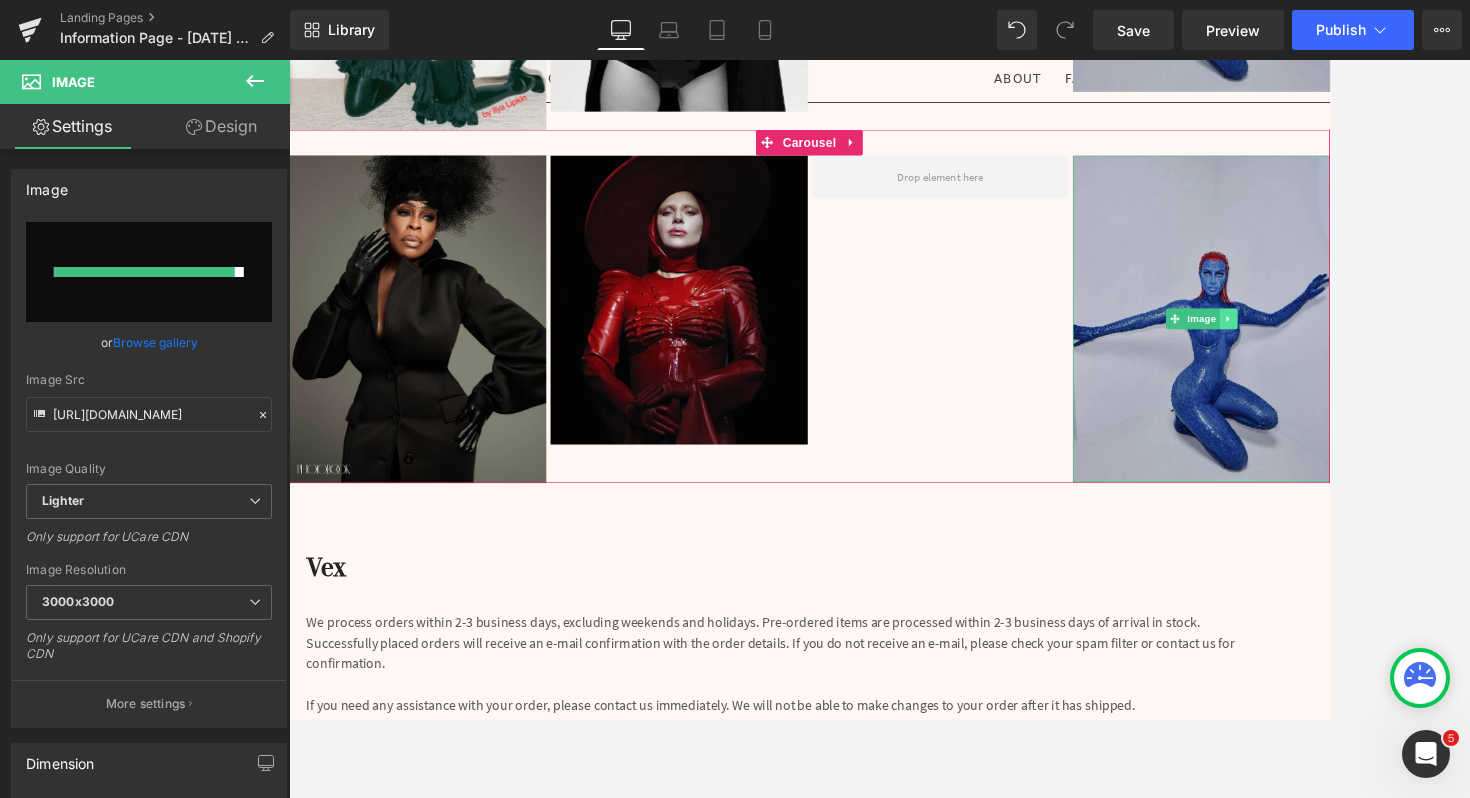 click at bounding box center (1380, 361) 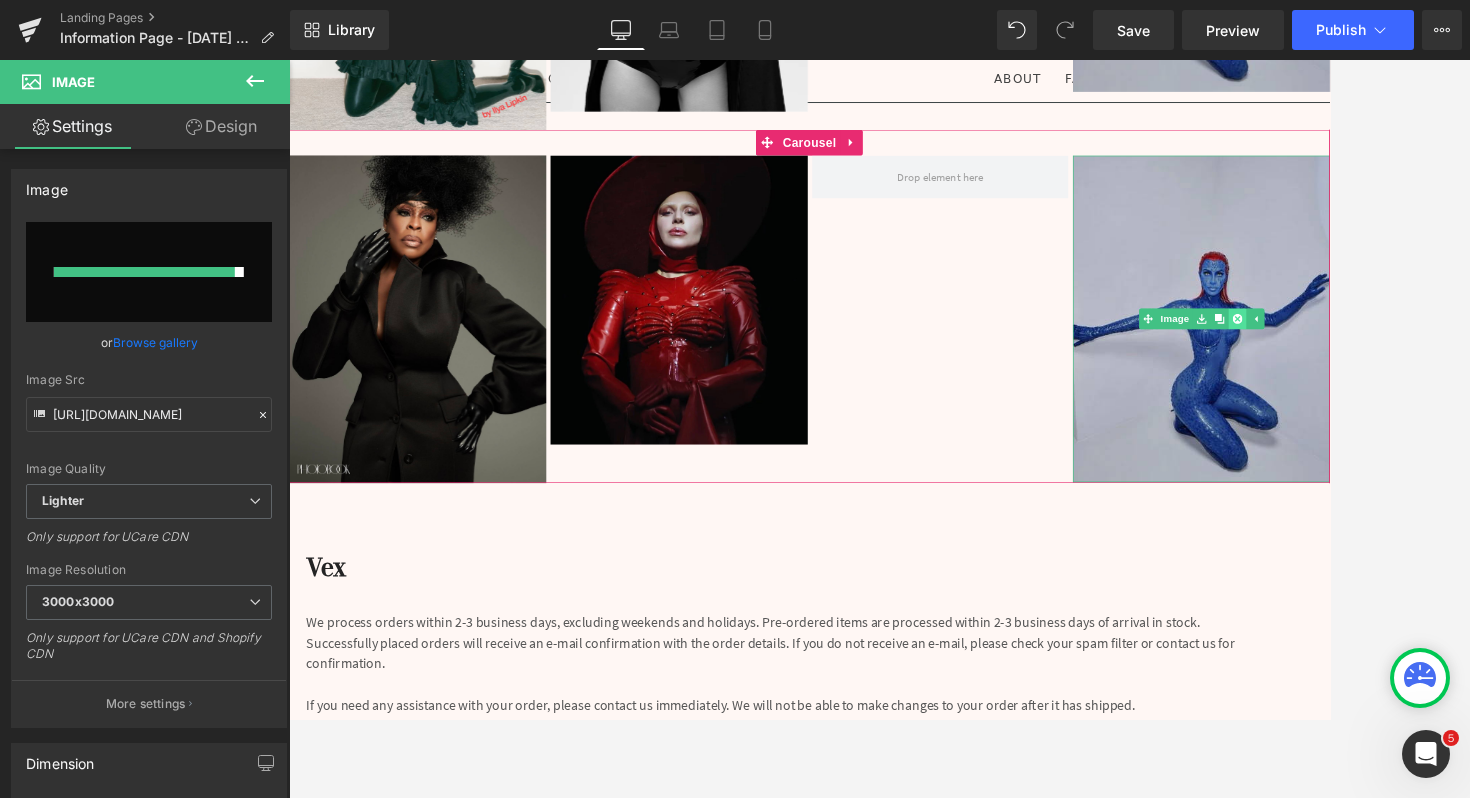 click at bounding box center [1391, 361] 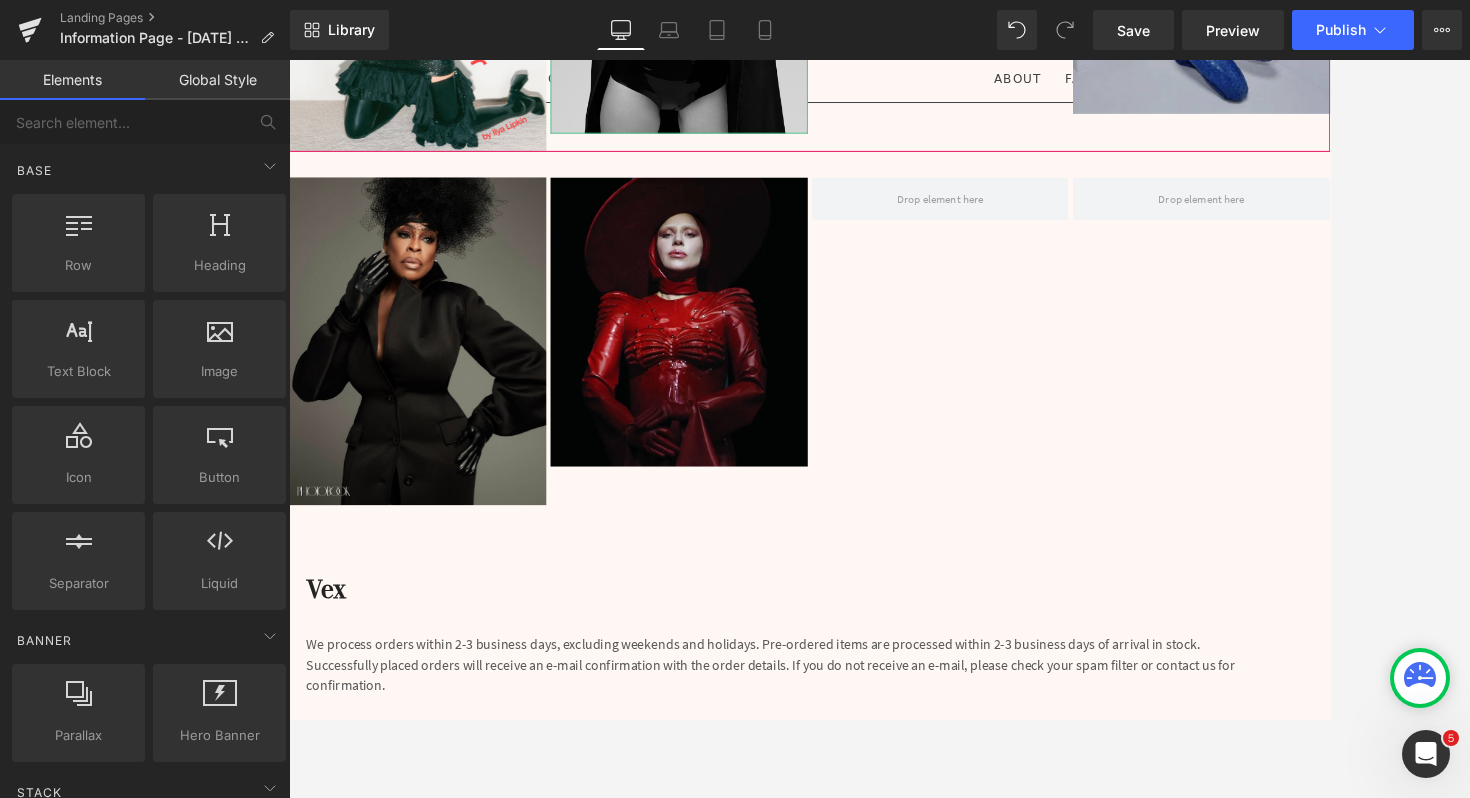 scroll, scrollTop: 2021, scrollLeft: 0, axis: vertical 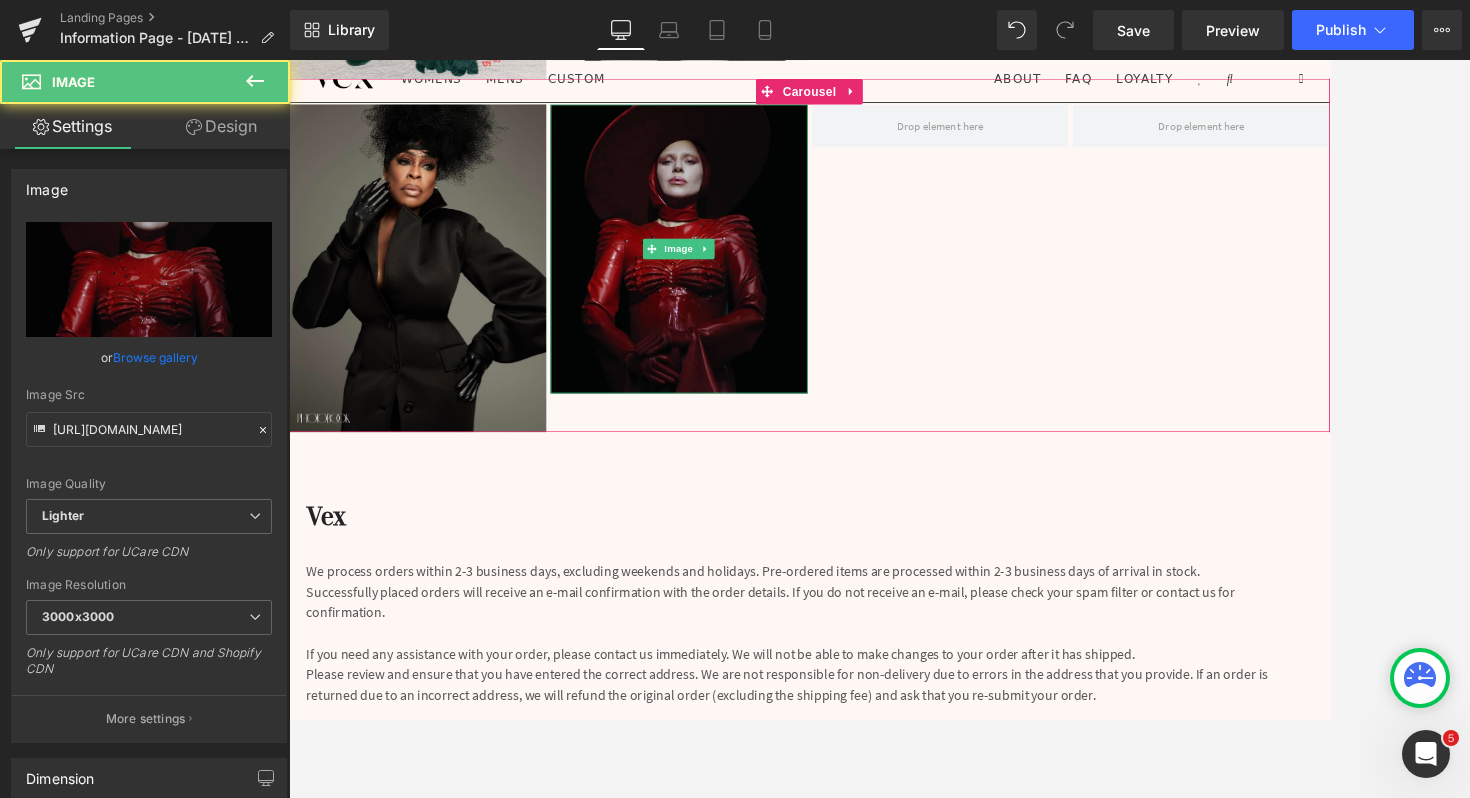 click at bounding box center [742, 280] 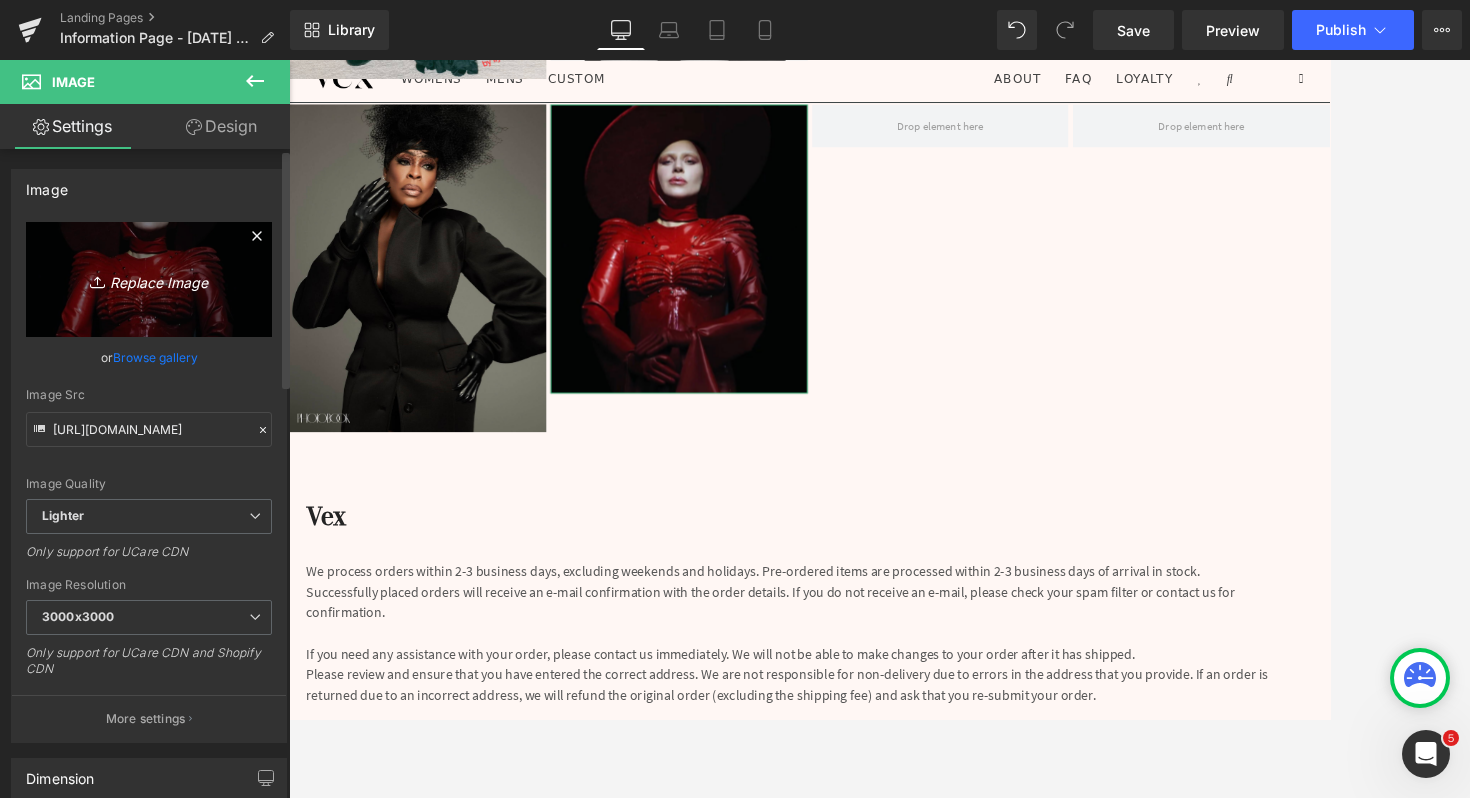 click on "Replace Image" at bounding box center (149, 279) 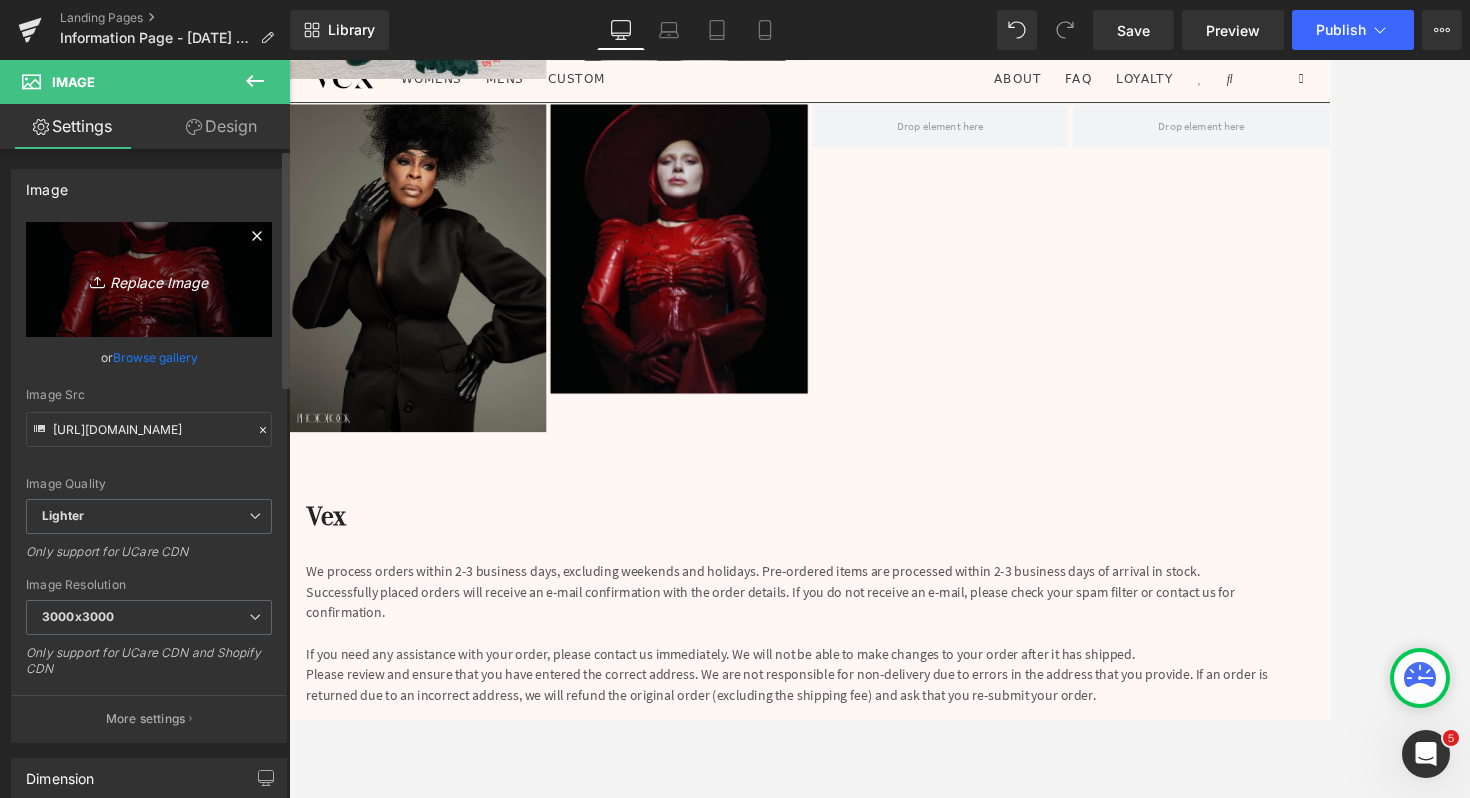 type on "C:\fakepath\Screenshot [DATE] 11.07.44 AM.png" 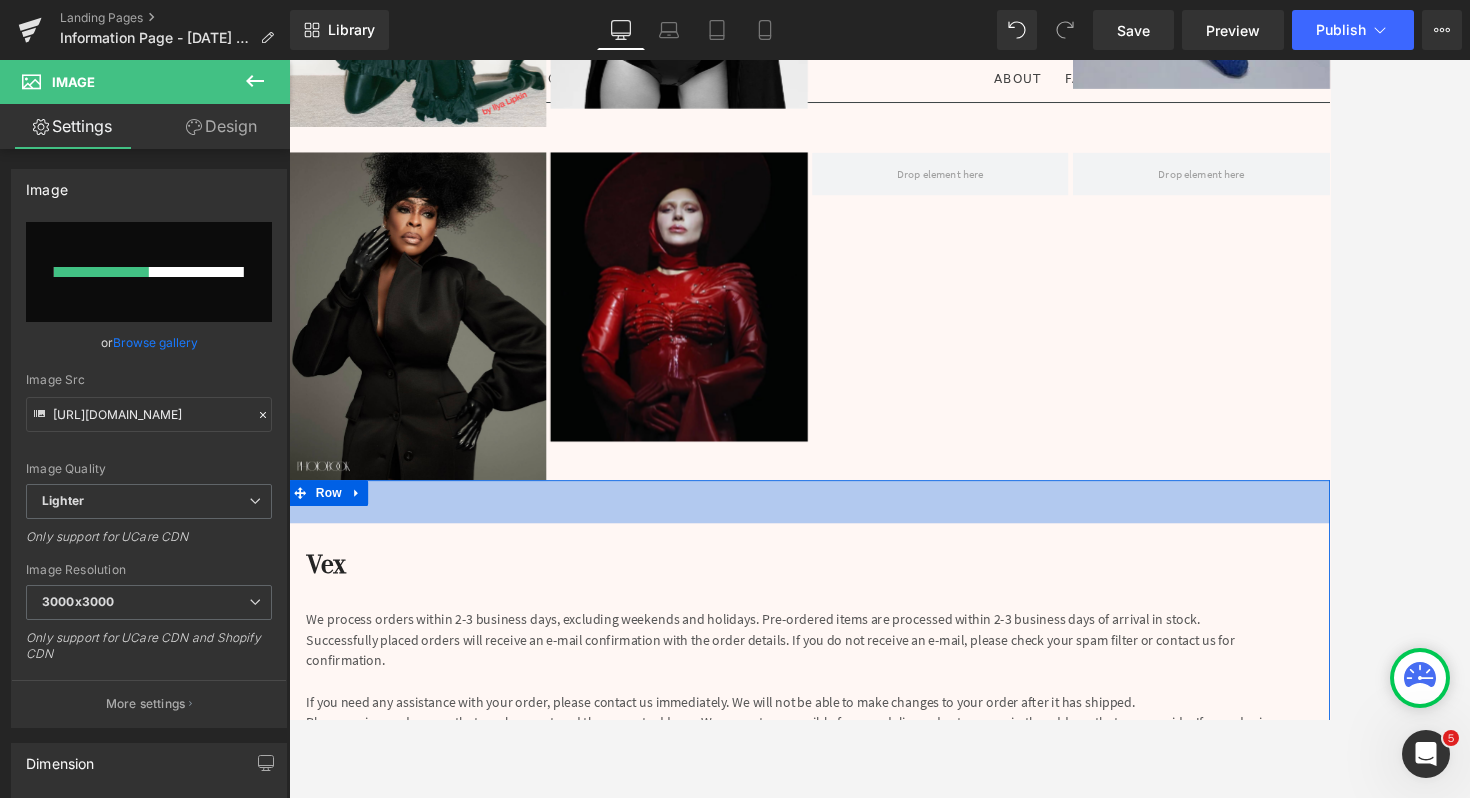 type 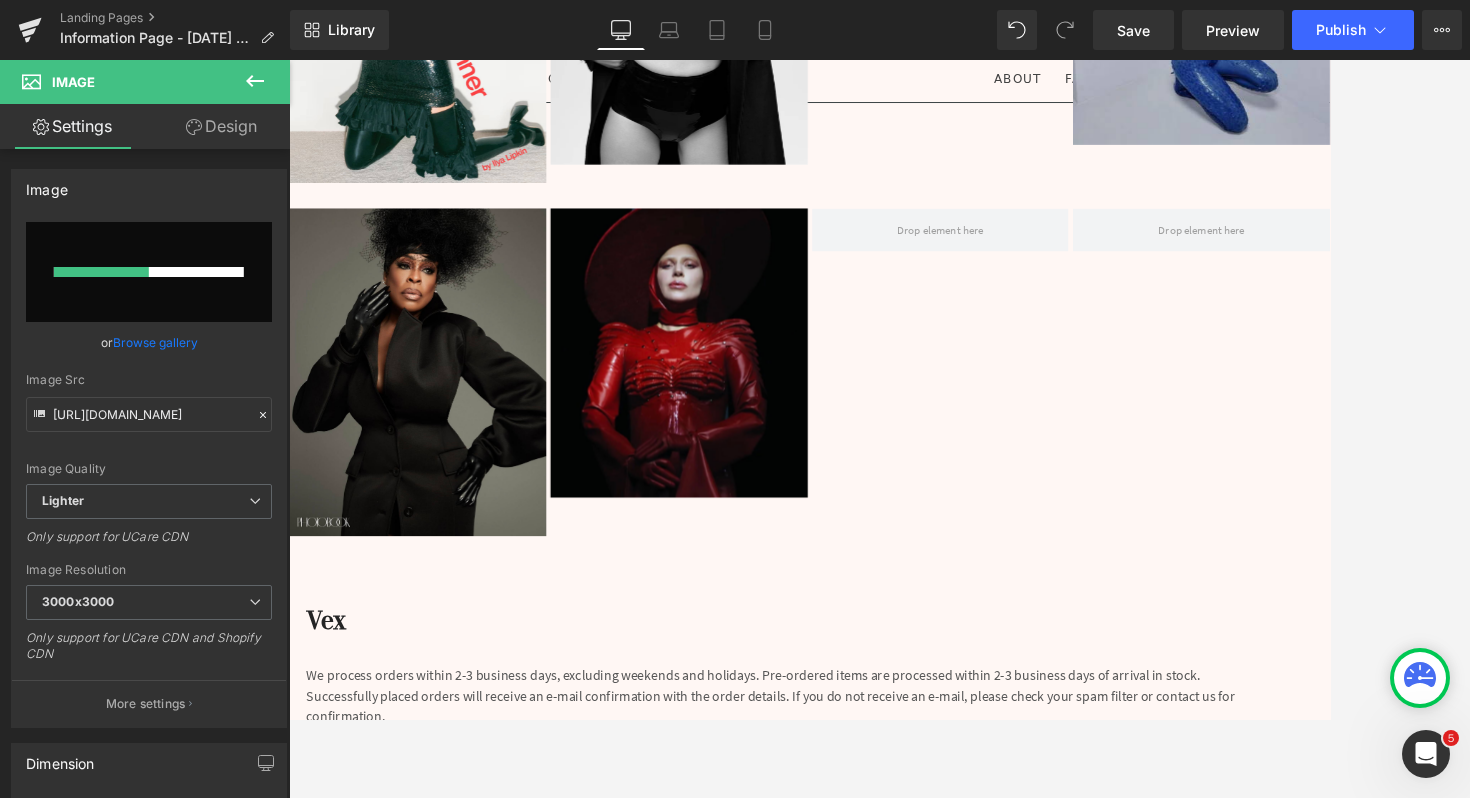 scroll, scrollTop: 1888, scrollLeft: 0, axis: vertical 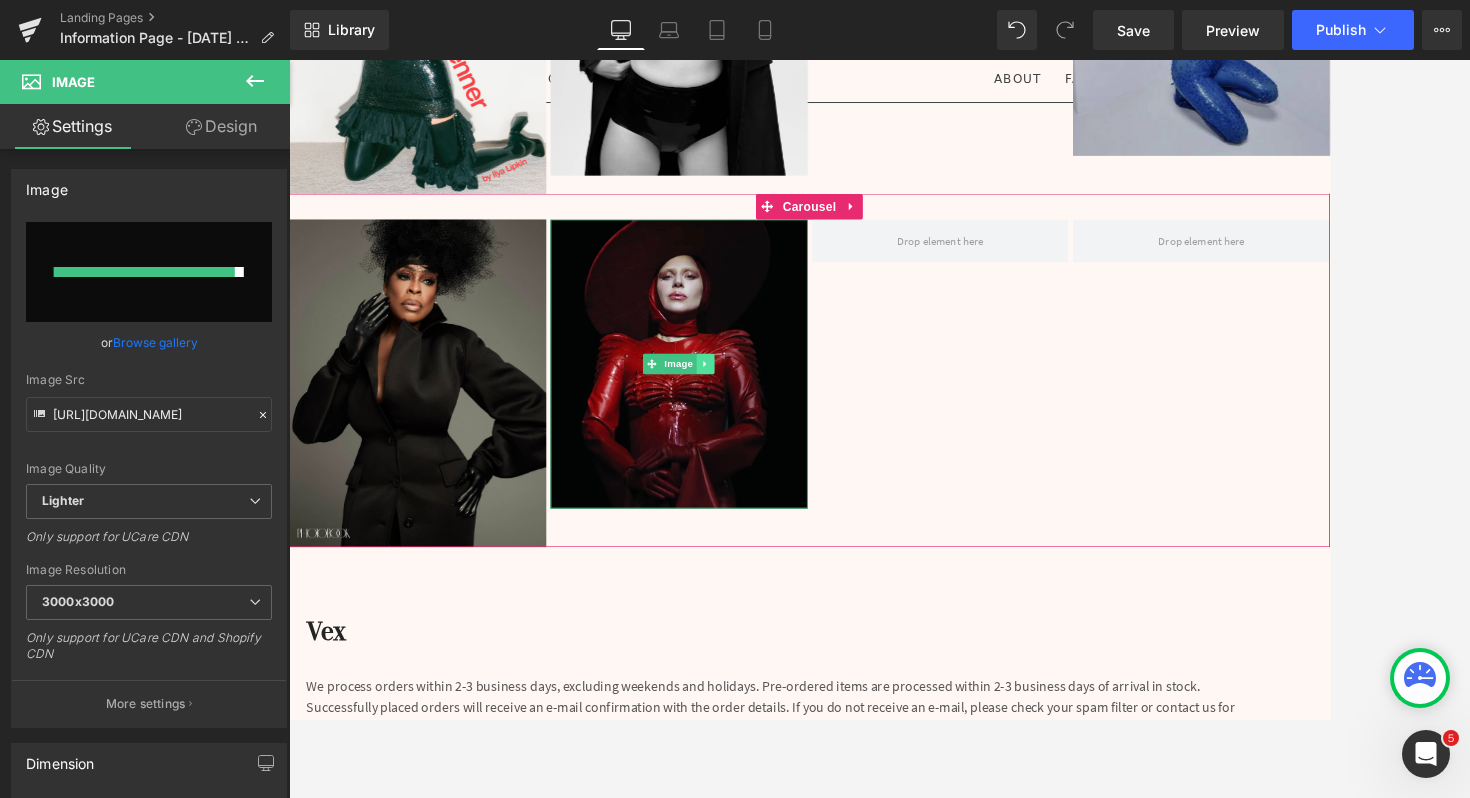 click 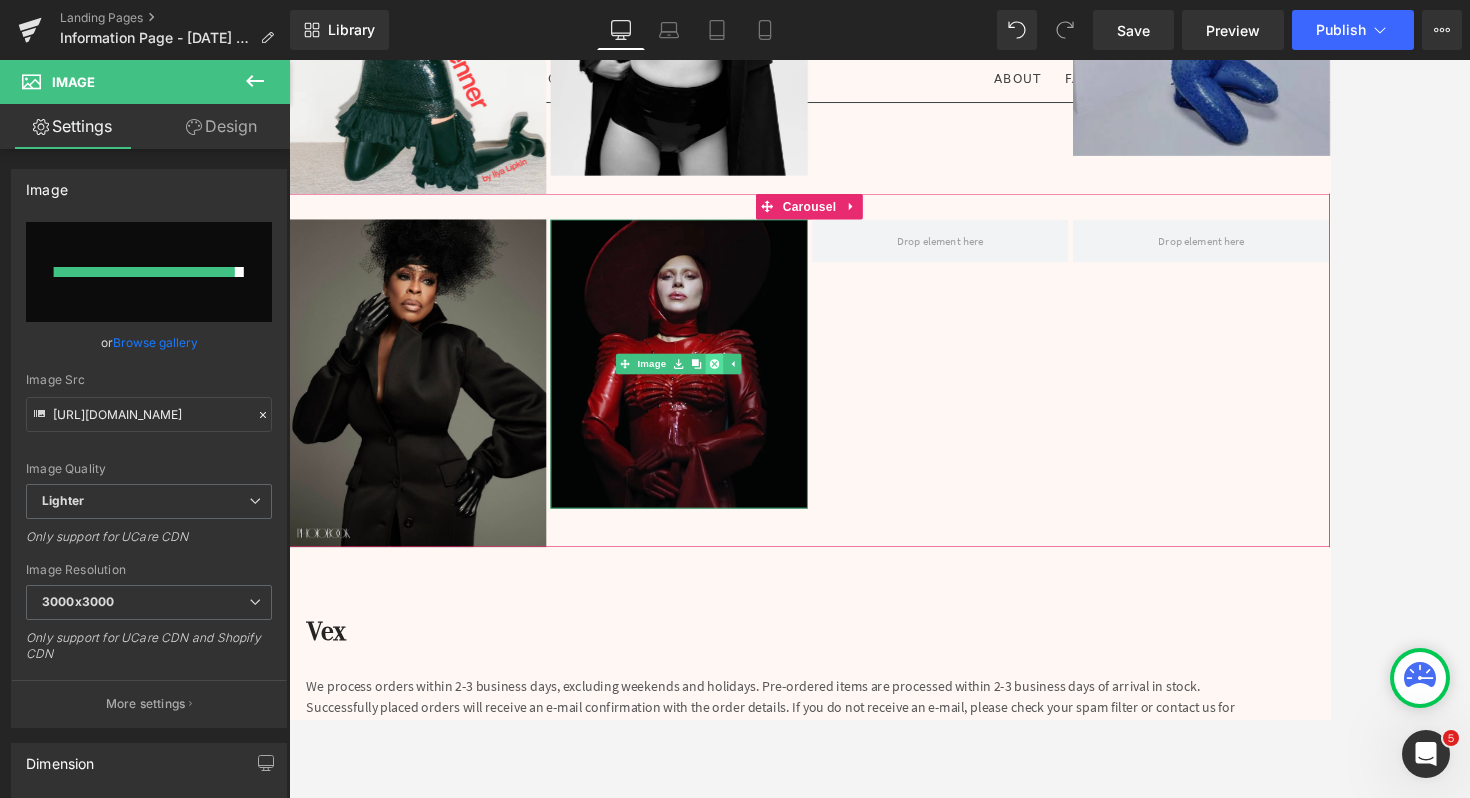 click 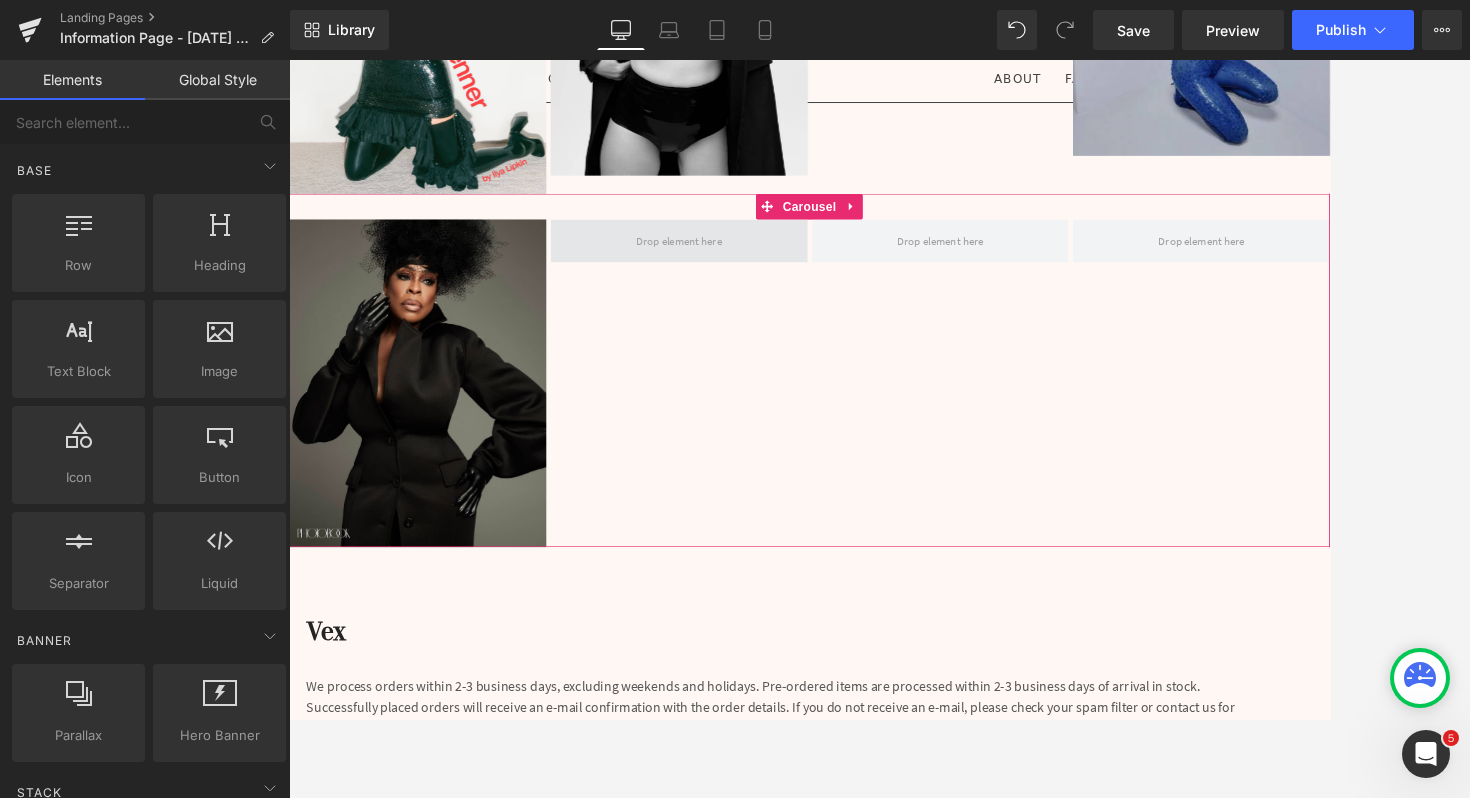 click at bounding box center (742, 270) 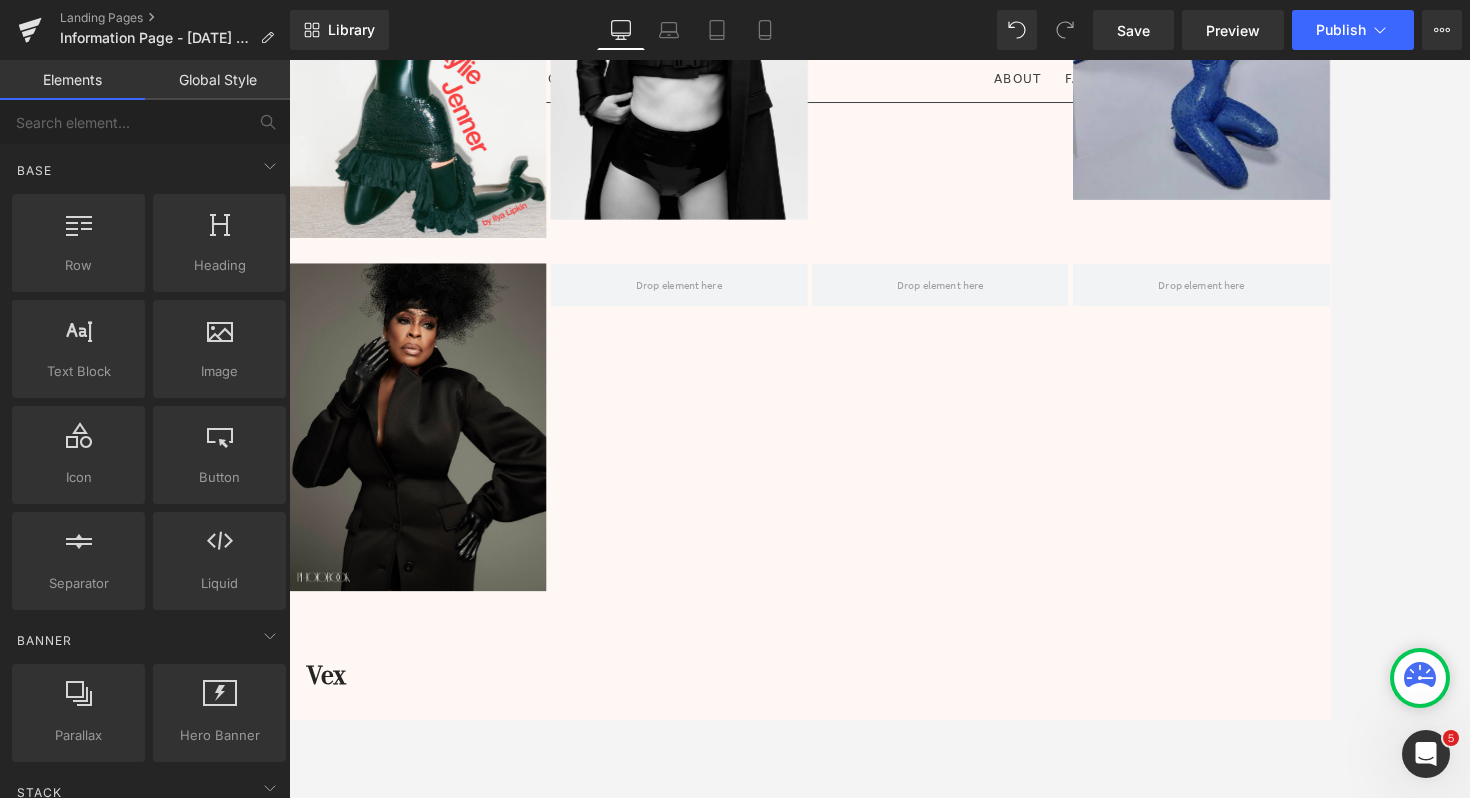 scroll, scrollTop: 1885, scrollLeft: 0, axis: vertical 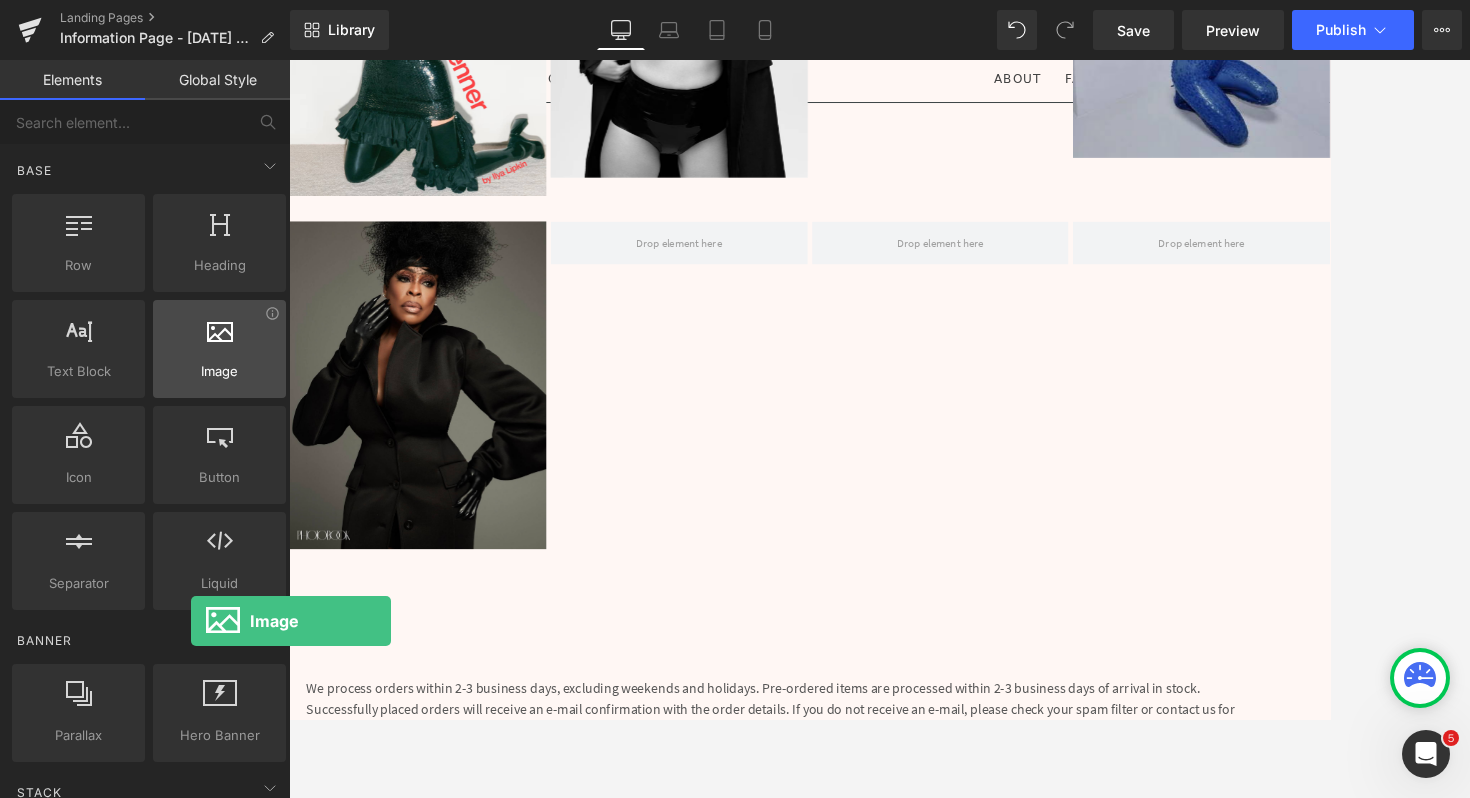 click at bounding box center [219, 338] 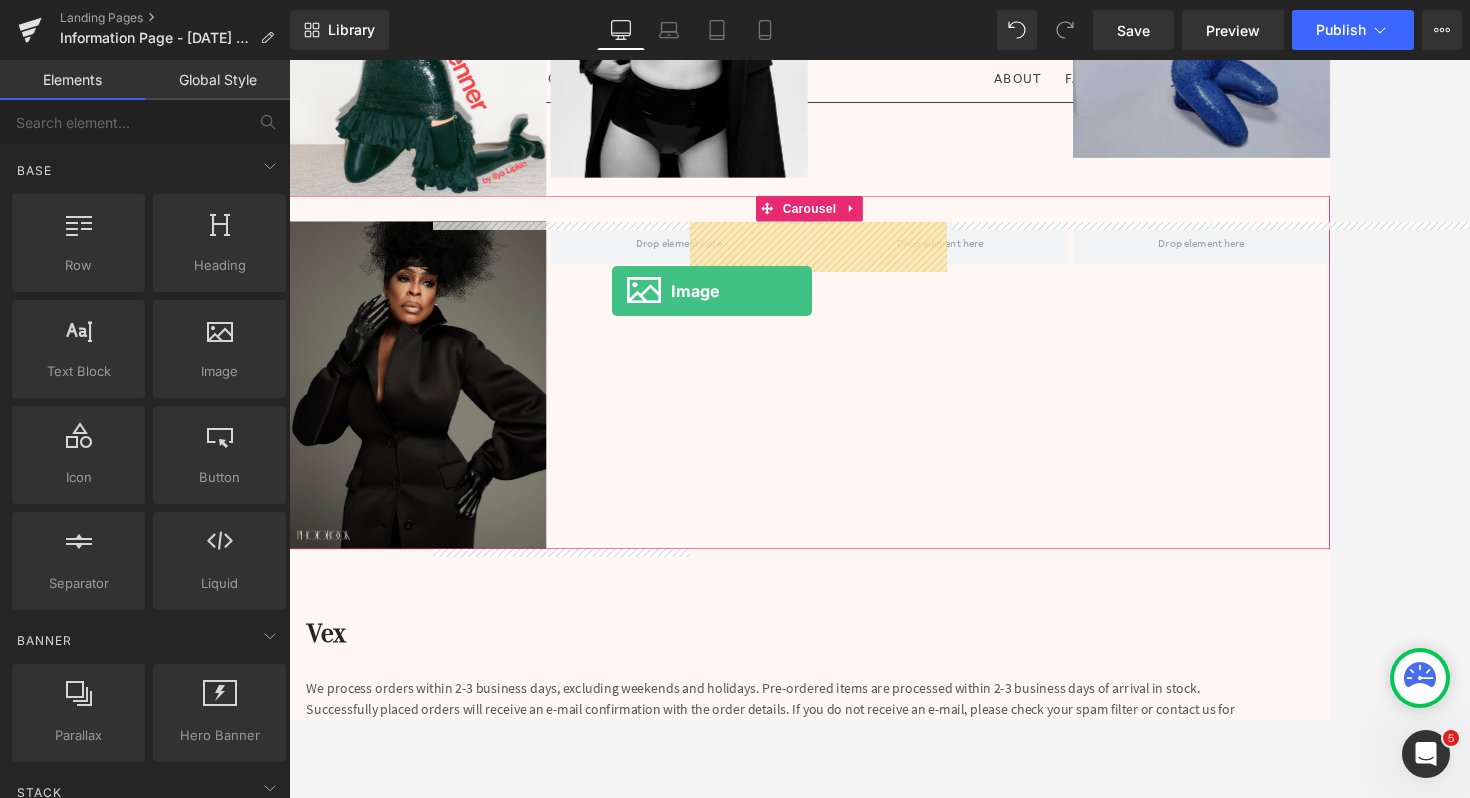 drag, startPoint x: 510, startPoint y: 395, endPoint x: 663, endPoint y: 325, distance: 168.25279 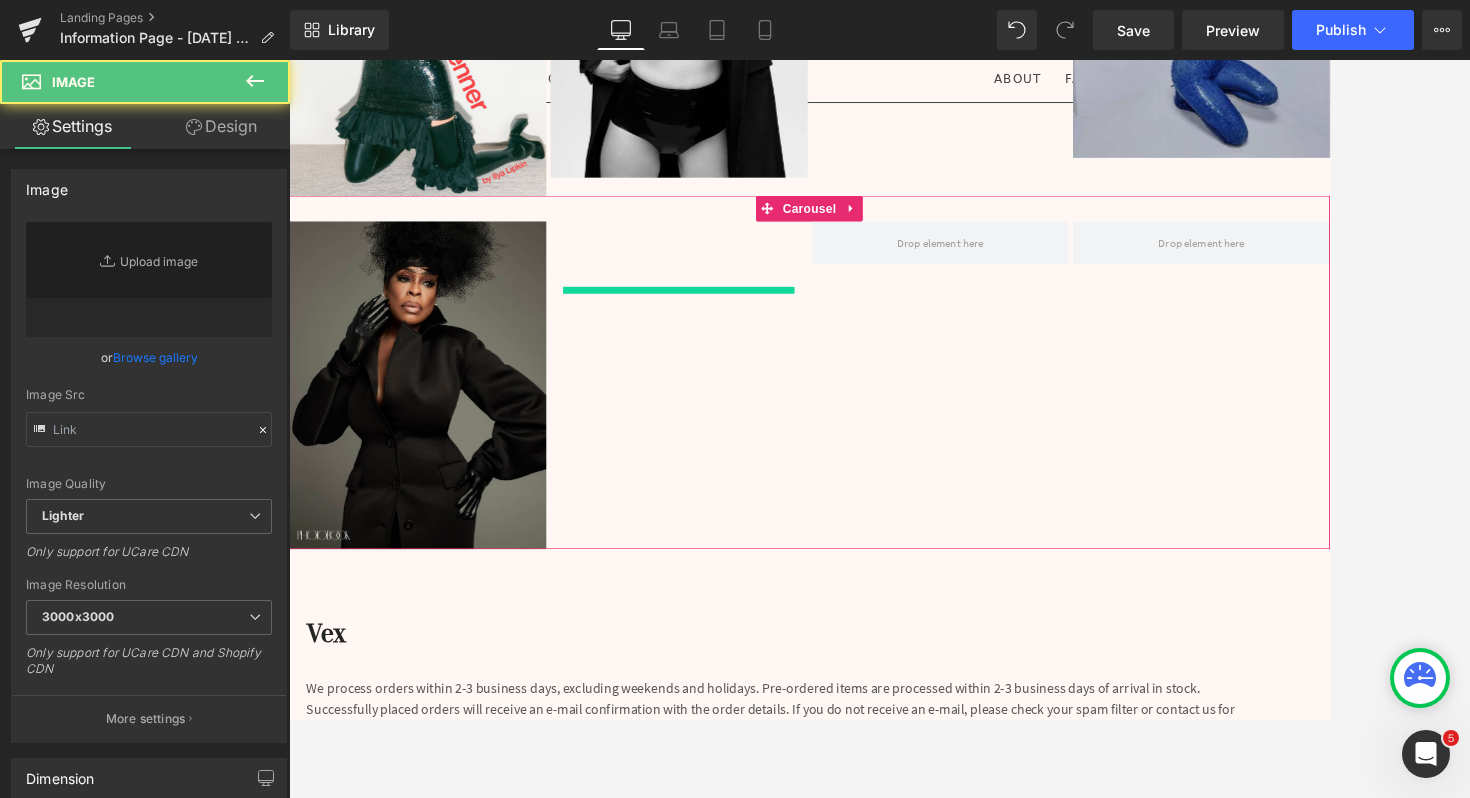 type on "//[DOMAIN_NAME][URL]" 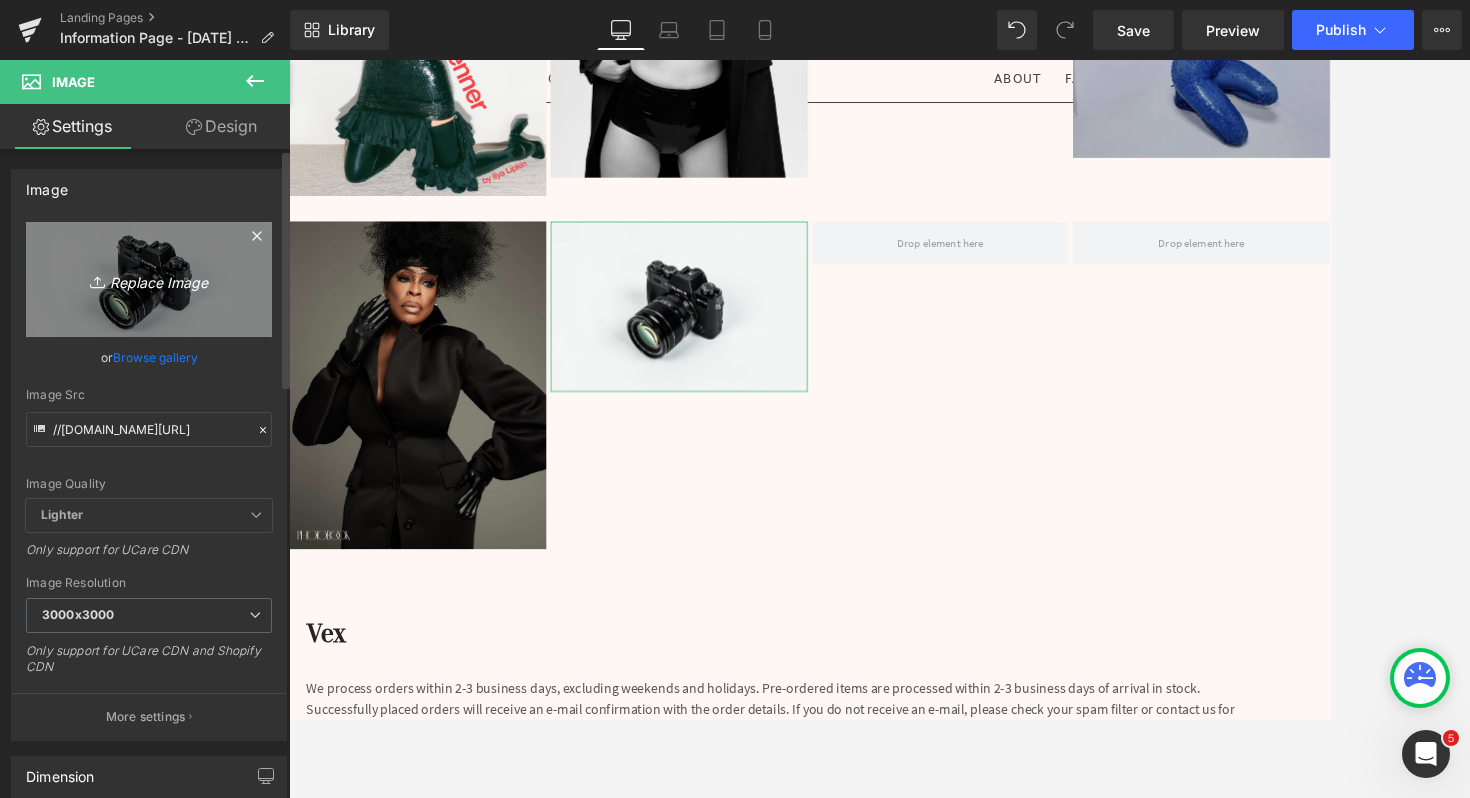 click on "Replace Image" at bounding box center (149, 279) 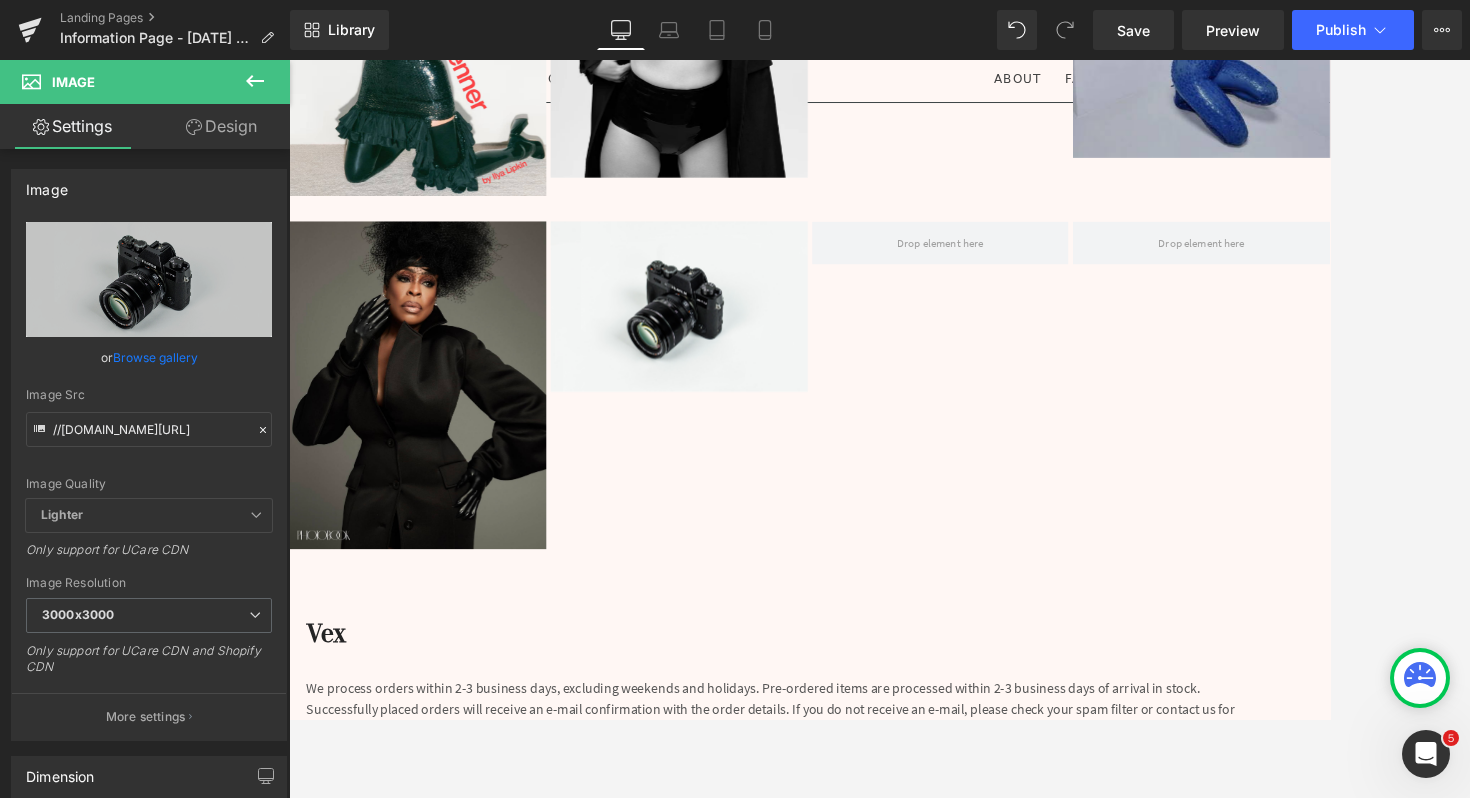 type on "C:\fakepath\Screenshot [DATE] 11.07.44 AM.png" 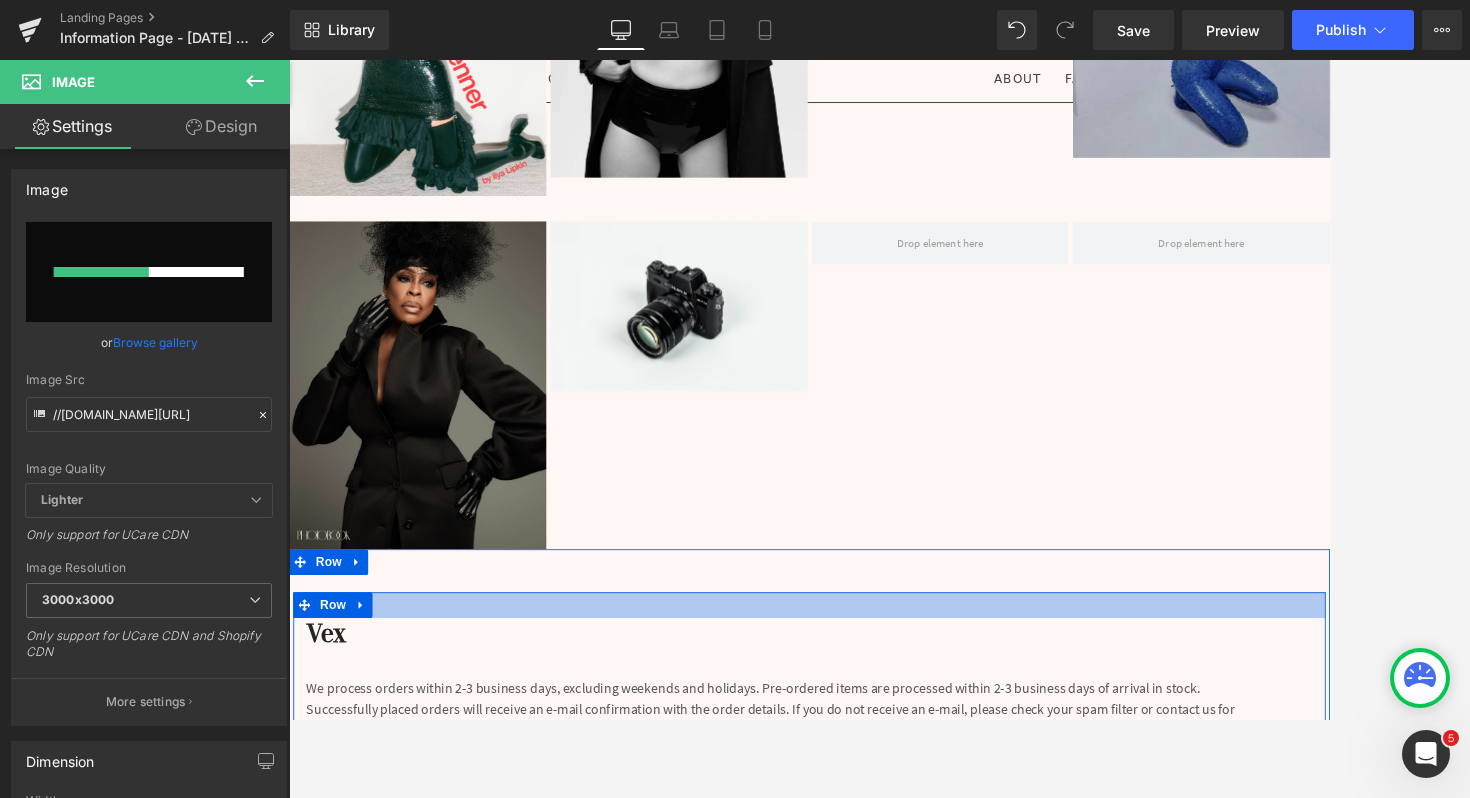 type 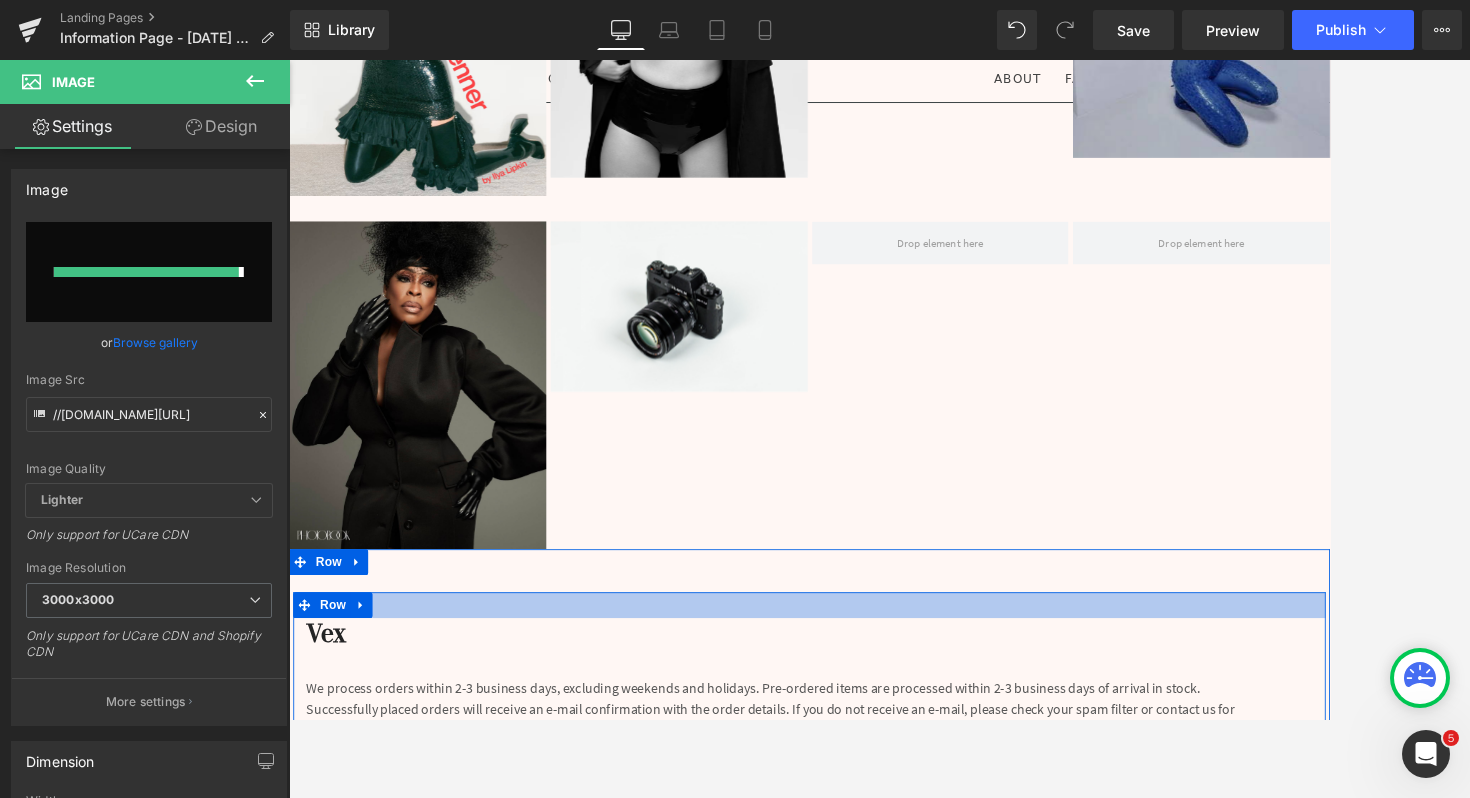 type on "[URL][DOMAIN_NAME]" 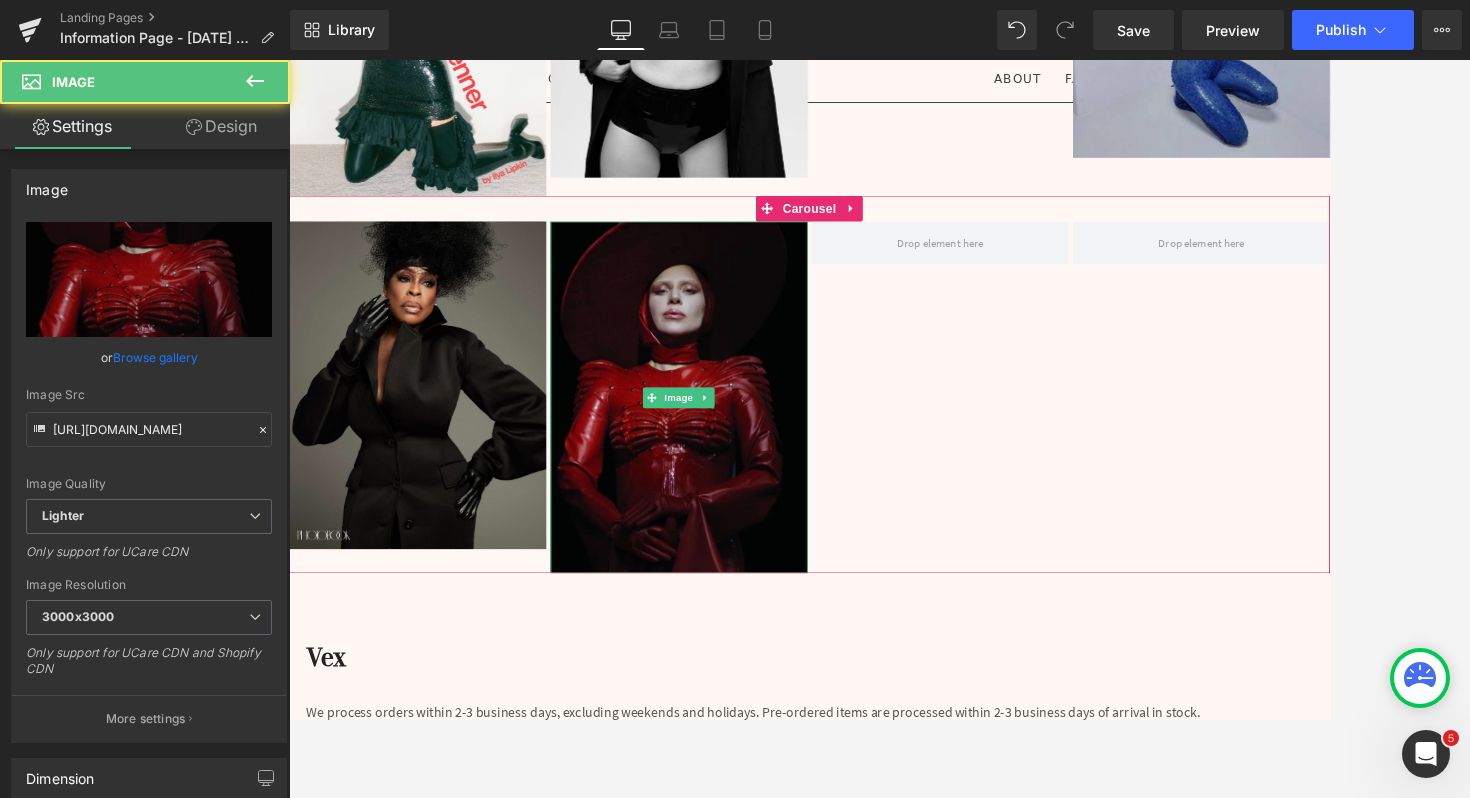 click at bounding box center (742, 452) 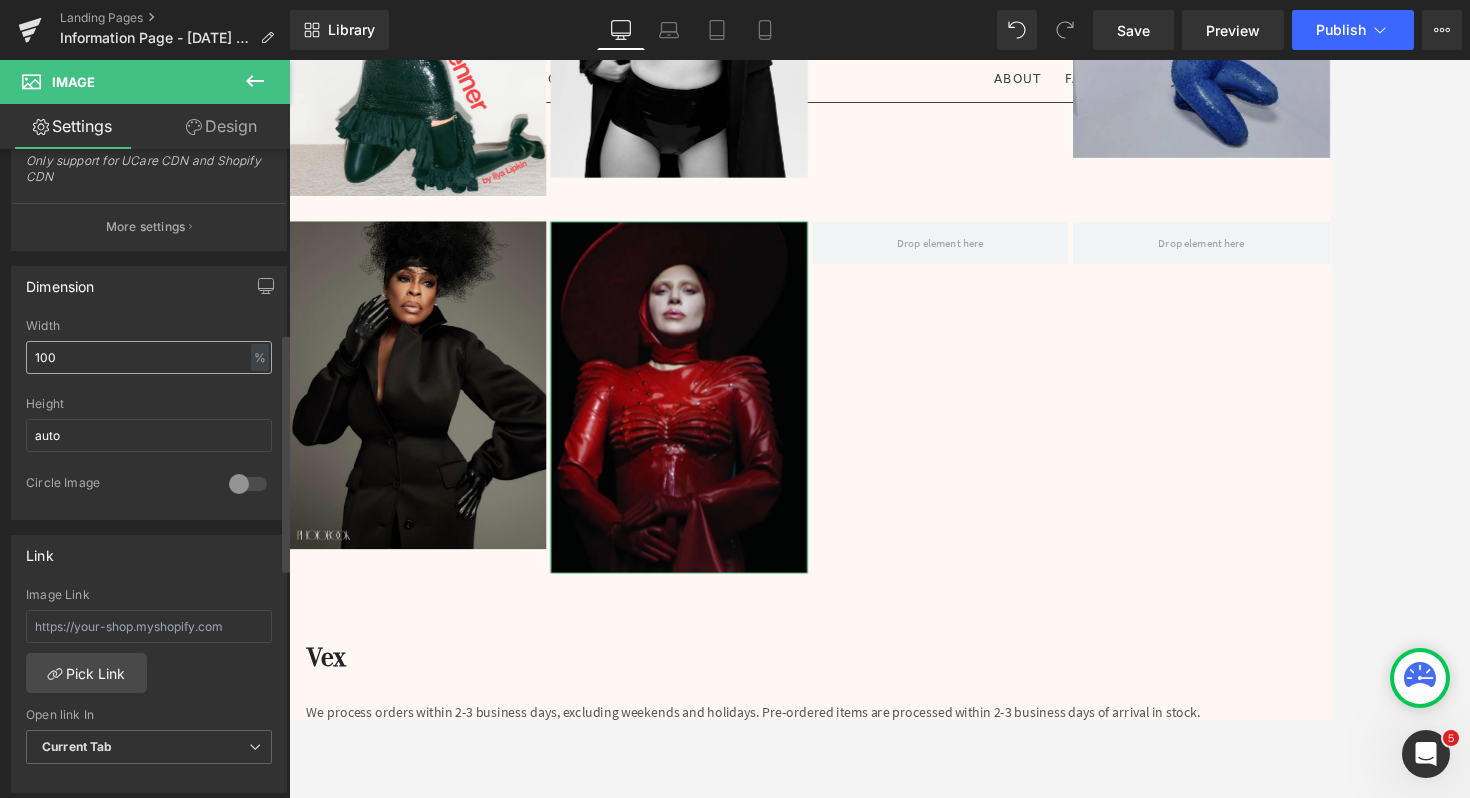 scroll, scrollTop: 500, scrollLeft: 0, axis: vertical 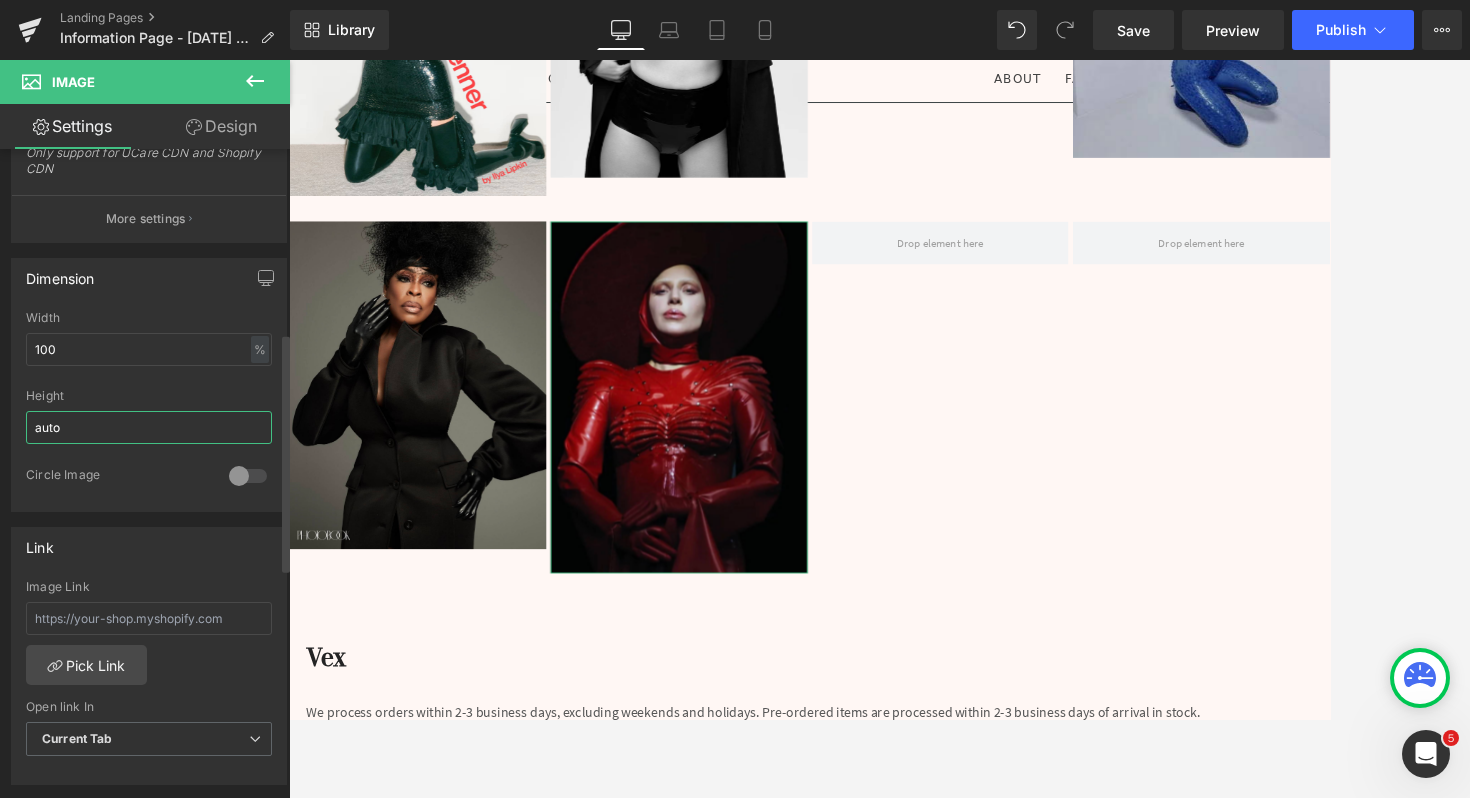 click on "auto" at bounding box center [149, 427] 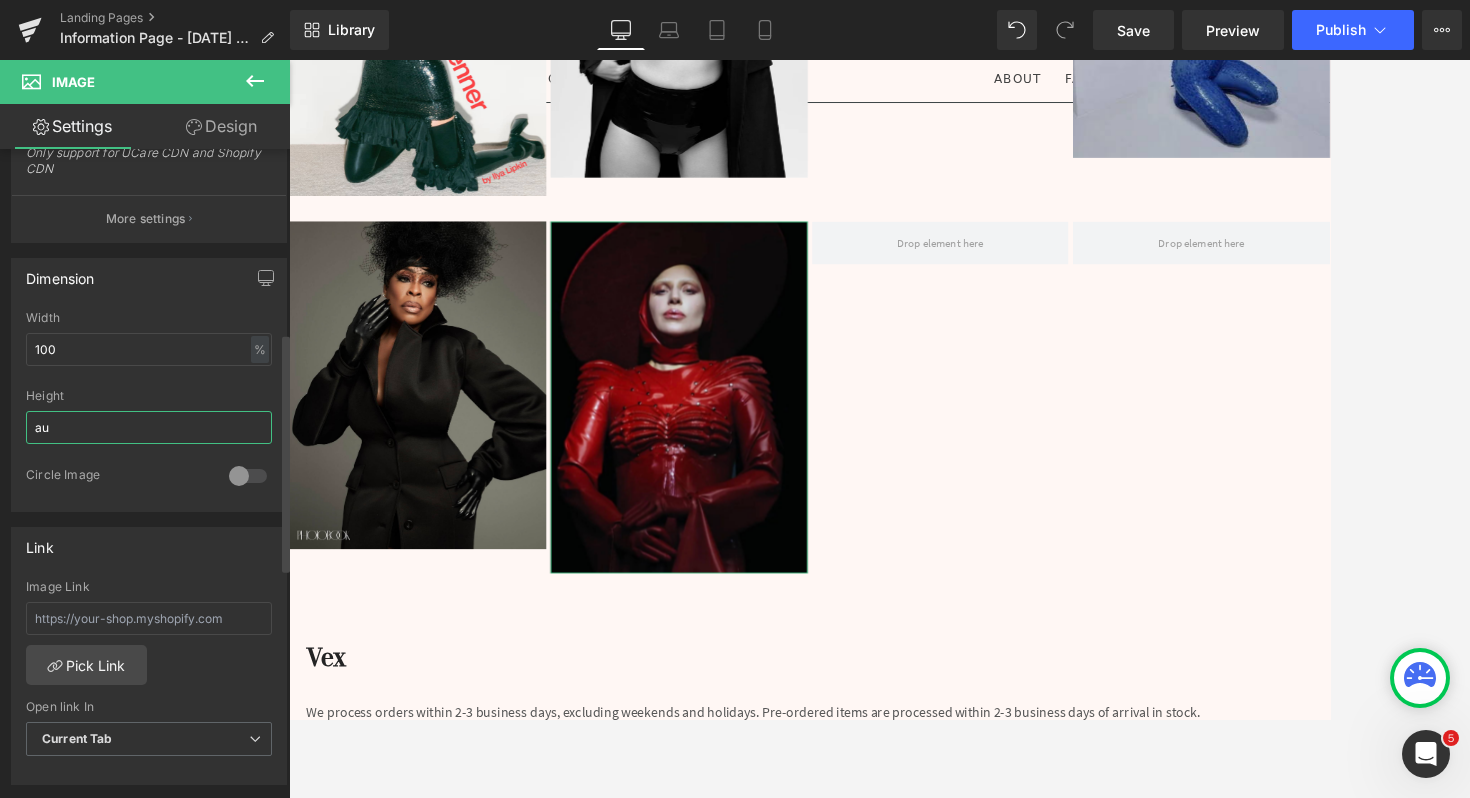 type on "a" 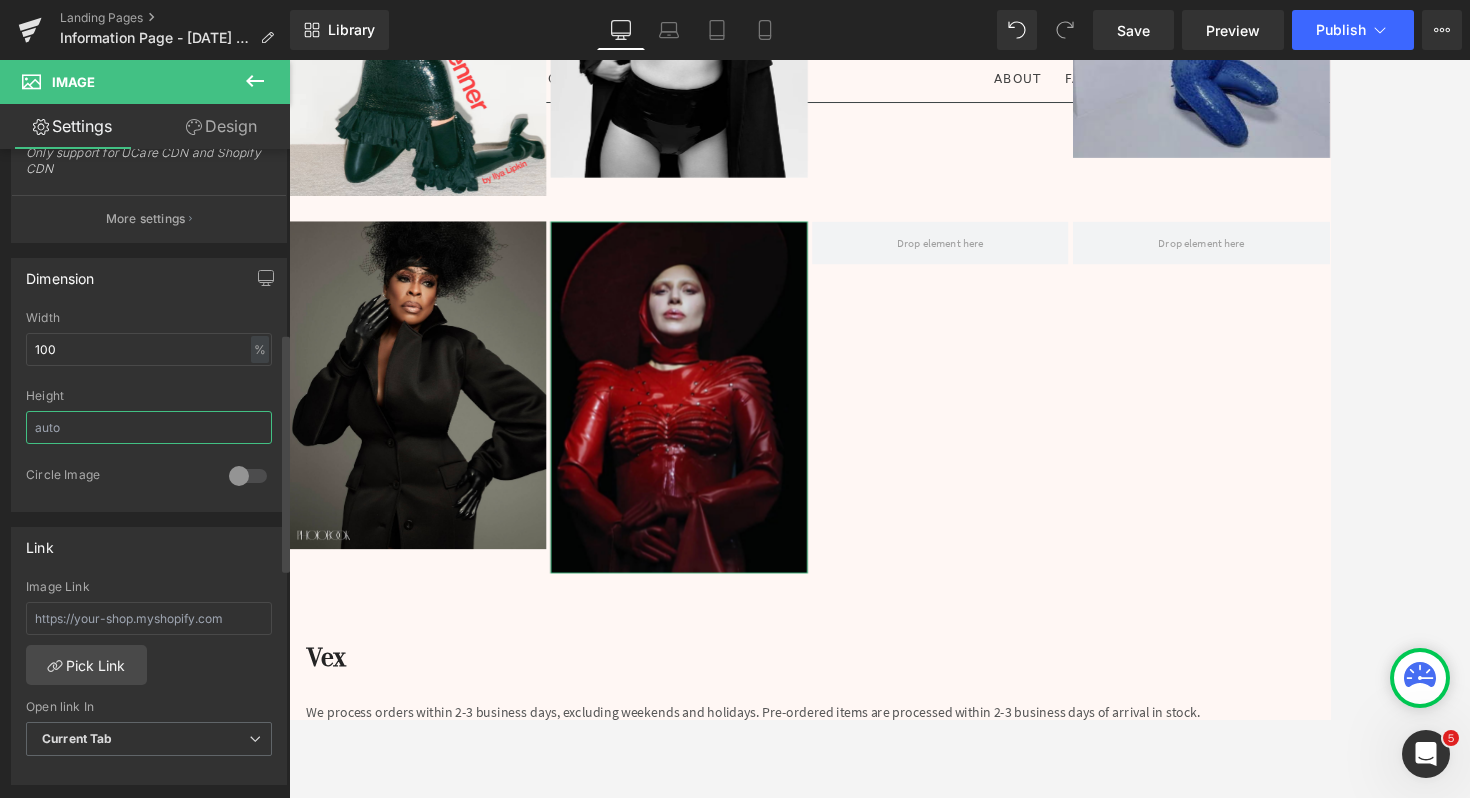 type 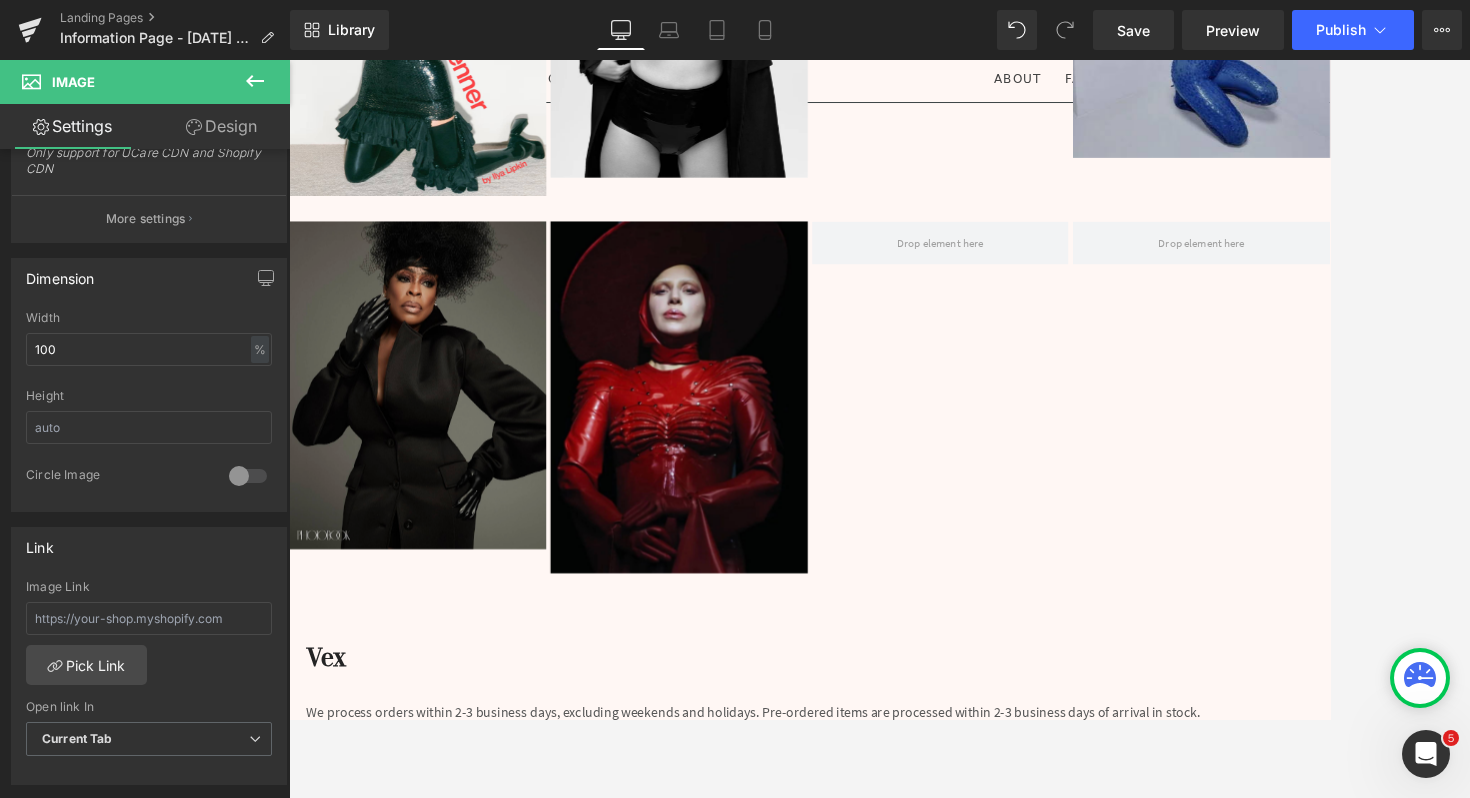 click at bounding box center [438, 438] 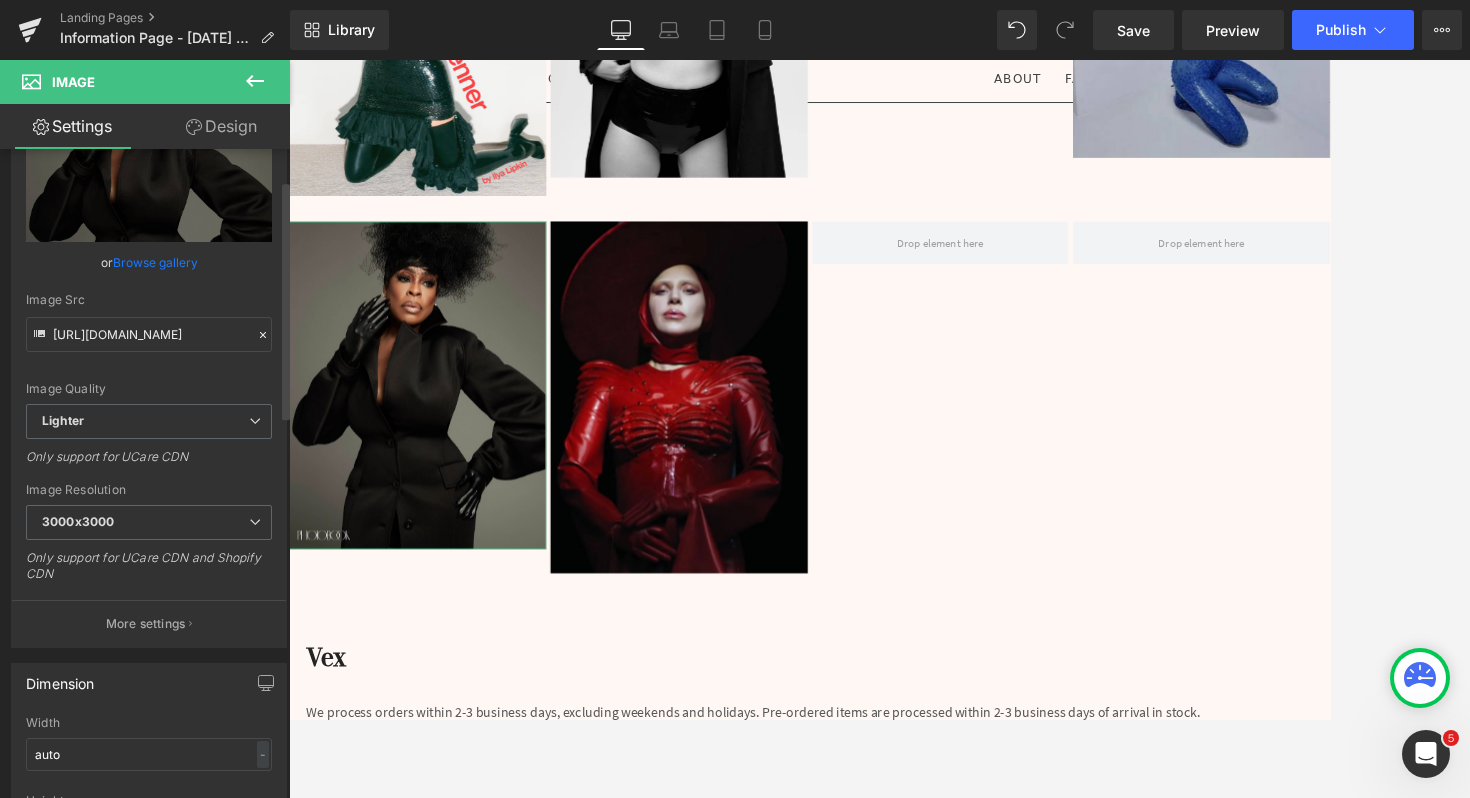 scroll, scrollTop: 97, scrollLeft: 0, axis: vertical 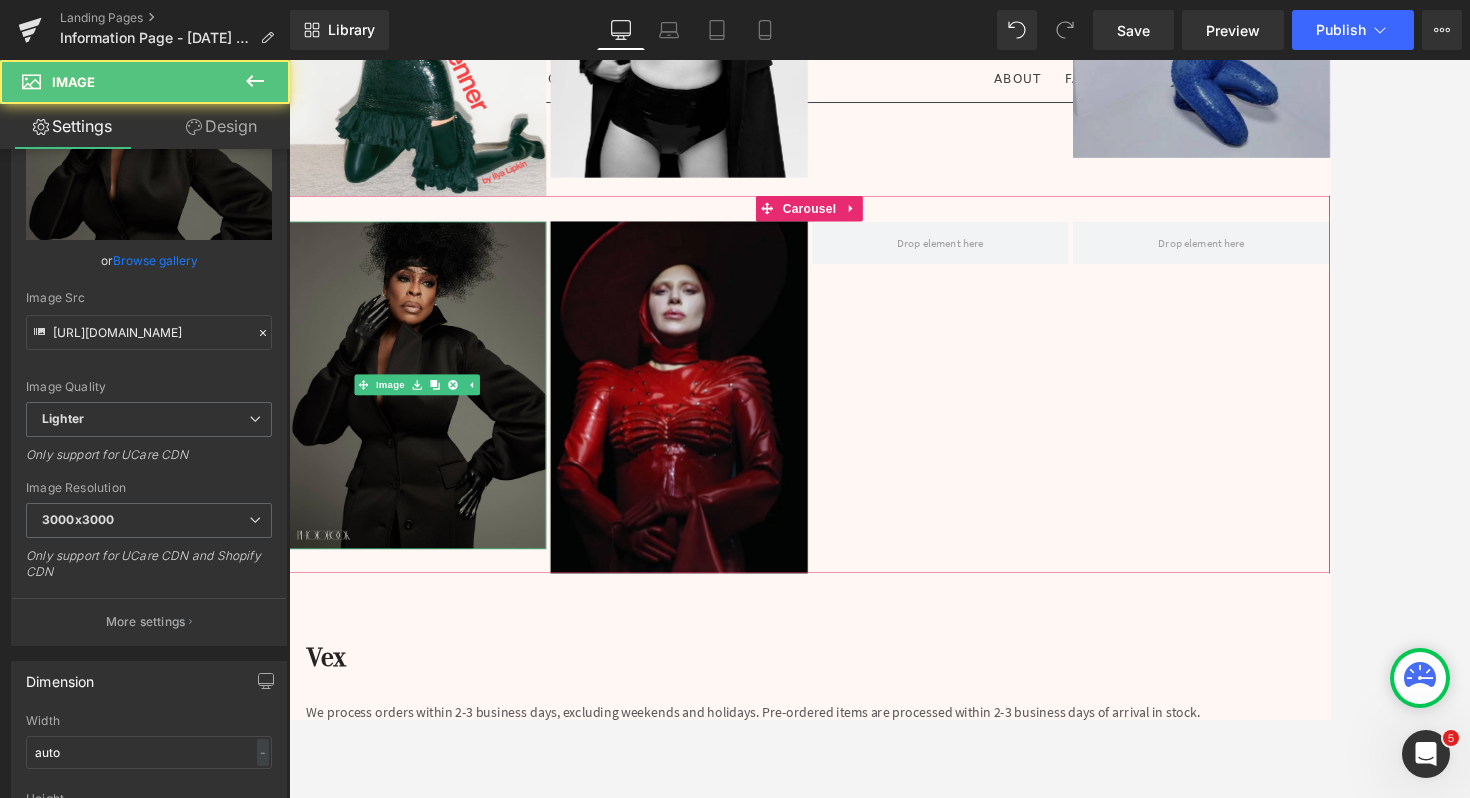 click at bounding box center (438, 438) 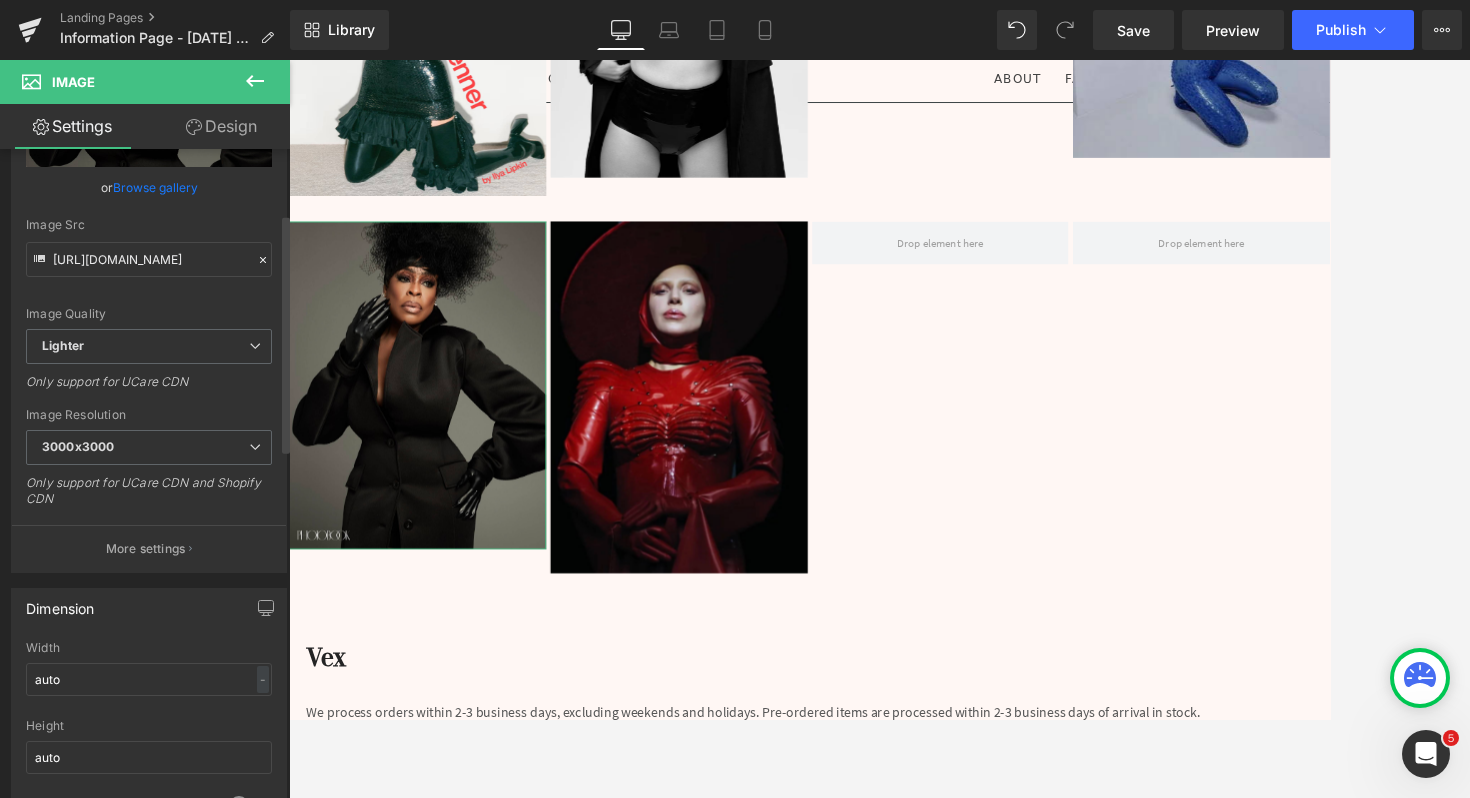 scroll, scrollTop: 179, scrollLeft: 0, axis: vertical 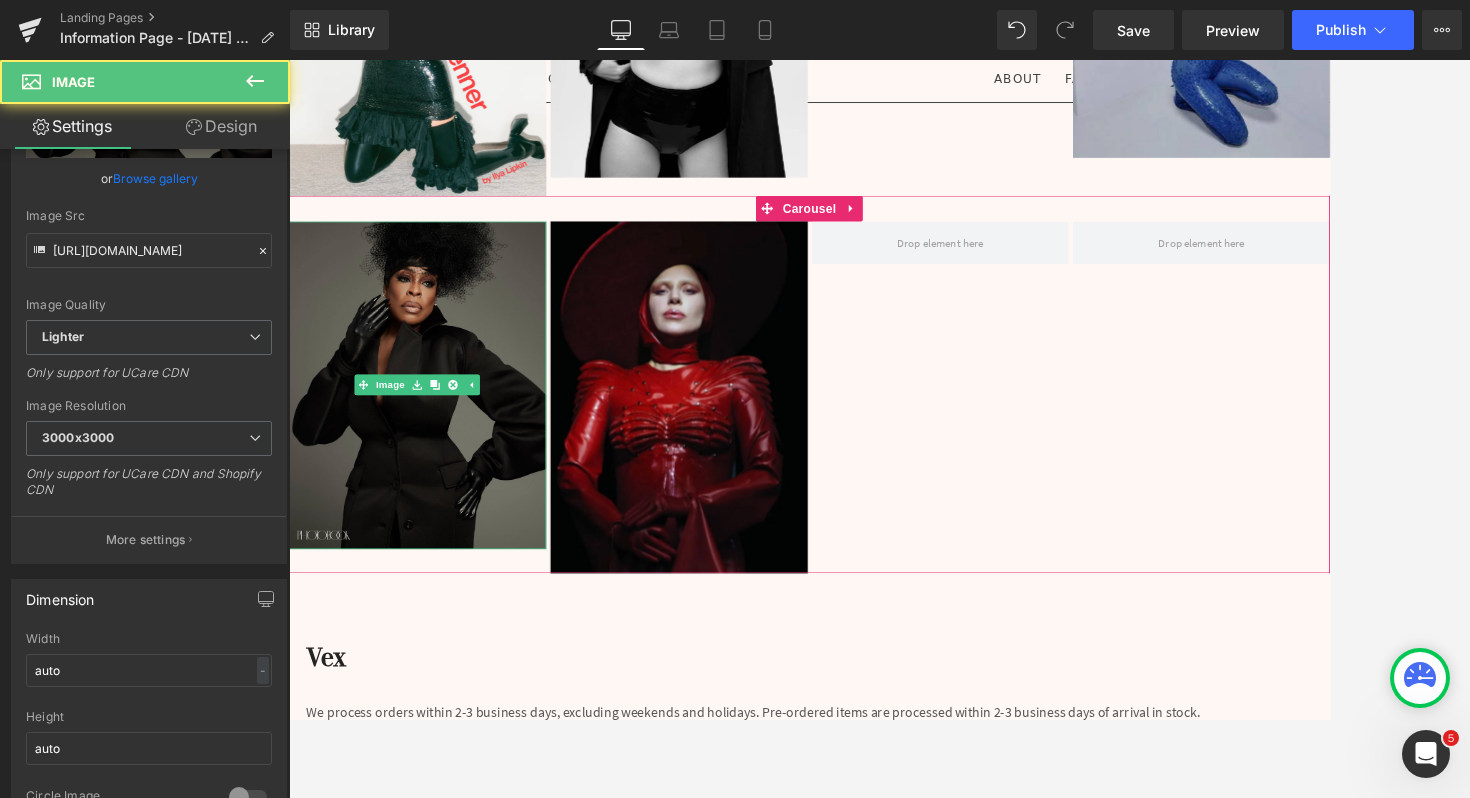 click at bounding box center [438, 438] 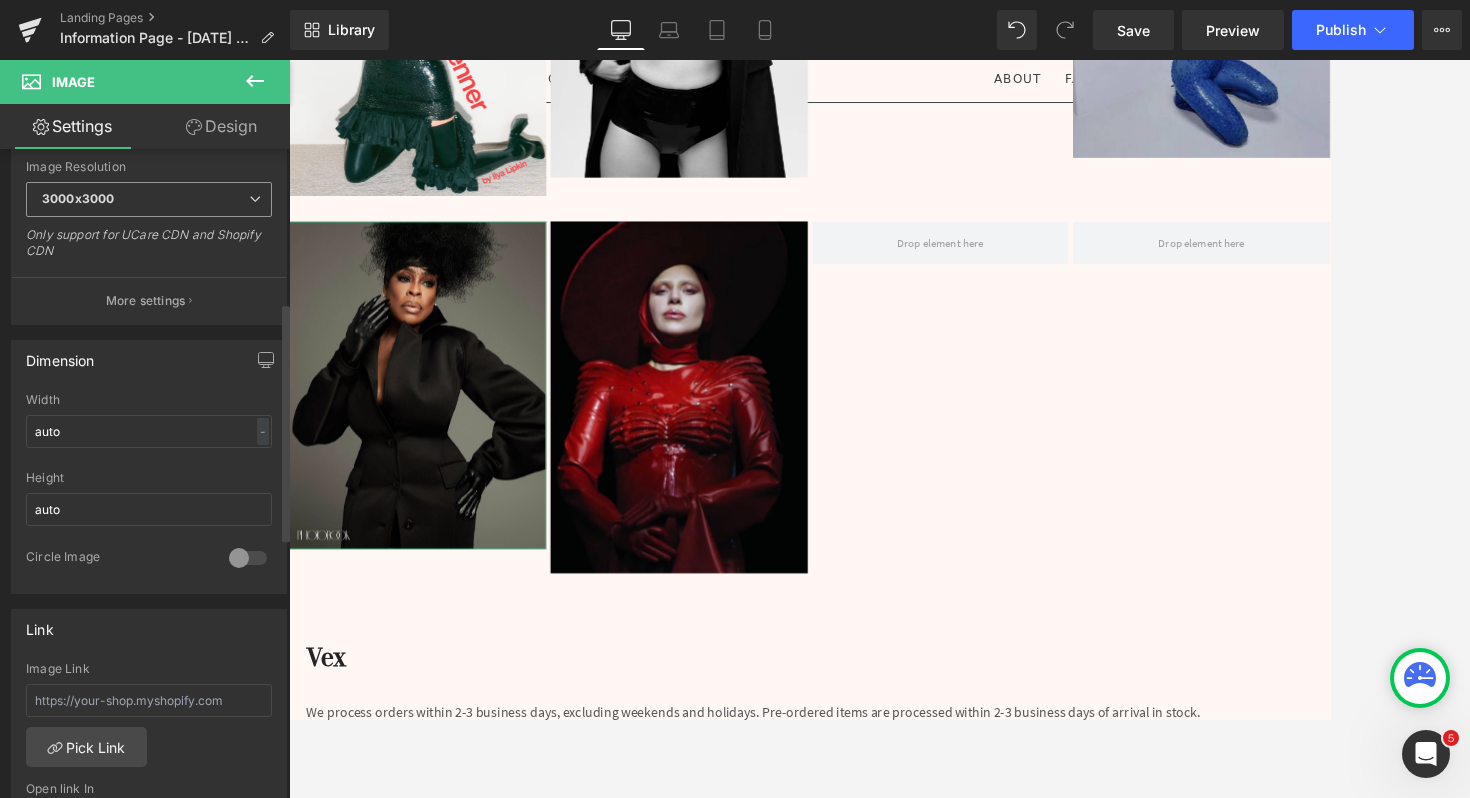 scroll, scrollTop: 420, scrollLeft: 0, axis: vertical 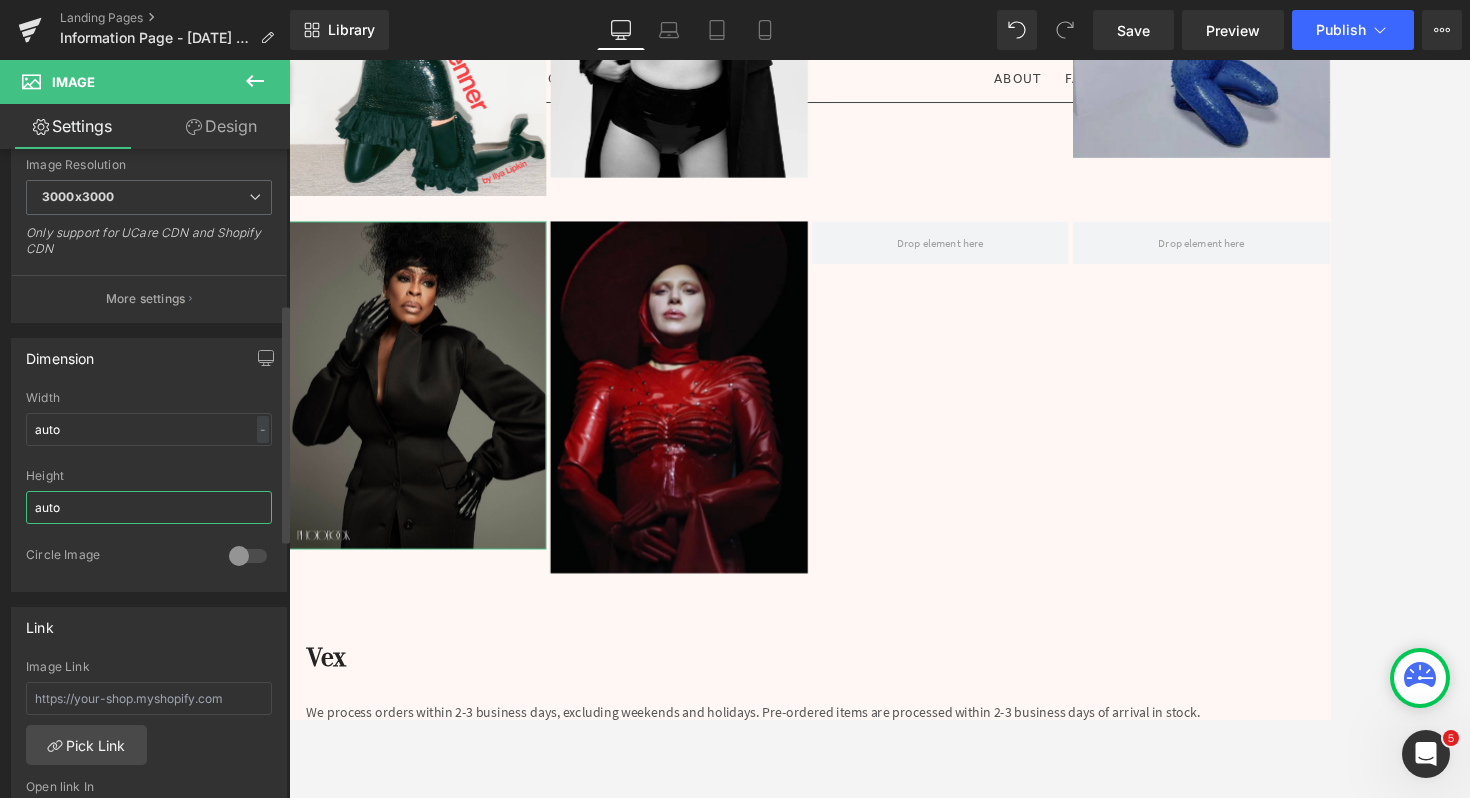 click on "auto" at bounding box center (149, 507) 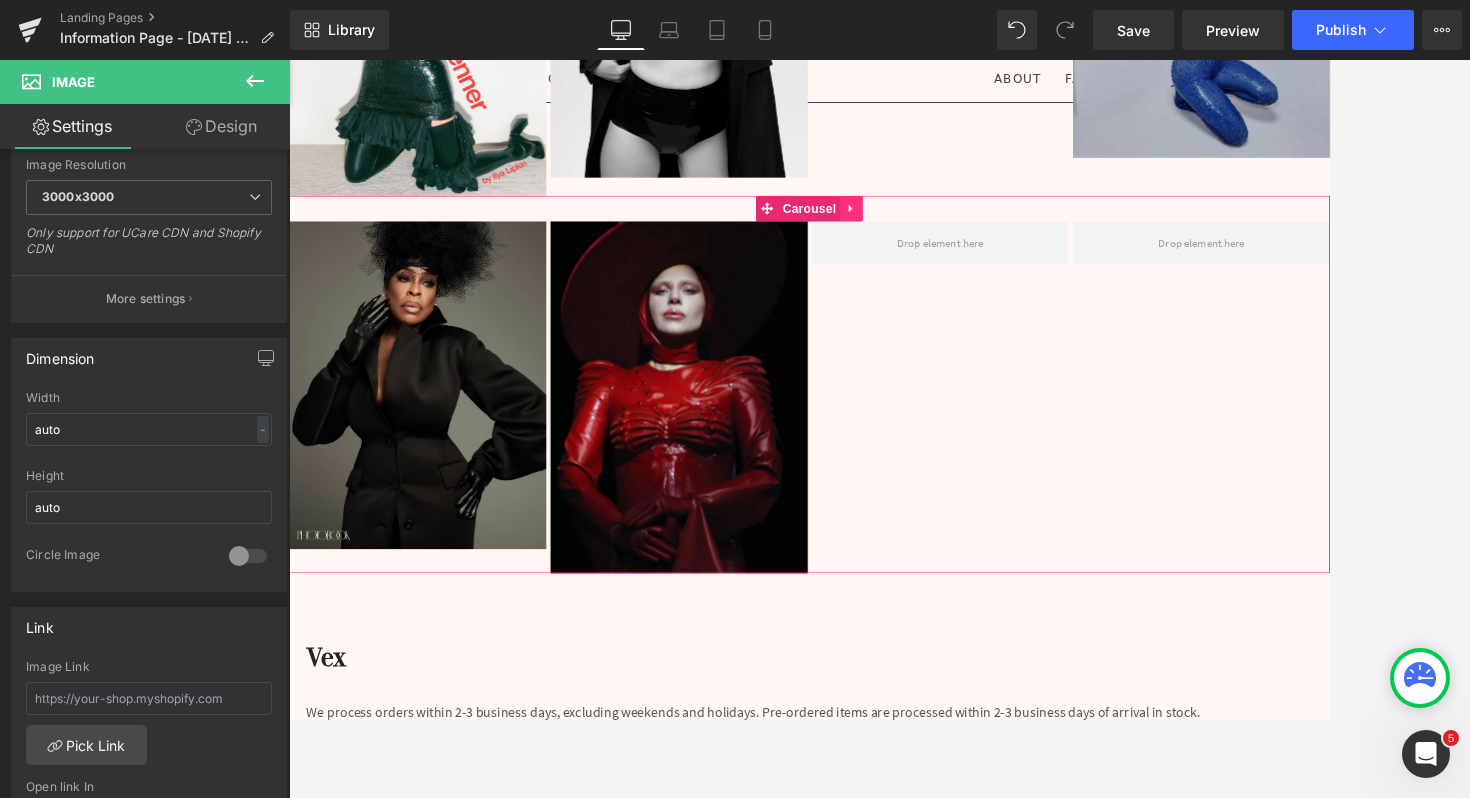 click 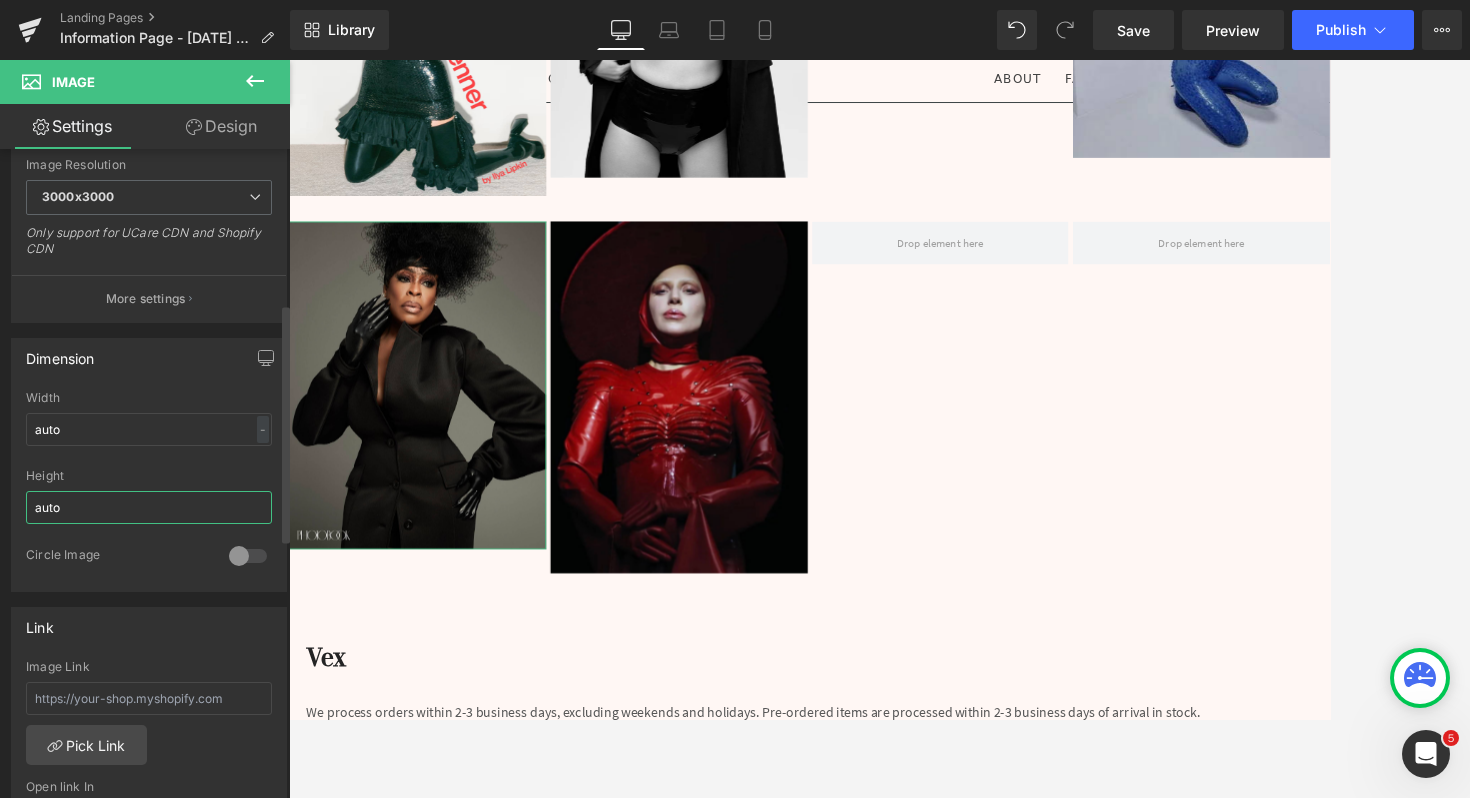 click on "auto" at bounding box center [149, 507] 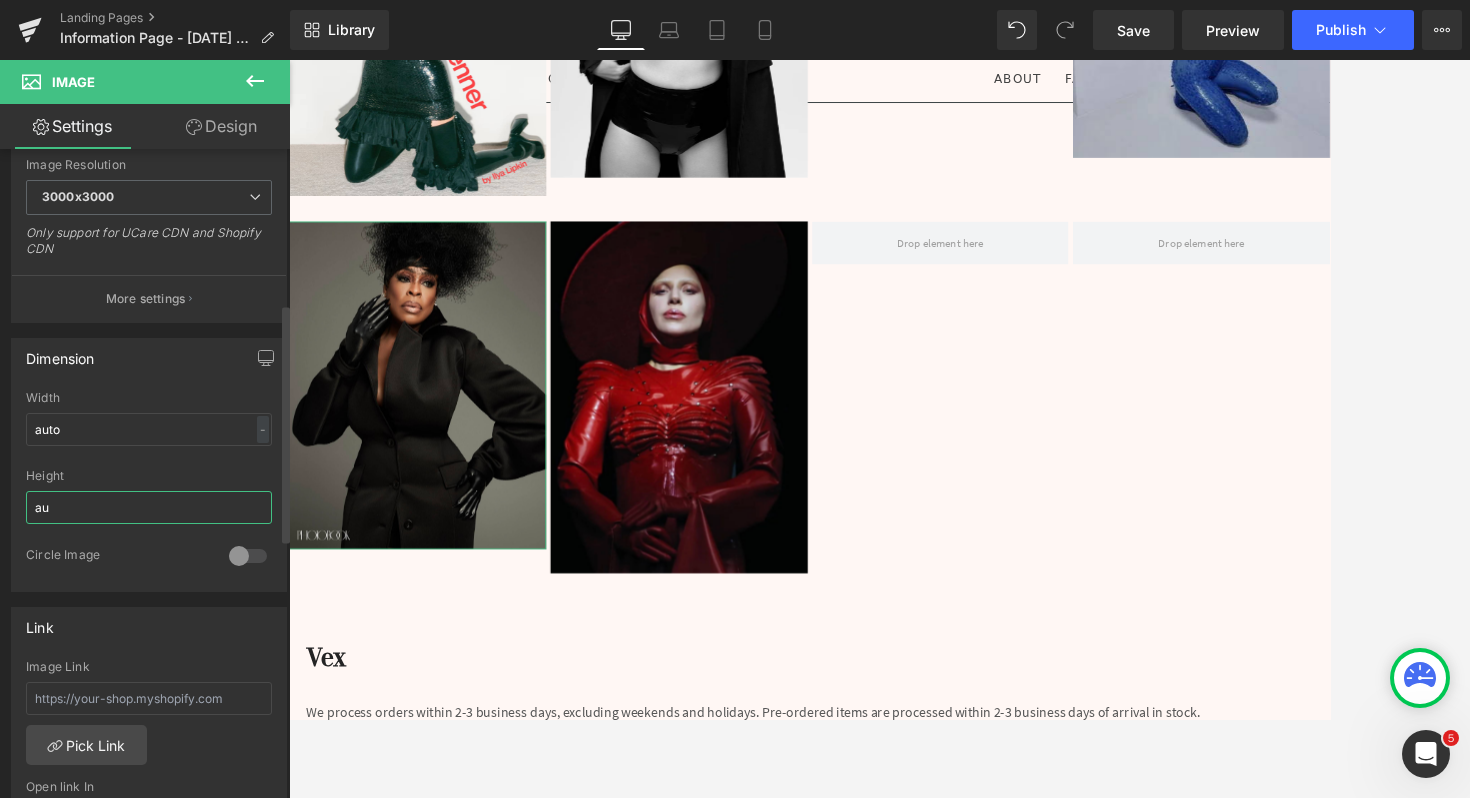 type on "a" 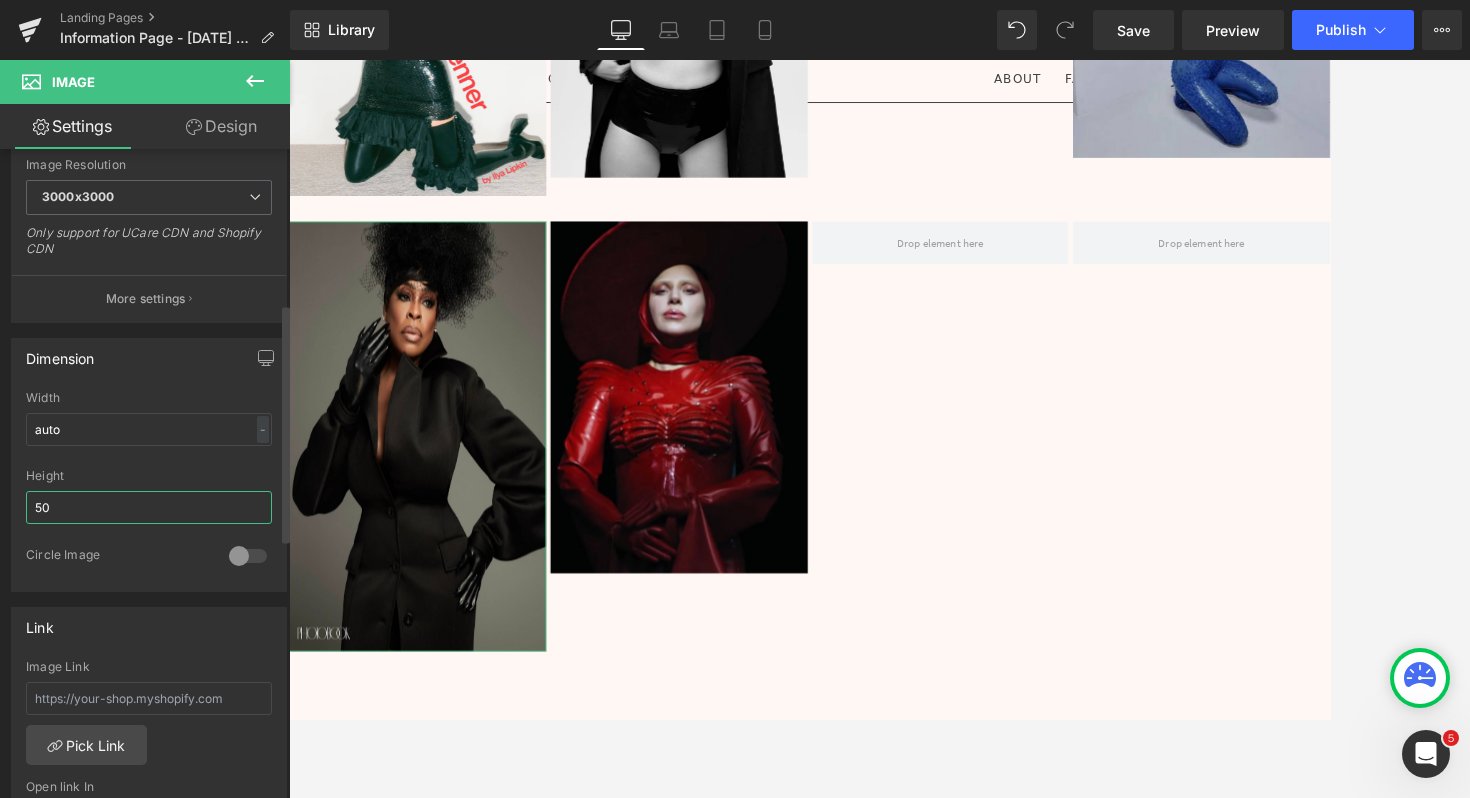 type on "5" 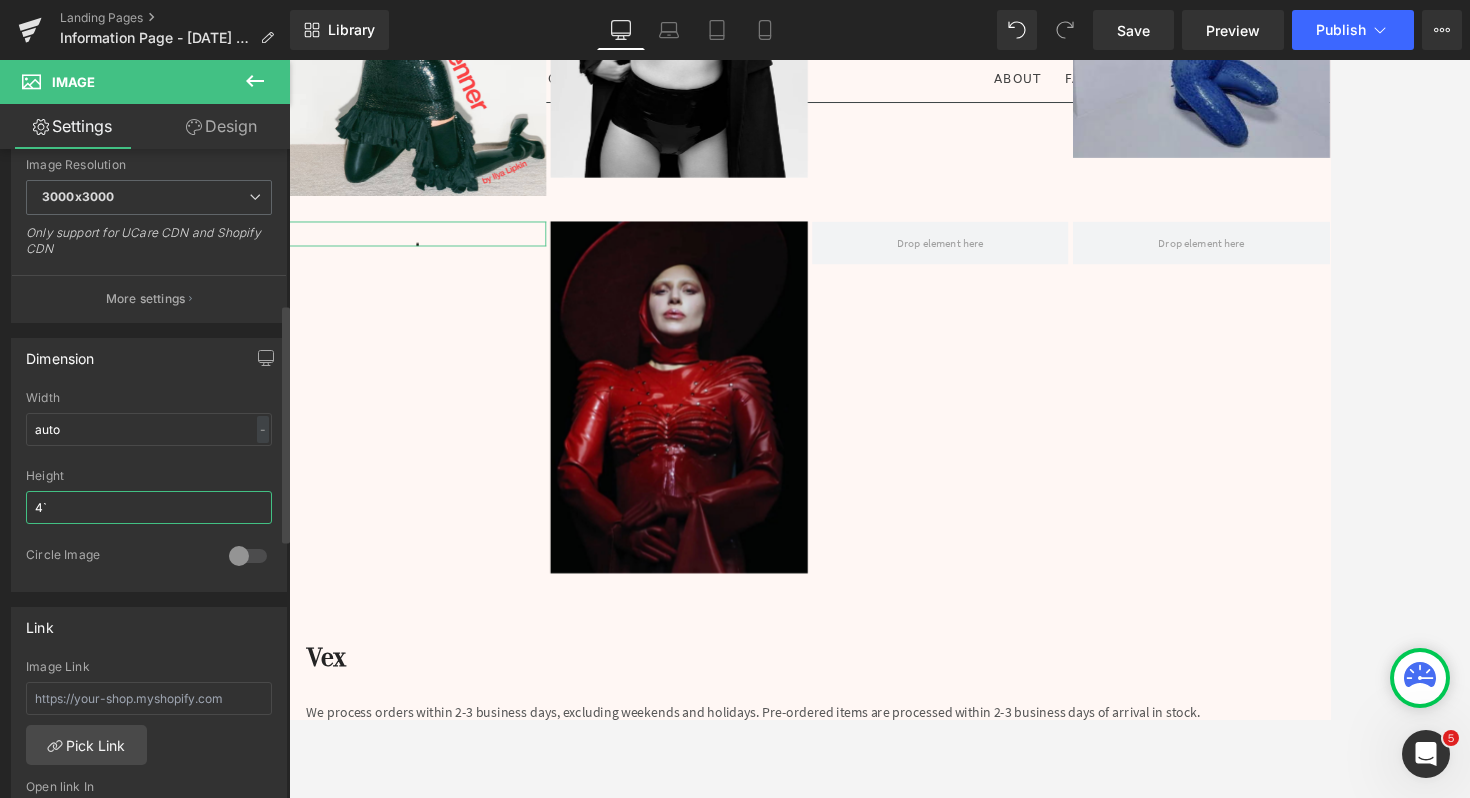 type on "4" 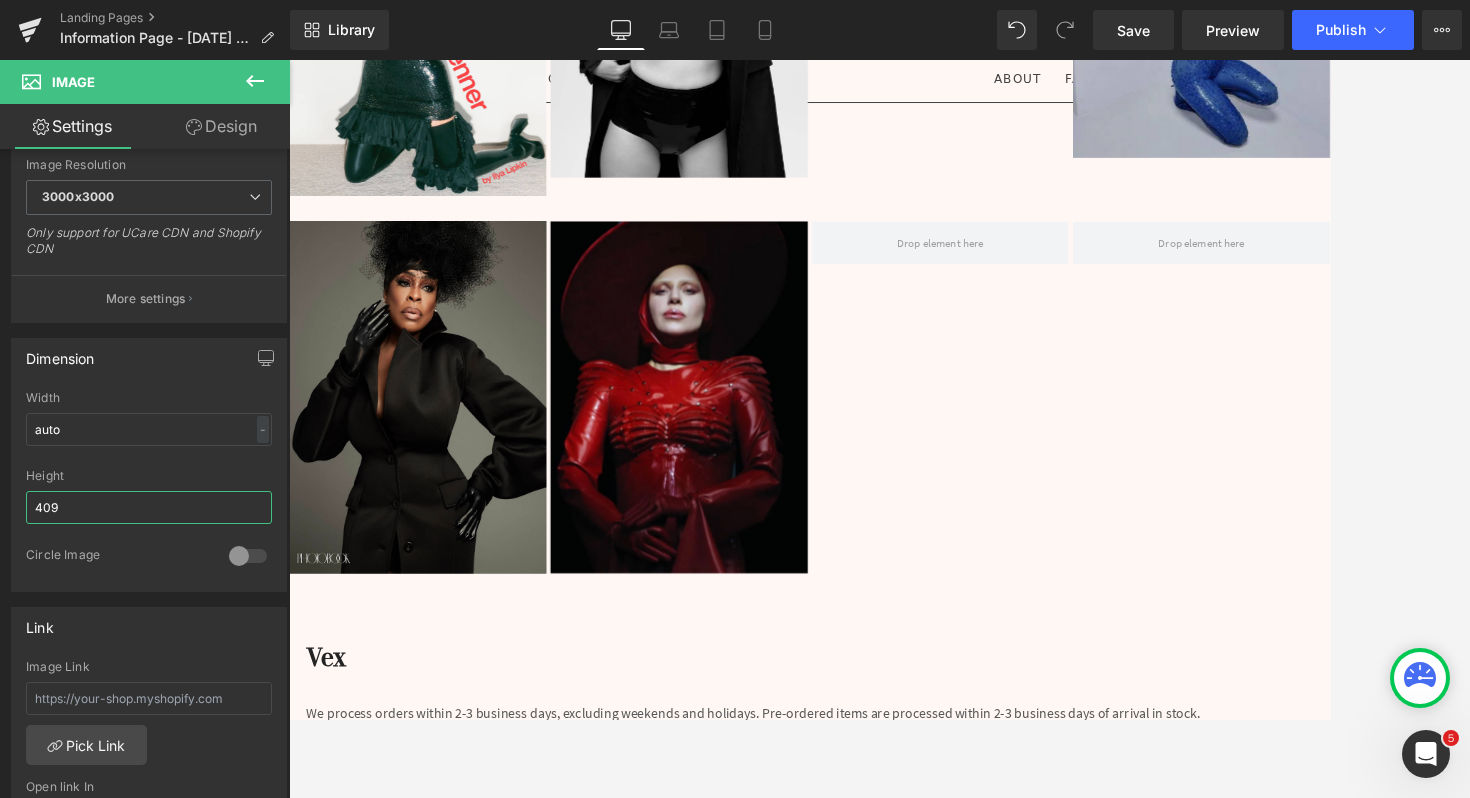 type on "409" 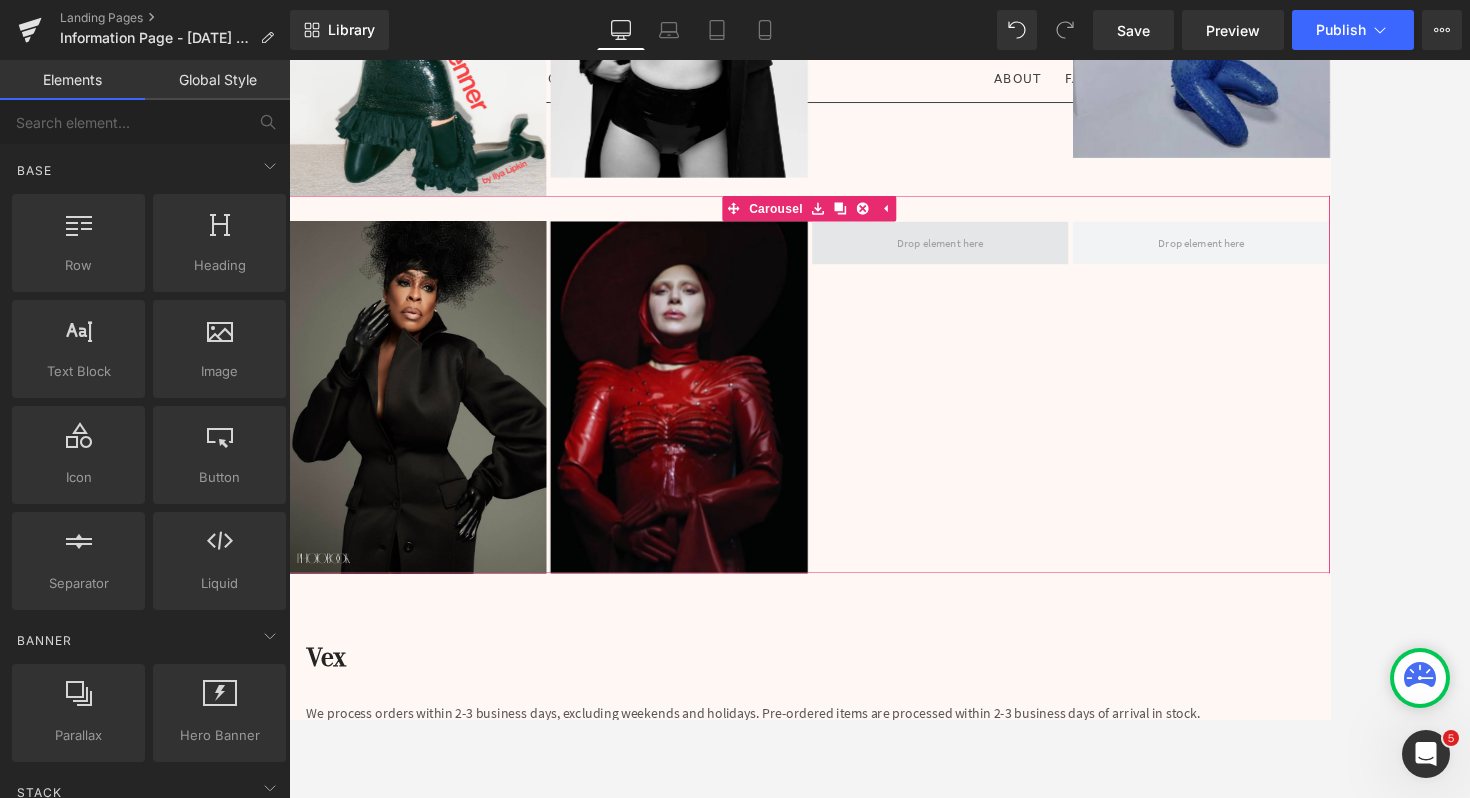 click at bounding box center (1046, 273) 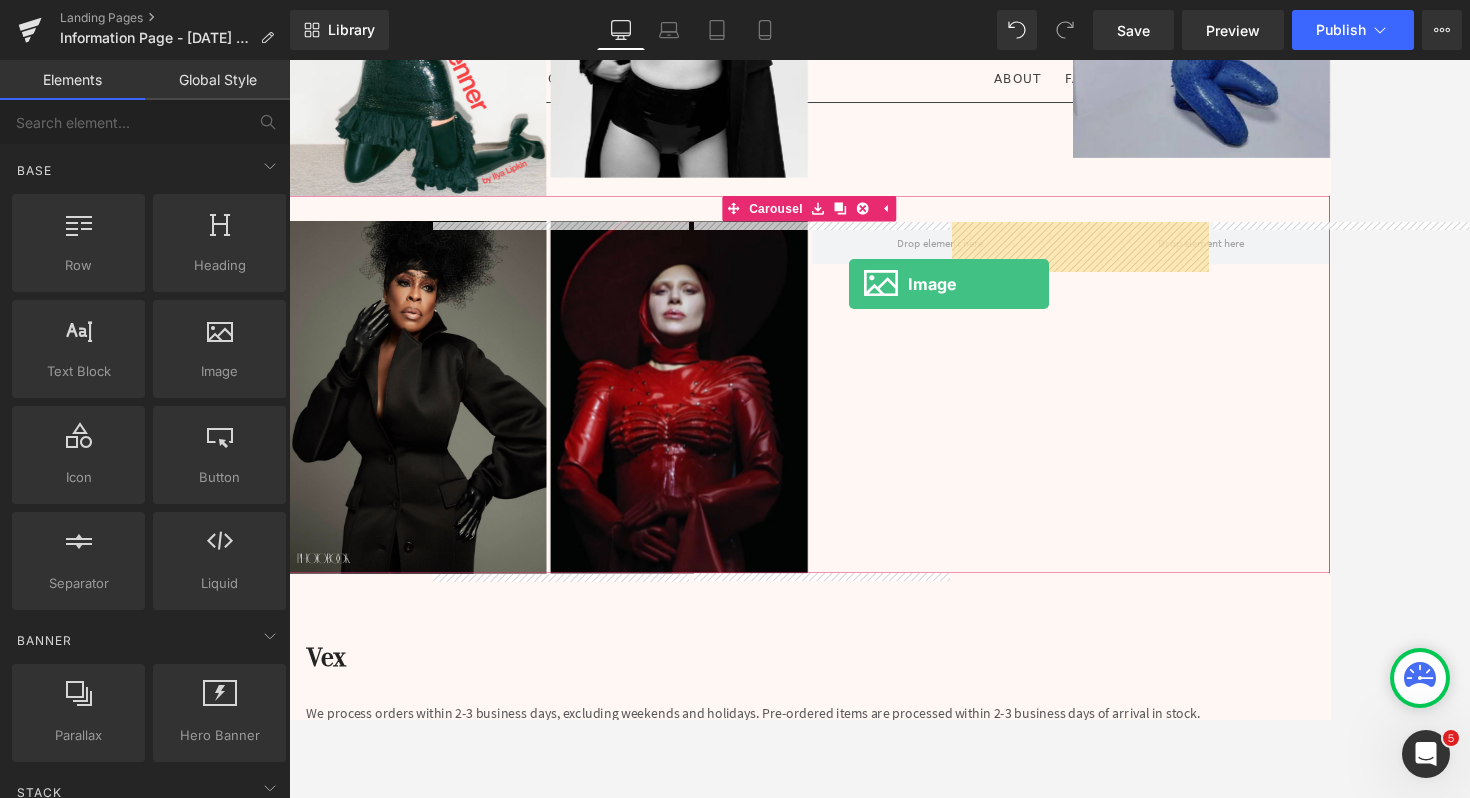 drag, startPoint x: 547, startPoint y: 410, endPoint x: 932, endPoint y: 313, distance: 397.0315 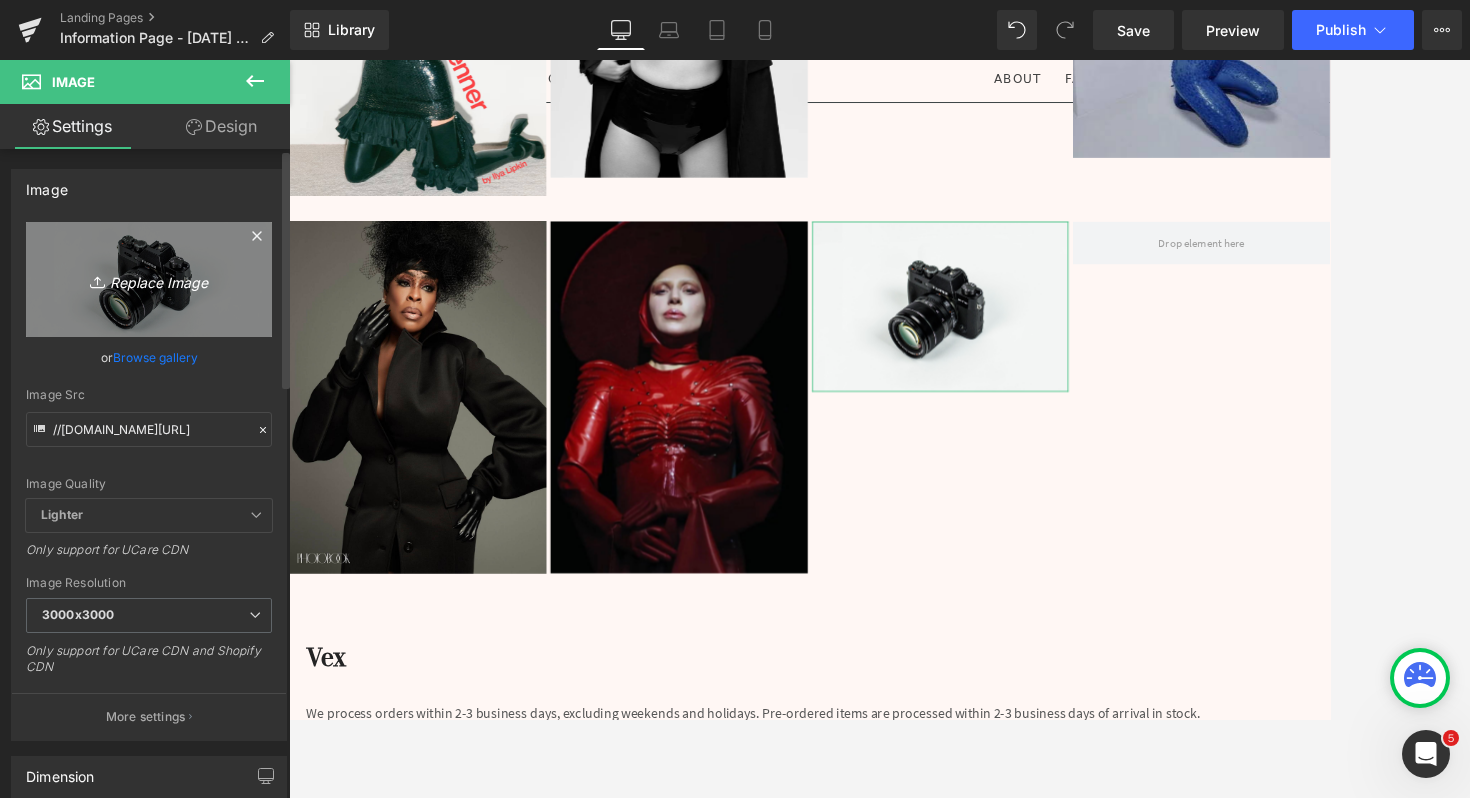 click 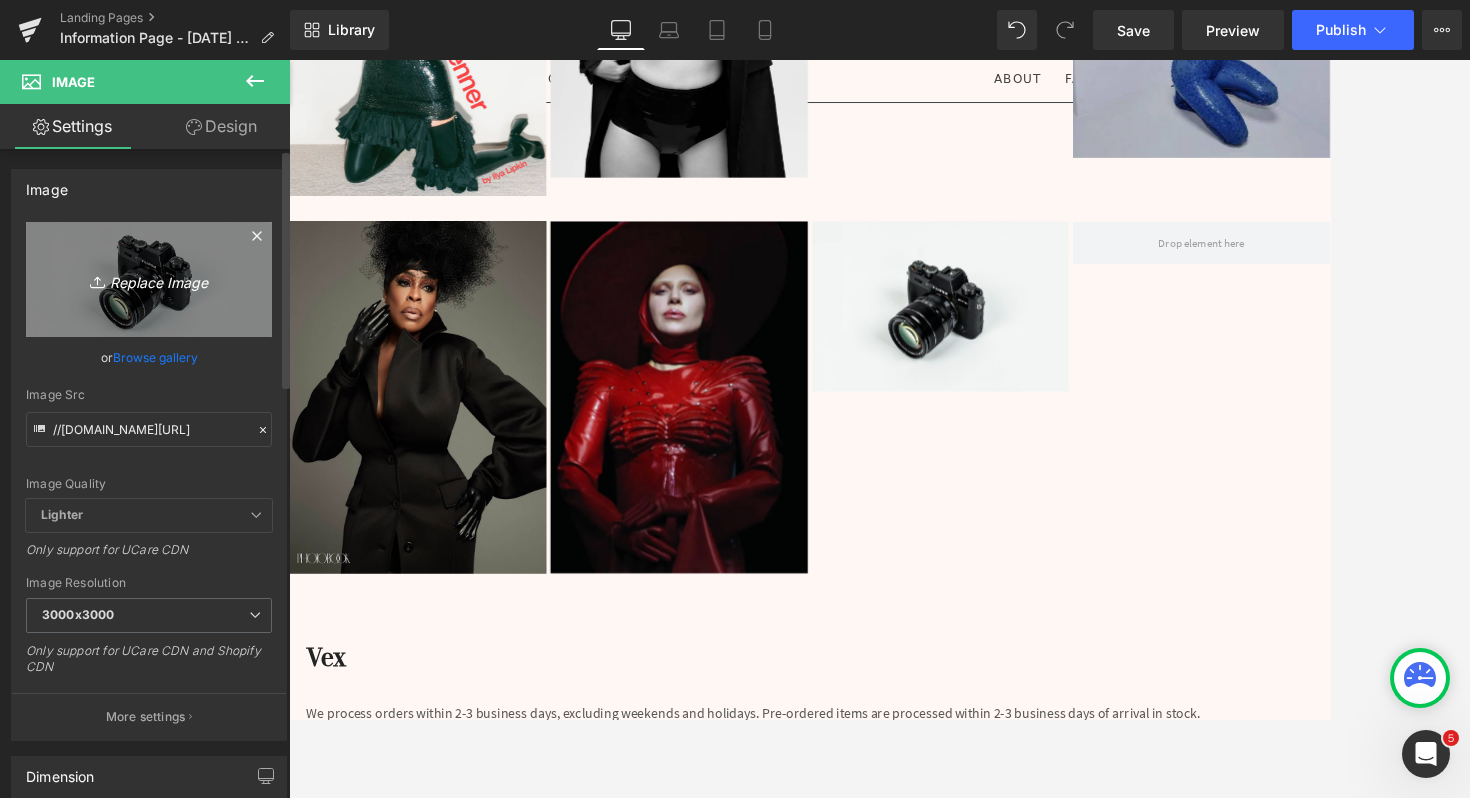 type on "C:\fakepath\[PERSON_NAME]-latex.webp" 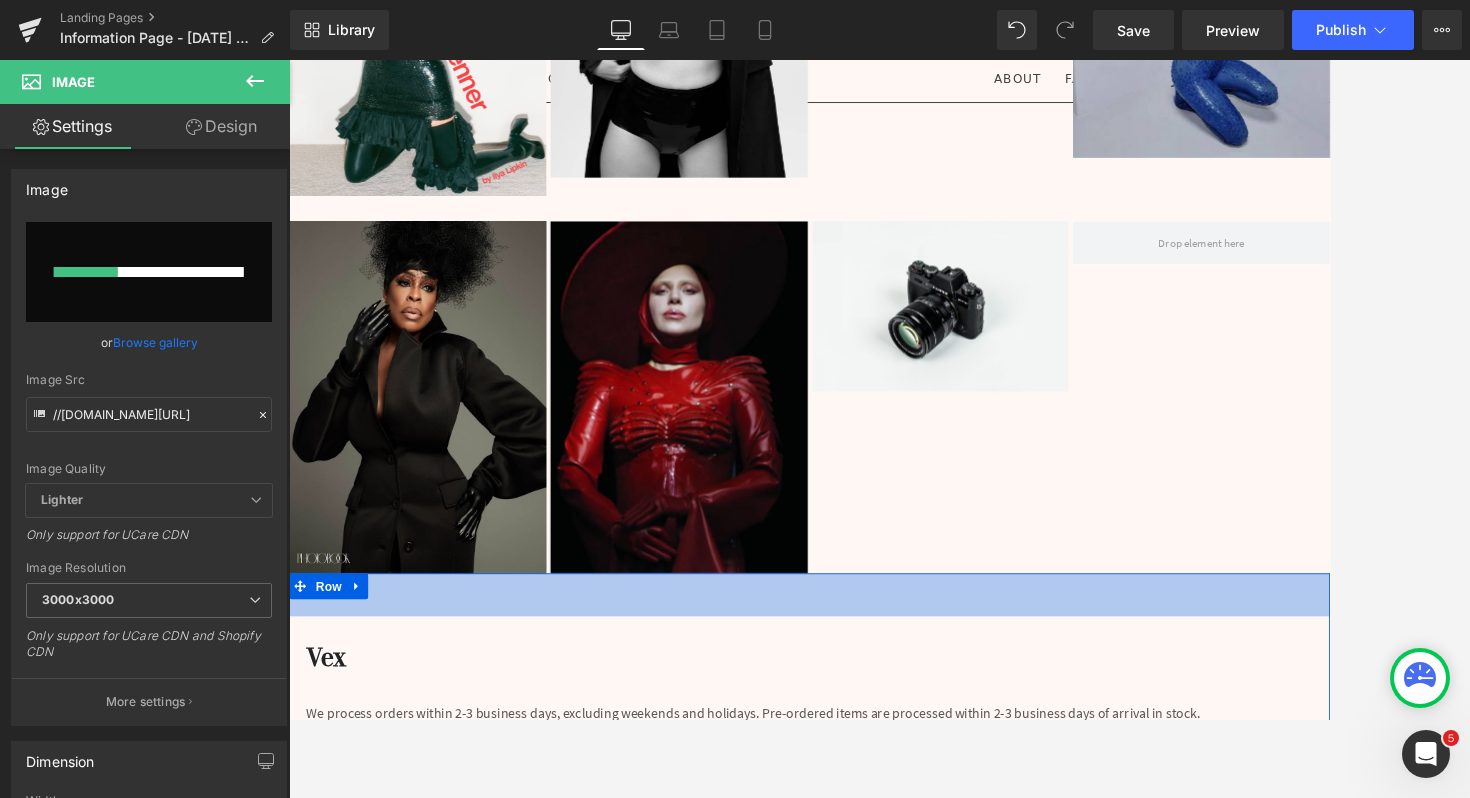 type 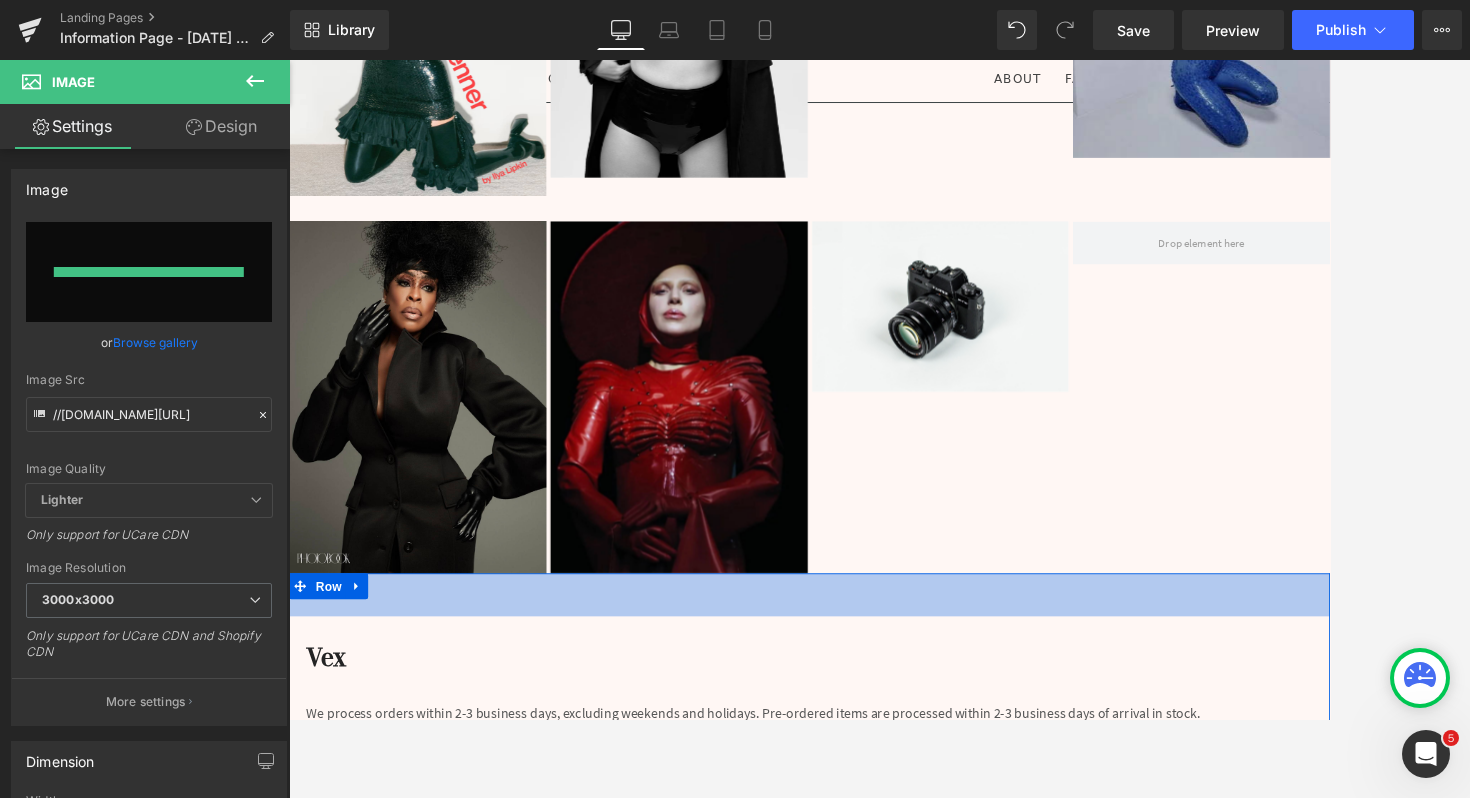 type on "[URL][DOMAIN_NAME][PERSON_NAME]" 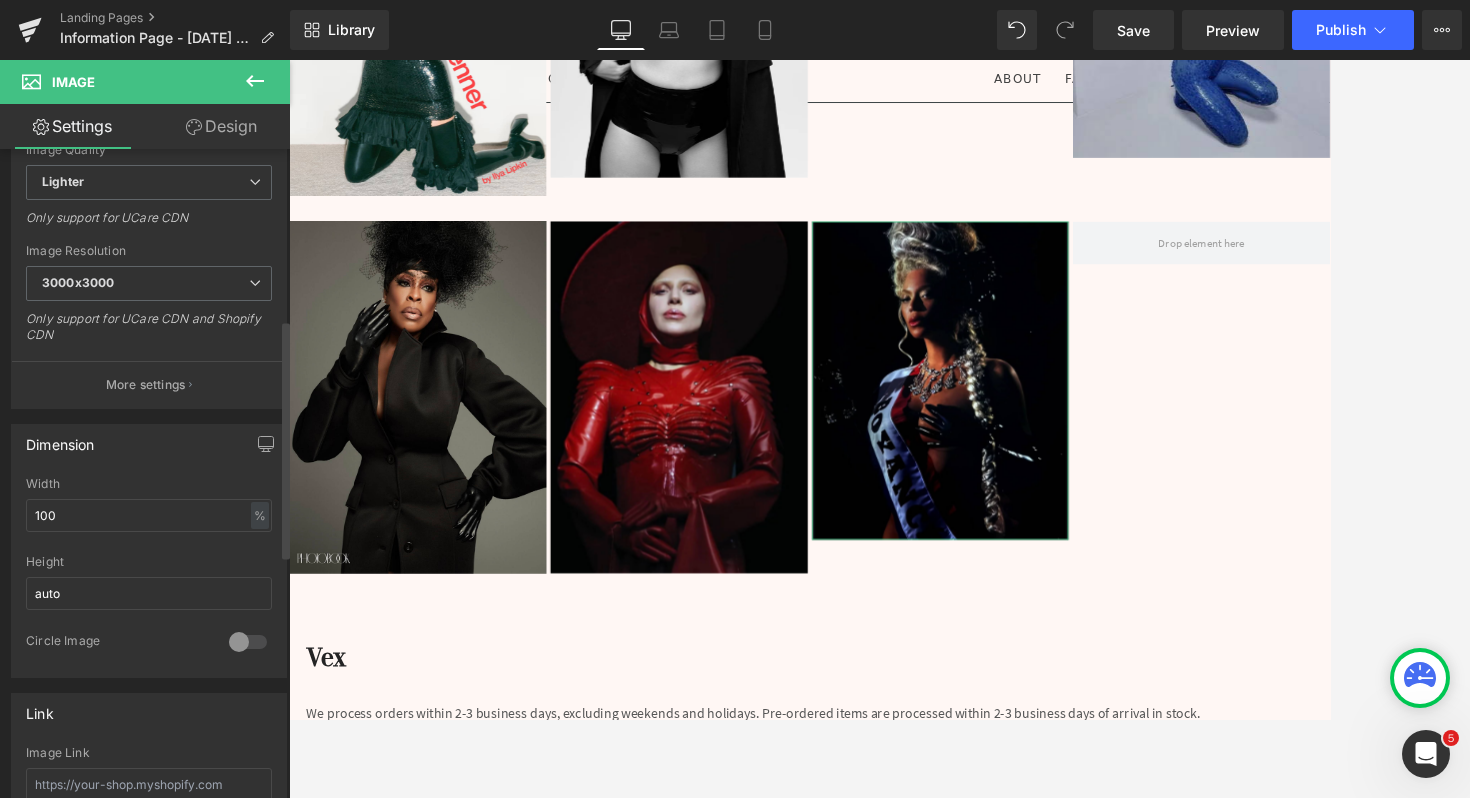 scroll, scrollTop: 506, scrollLeft: 0, axis: vertical 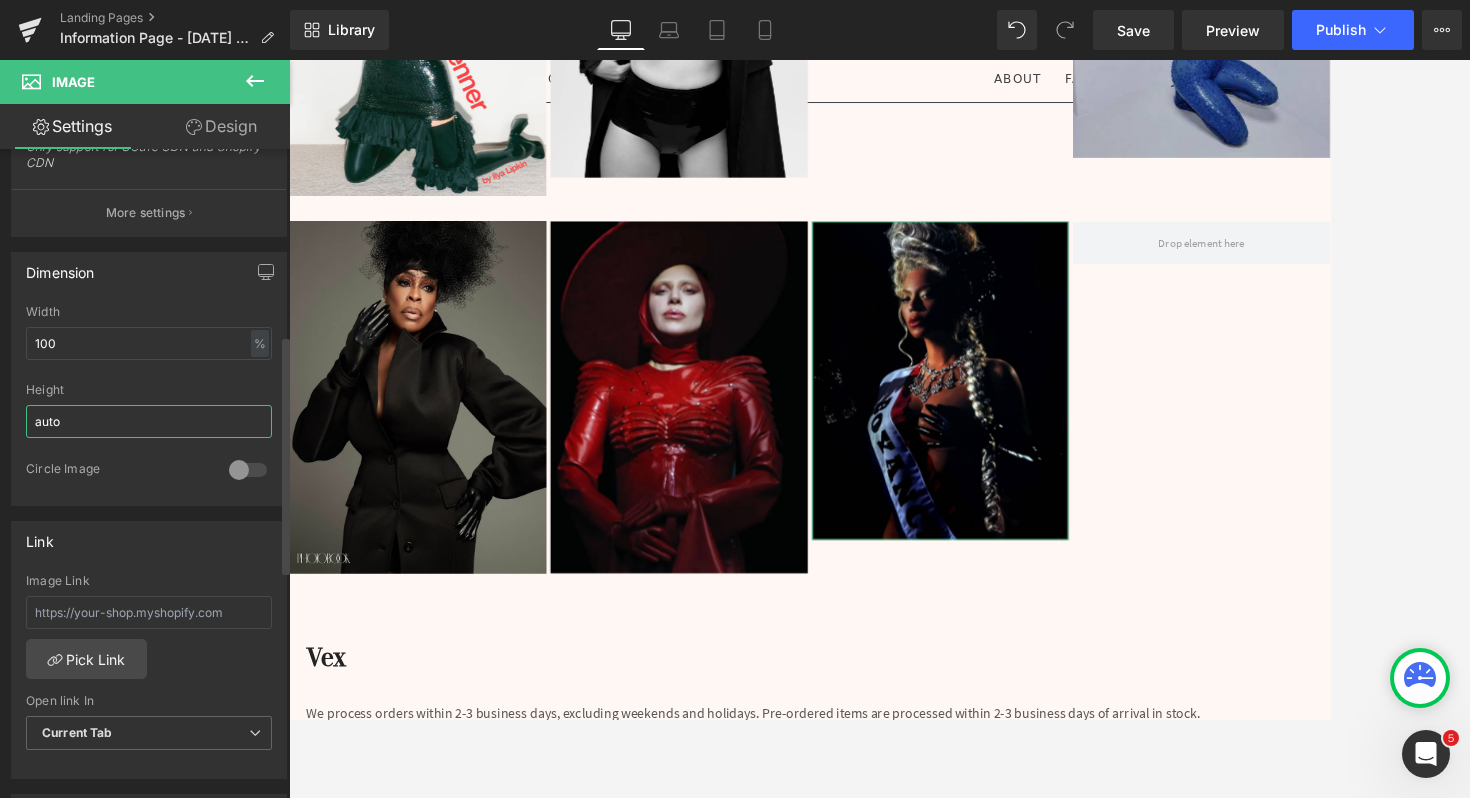 click on "auto" at bounding box center [149, 421] 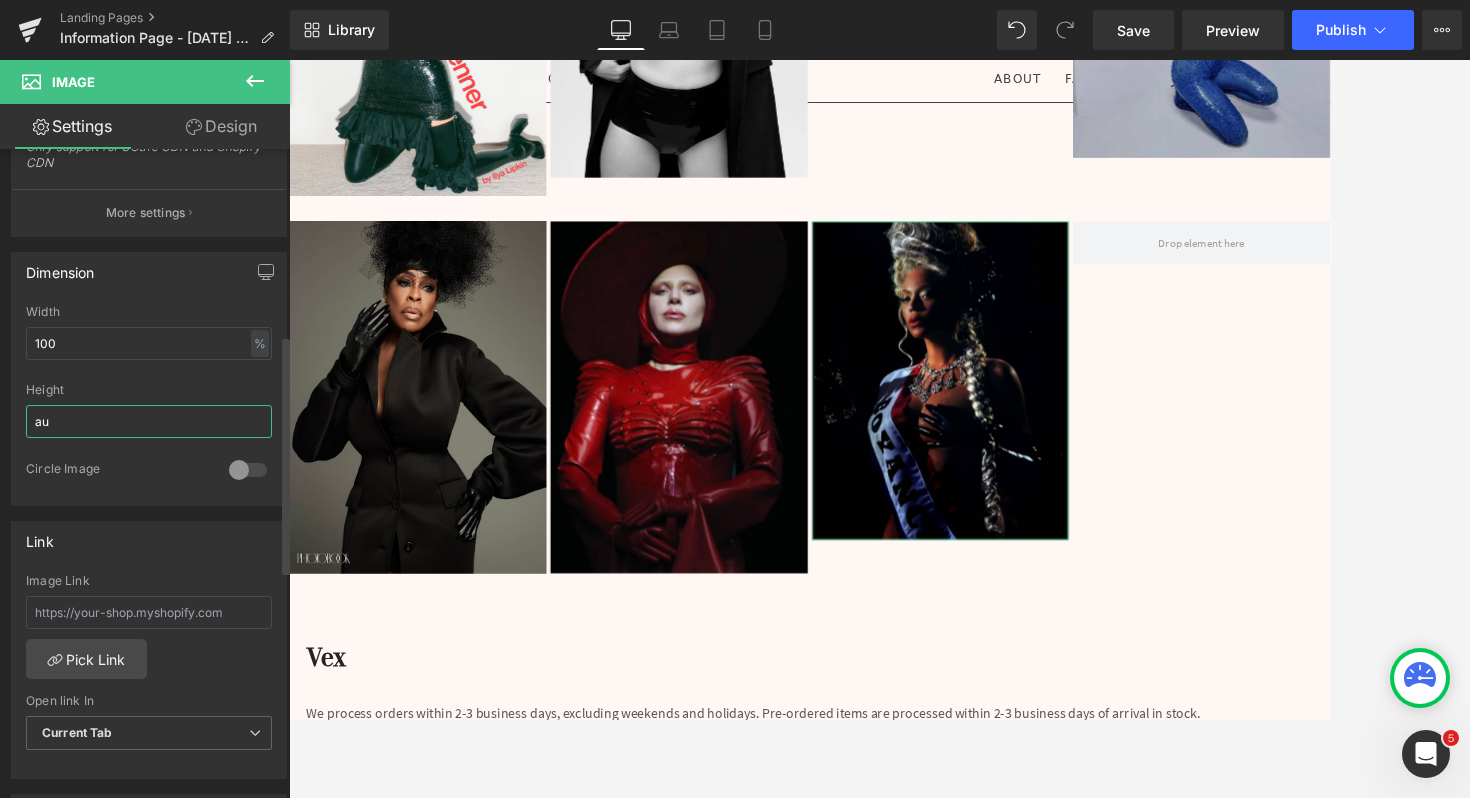 type on "a" 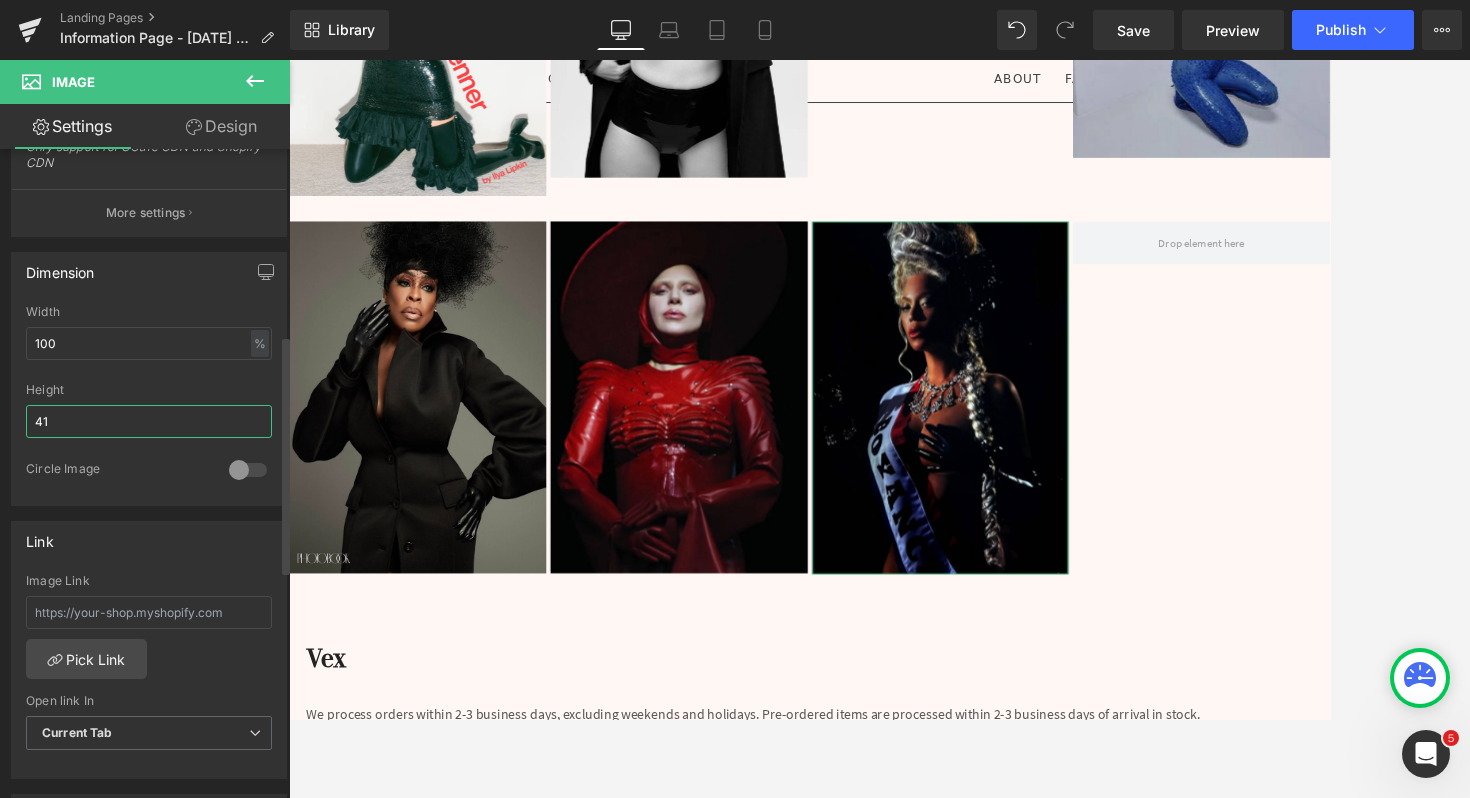 type on "4" 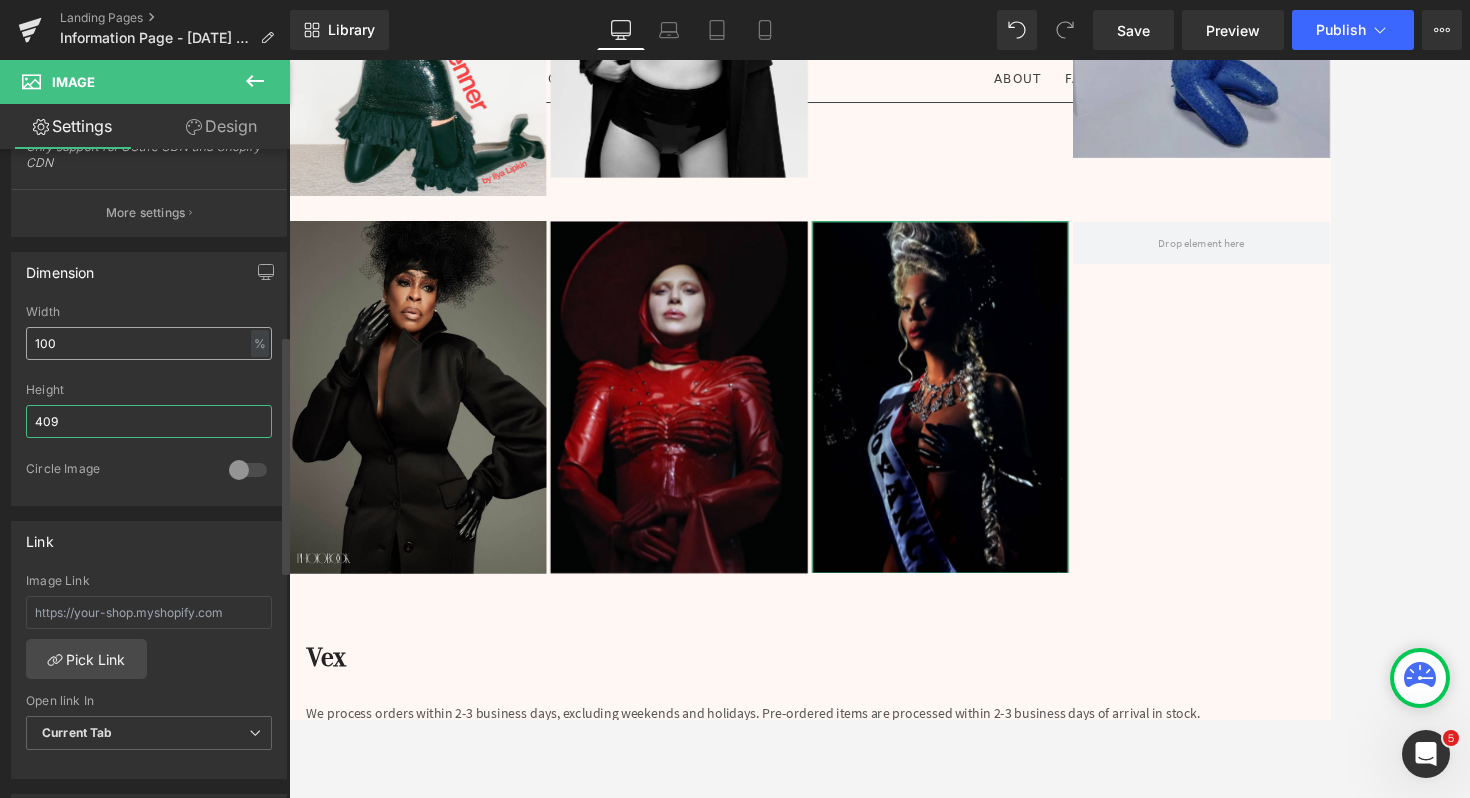 type on "409" 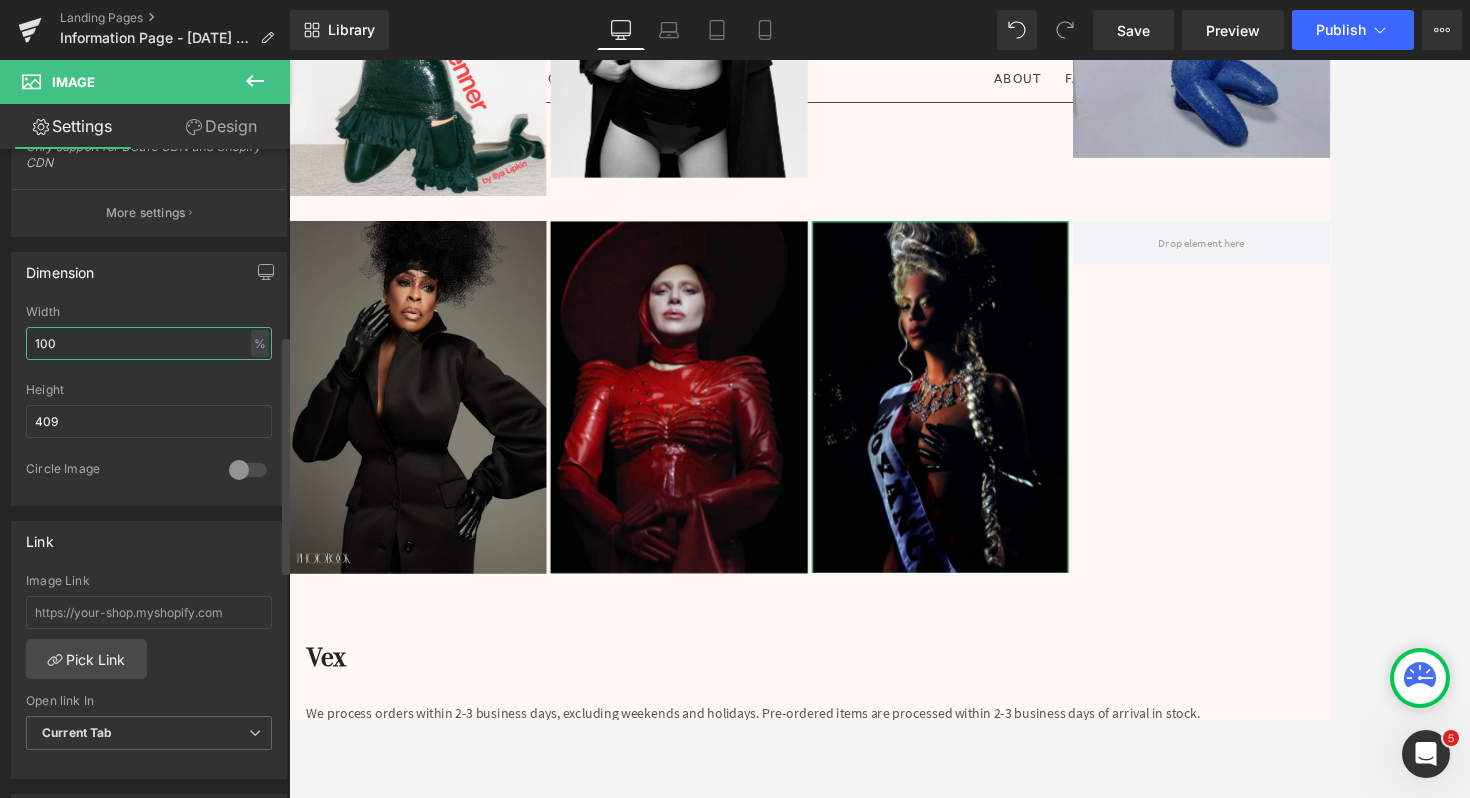 click on "100" at bounding box center (149, 343) 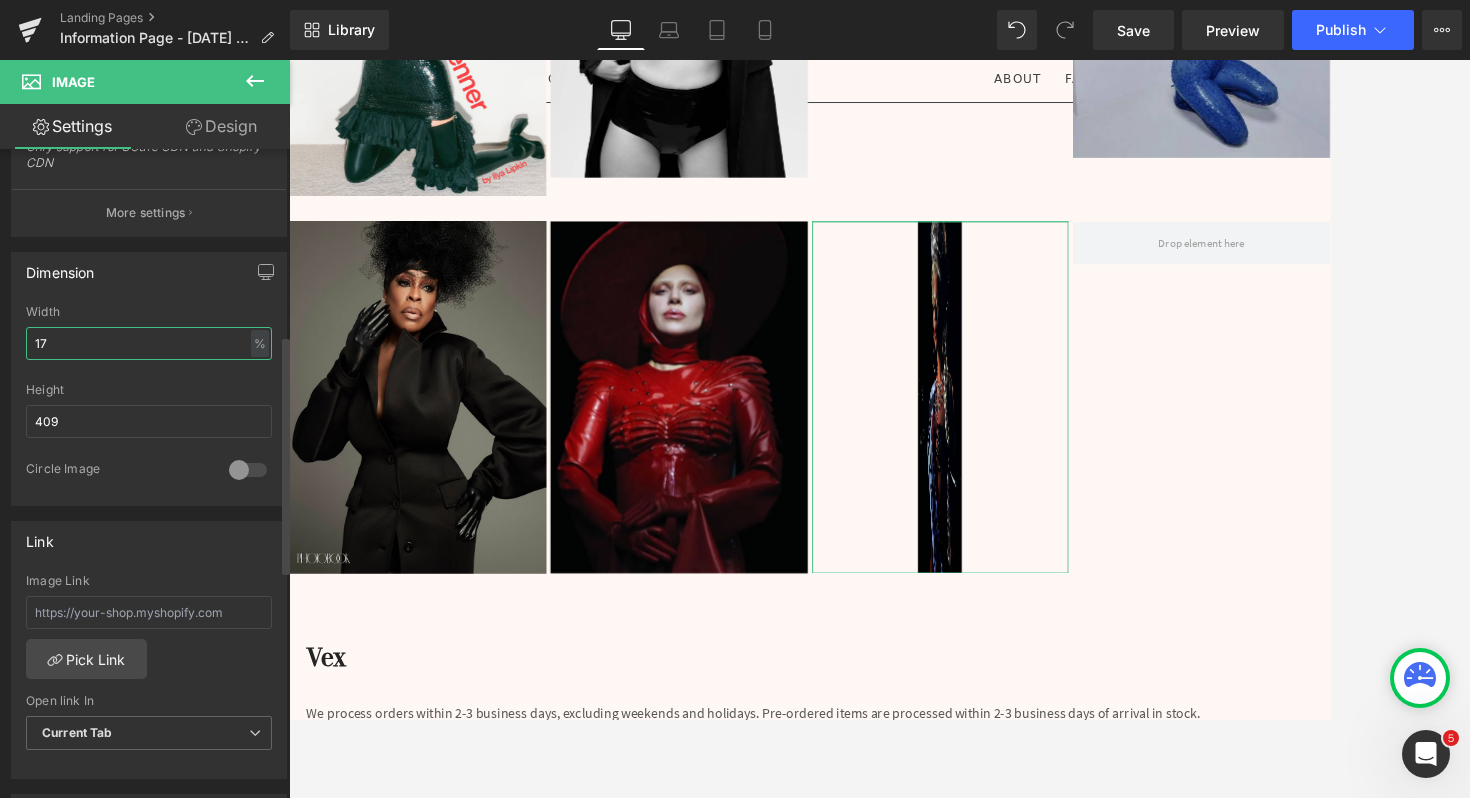 type on "1" 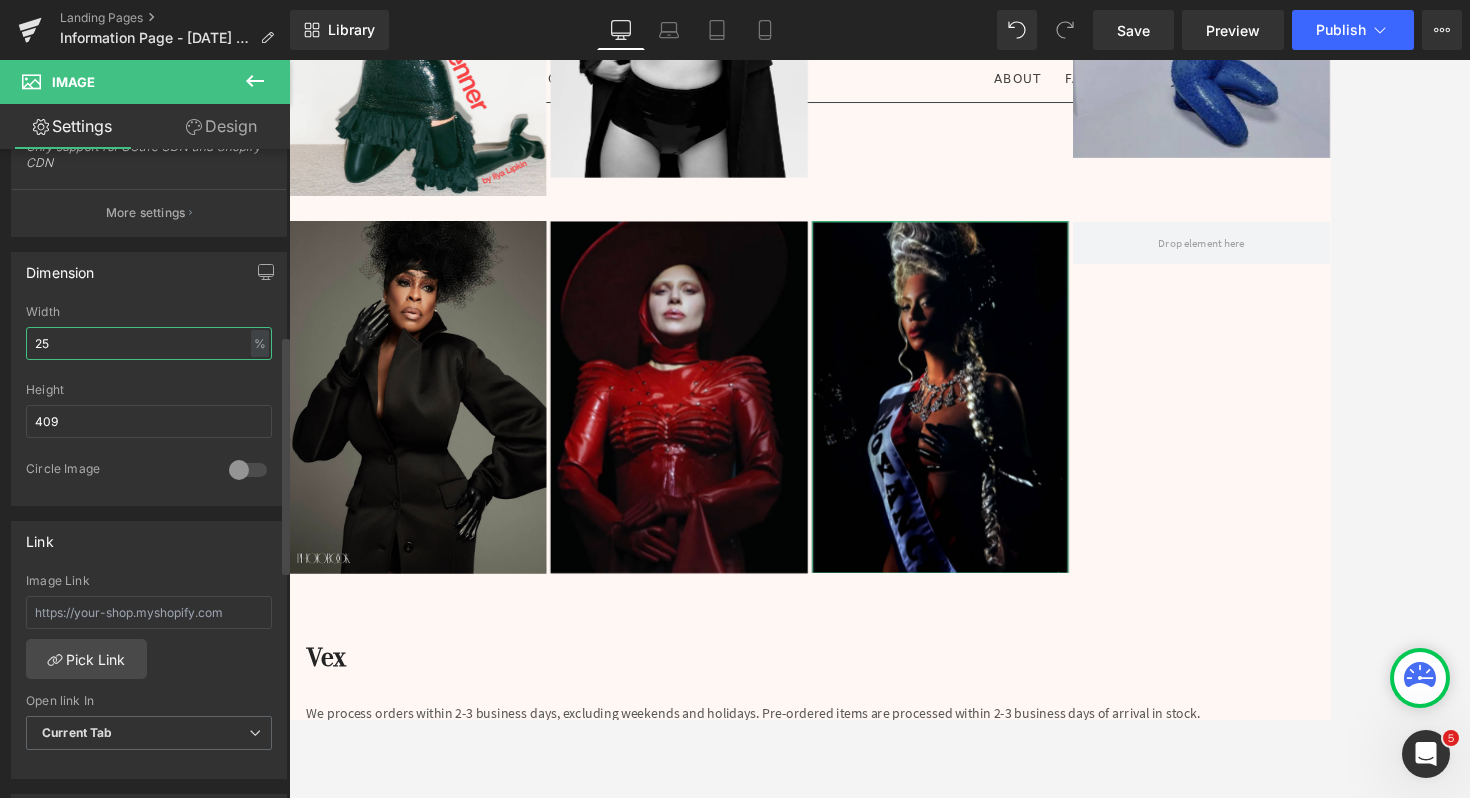 type on "2" 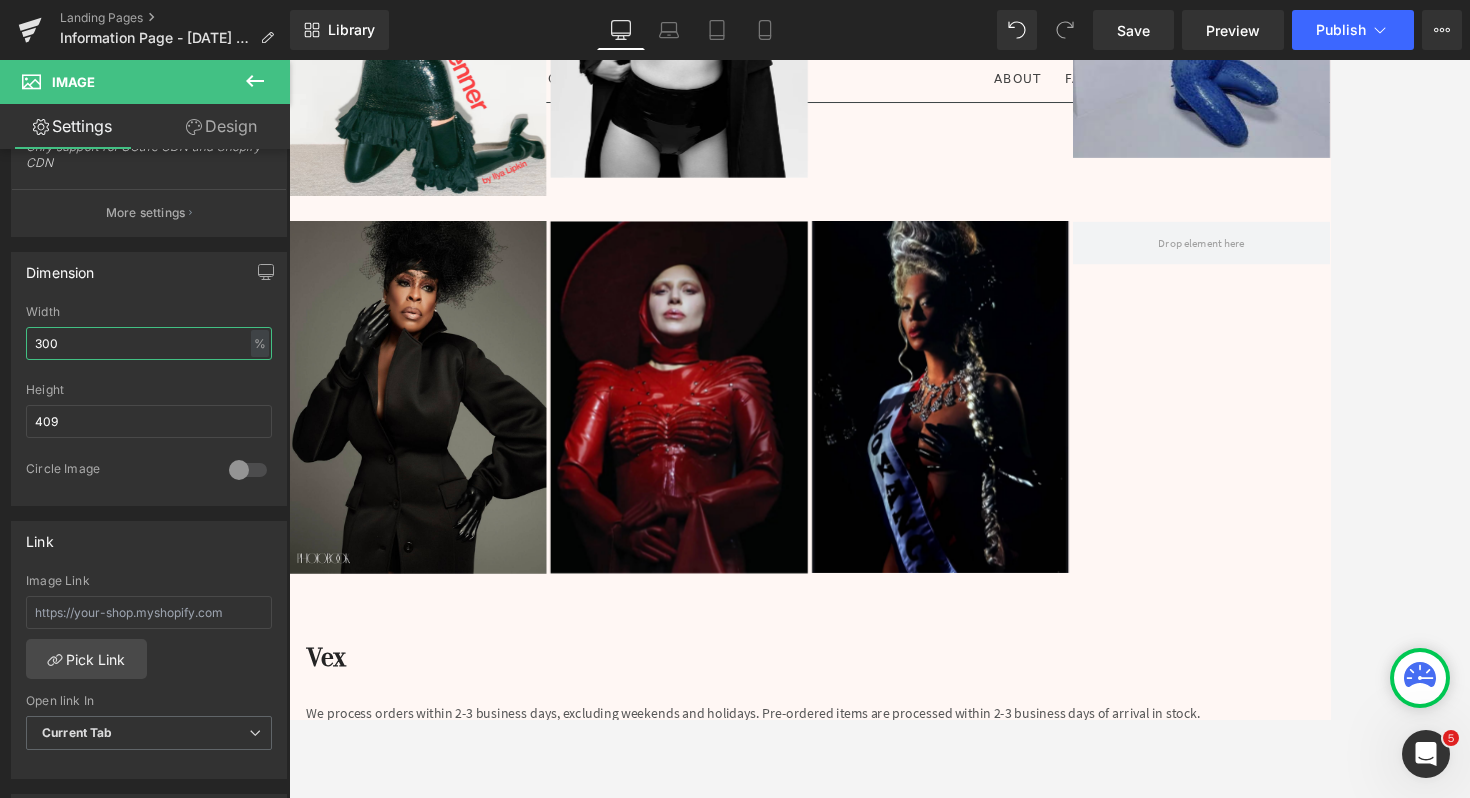 type on "300" 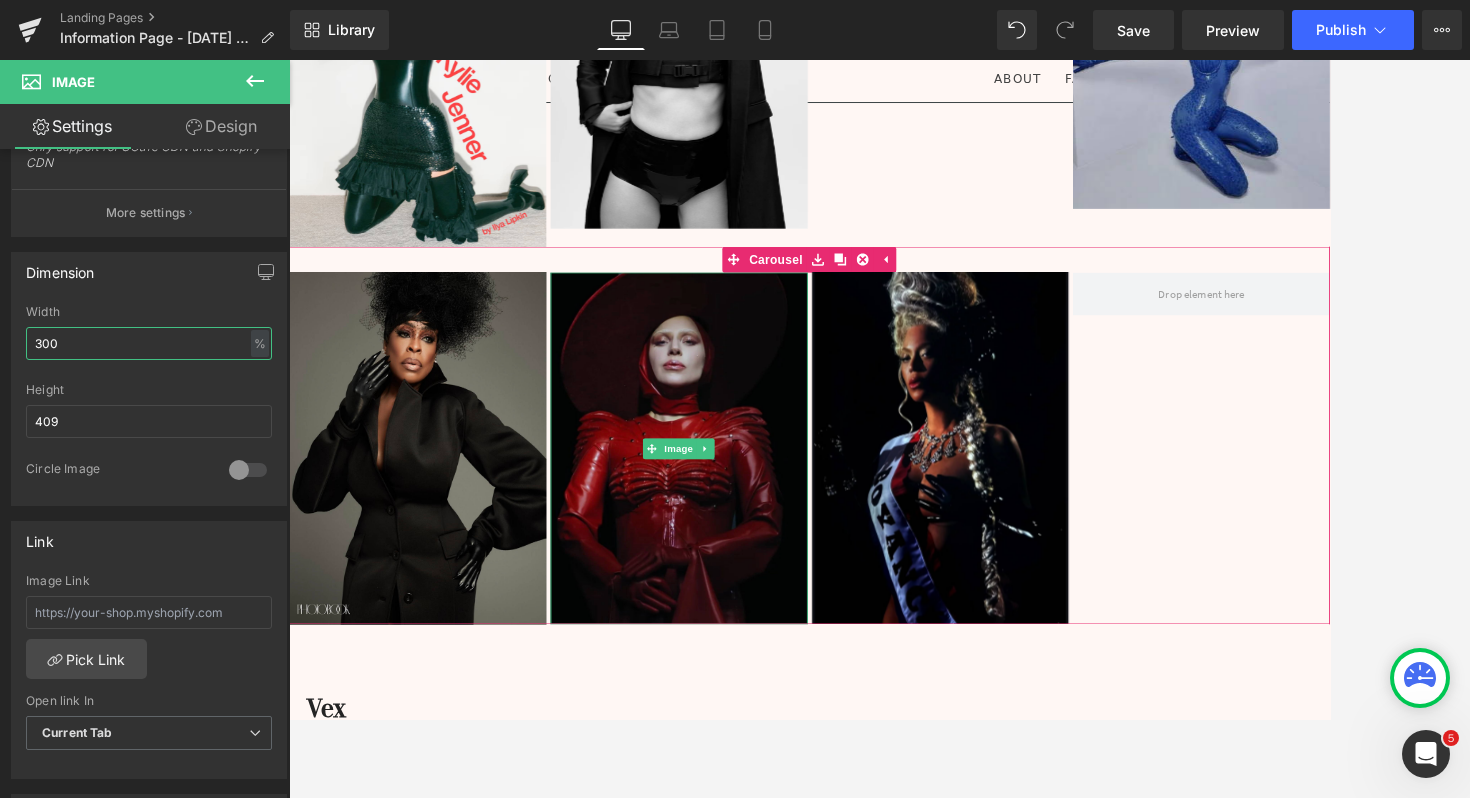 scroll, scrollTop: 1821, scrollLeft: 0, axis: vertical 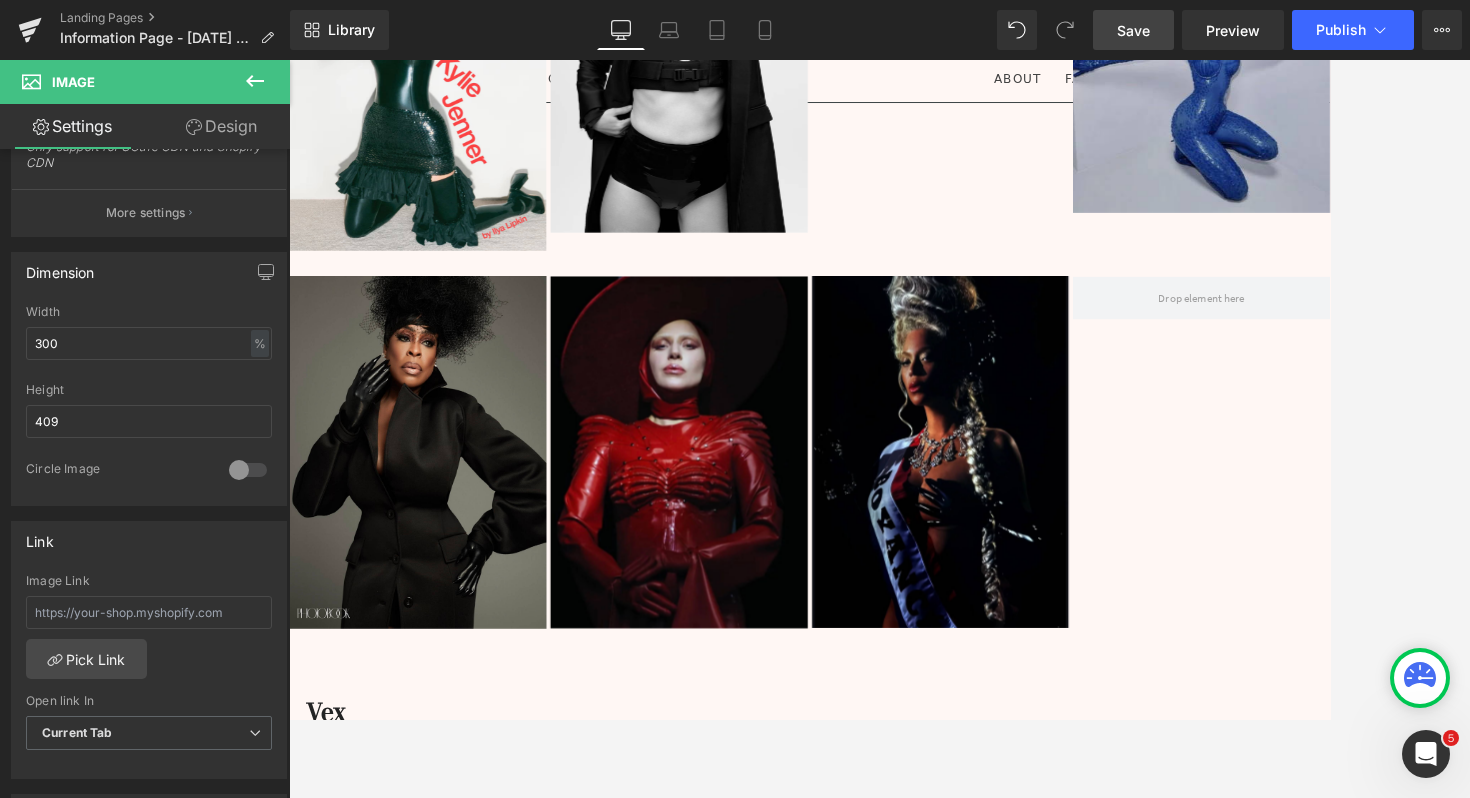 click on "Save" at bounding box center (1133, 30) 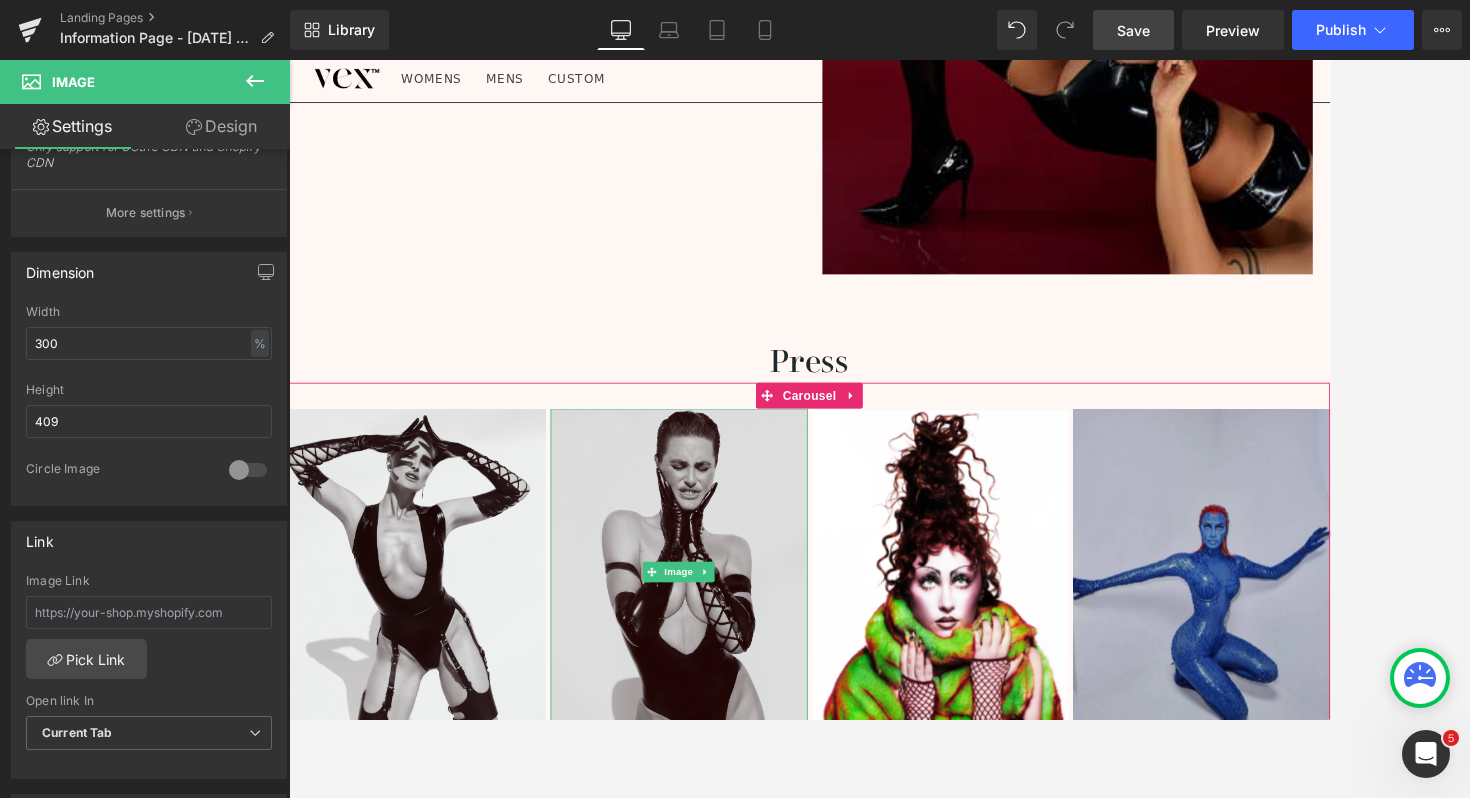 scroll, scrollTop: 0, scrollLeft: 0, axis: both 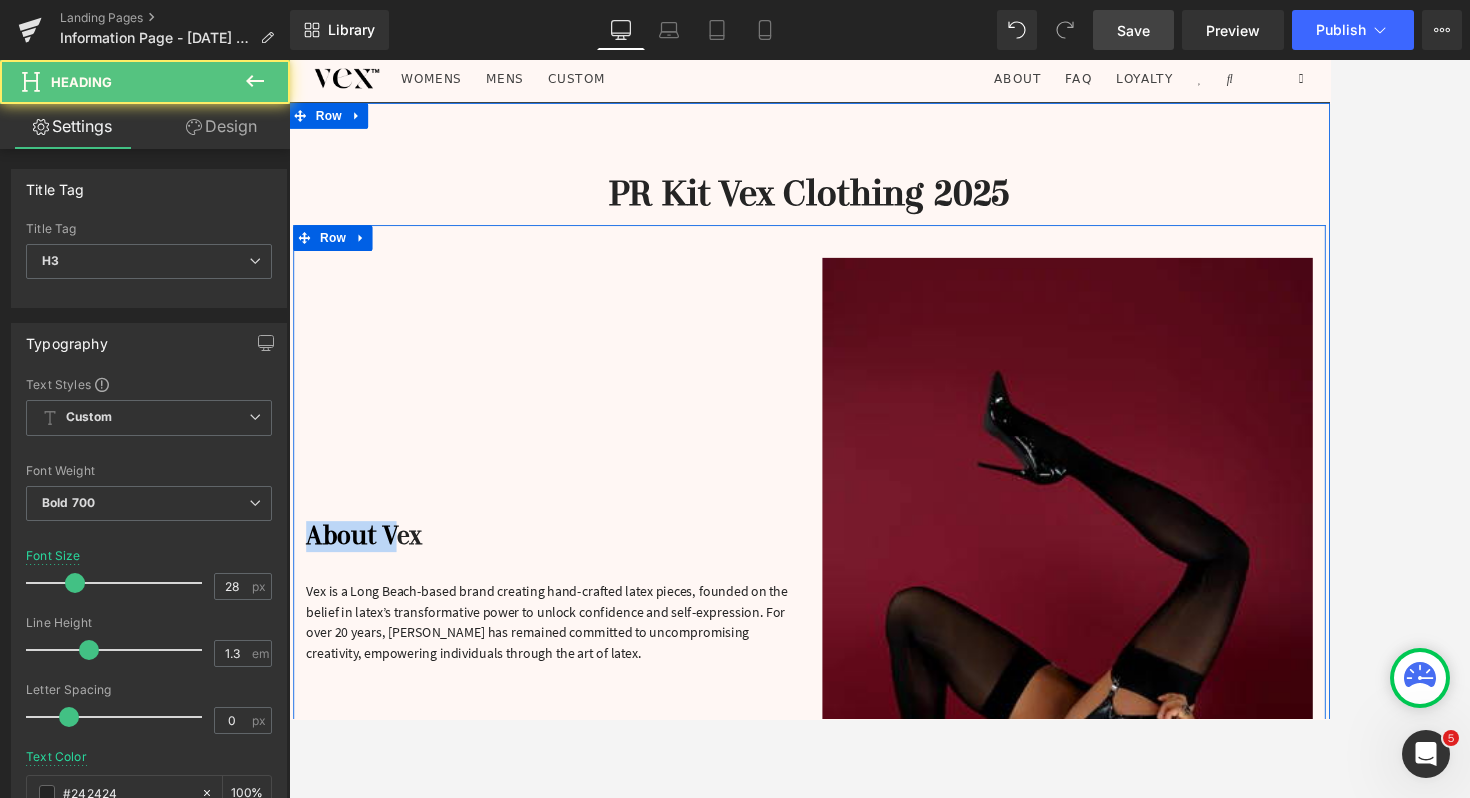 drag, startPoint x: 409, startPoint y: 568, endPoint x: 417, endPoint y: 399, distance: 169.18924 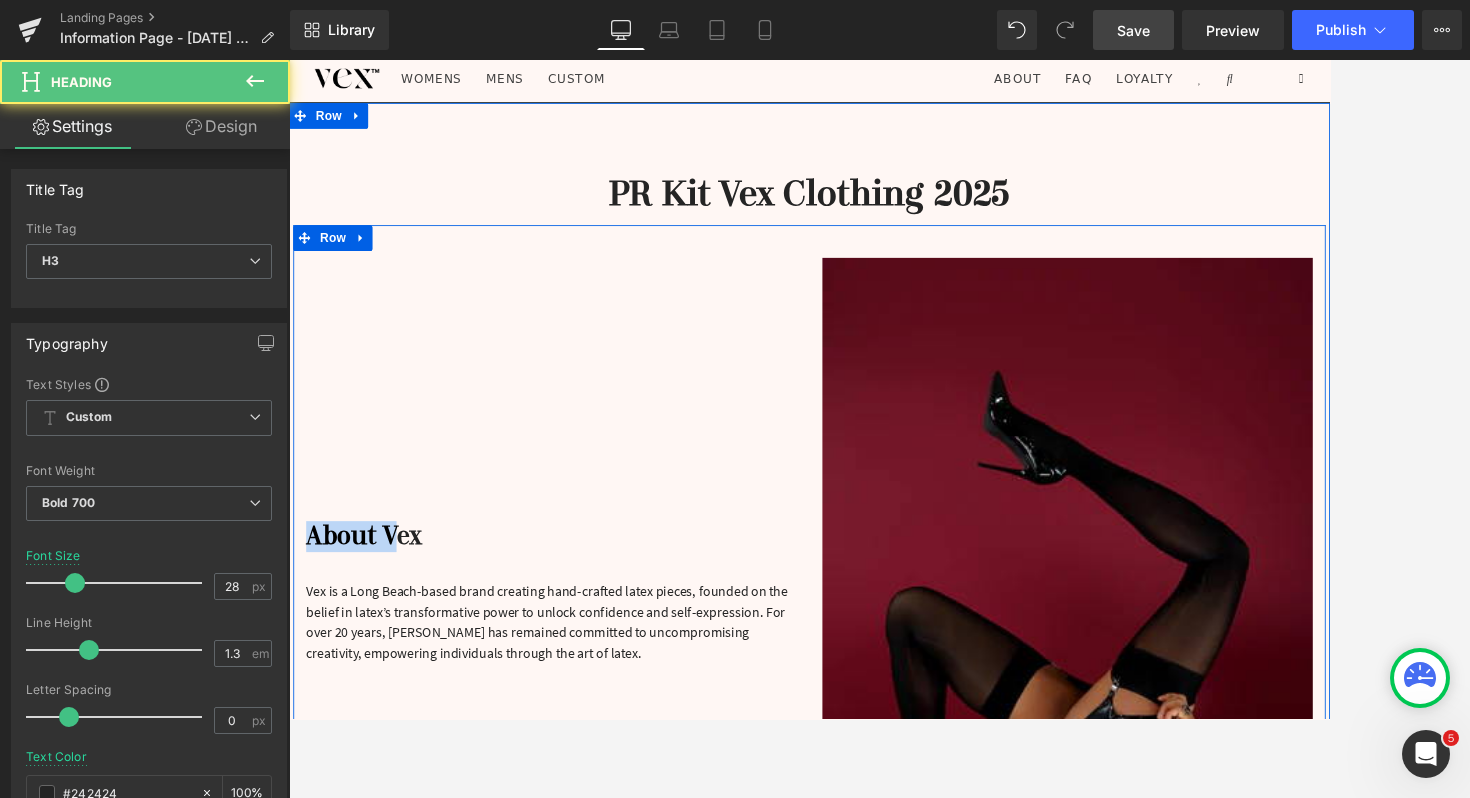 click on "About Vex Heading         Vex is a Long Beach-based brand creating hand-crafted latex pieces, founded on the belief in latex’s transformative power to unlock confidence and self-expression. For over 20 years, [PERSON_NAME] has remained committed to uncompromising creativity, empowering individuals through the art of latex. Text Block" at bounding box center [594, 678] 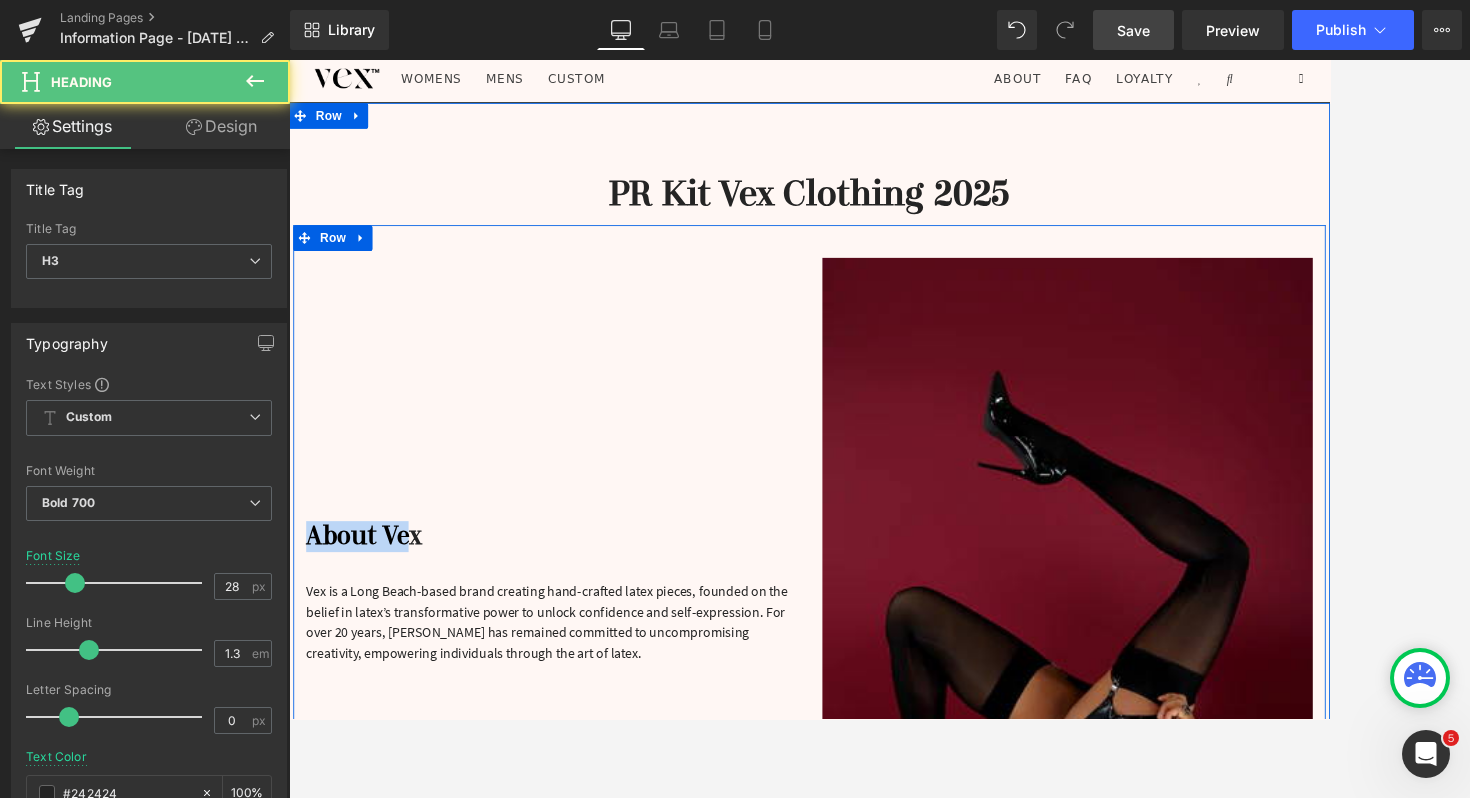 drag, startPoint x: 422, startPoint y: 623, endPoint x: 468, endPoint y: 533, distance: 101.07423 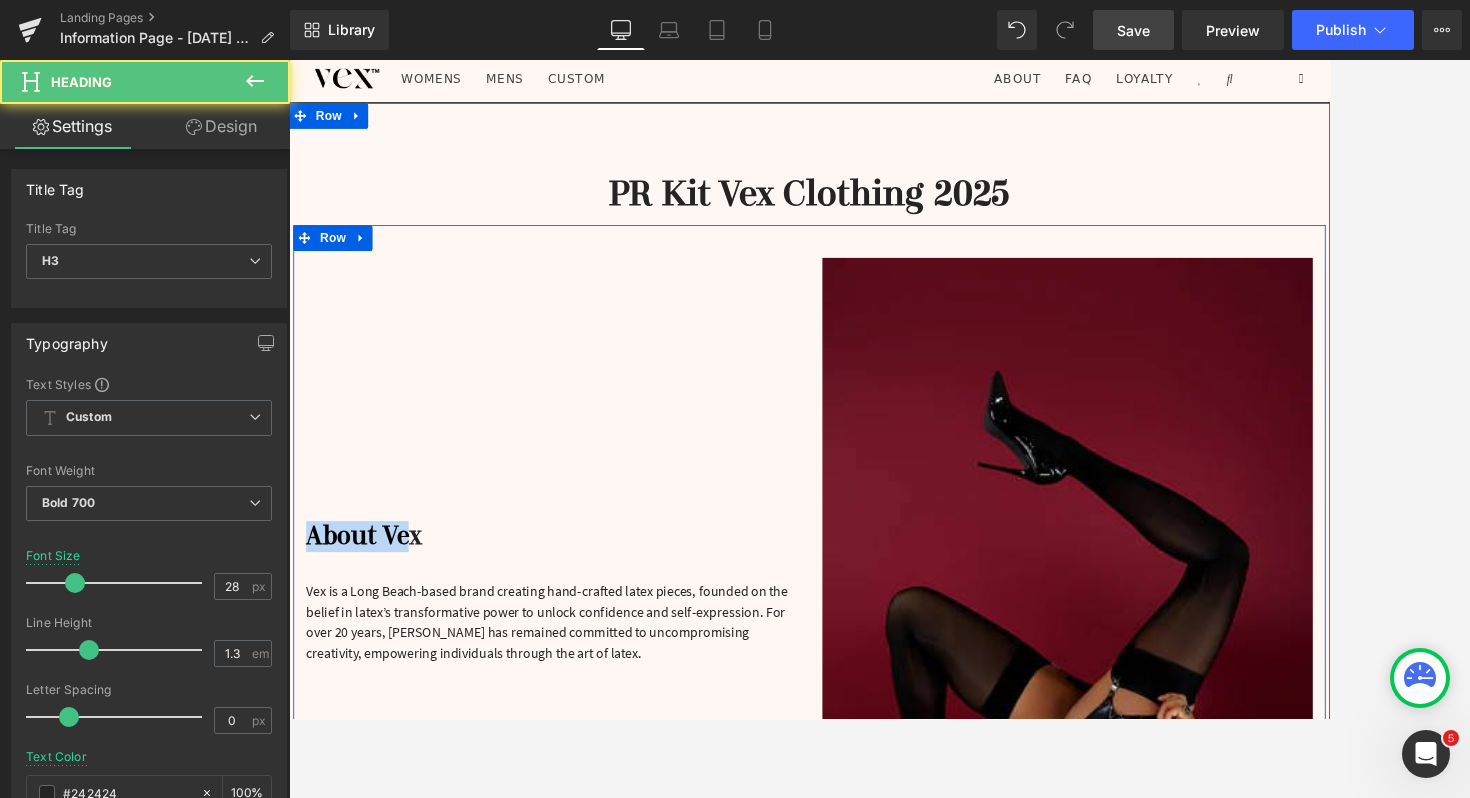 click on "About Vex Heading         Vex is a Long Beach-based brand creating hand-crafted latex pieces, founded on the belief in latex’s transformative power to unlock confidence and self-expression. For over 20 years, [PERSON_NAME] has remained committed to uncompromising creativity, empowering individuals through the art of latex. Text Block" at bounding box center [594, 678] 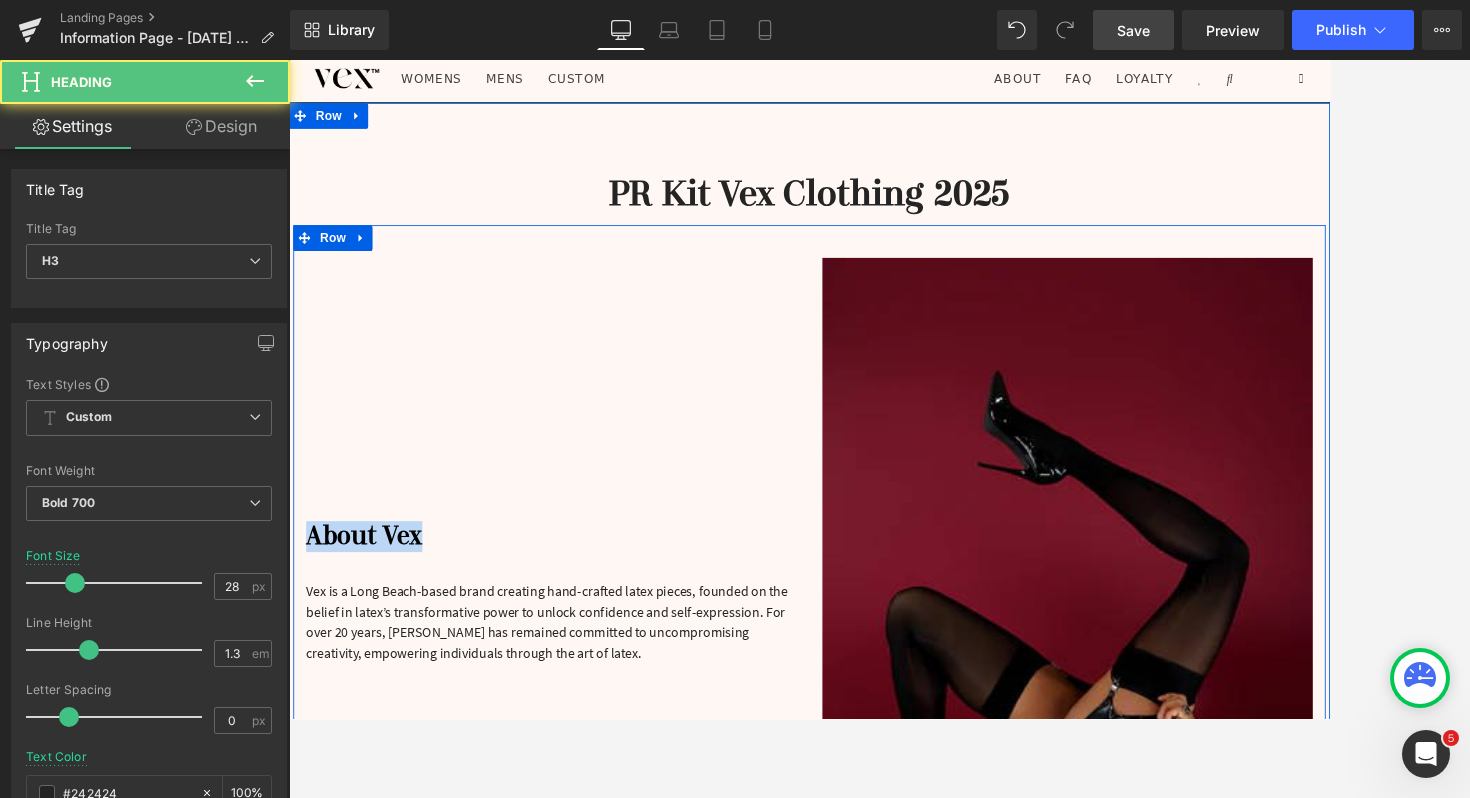 drag, startPoint x: 745, startPoint y: 622, endPoint x: 745, endPoint y: 446, distance: 176 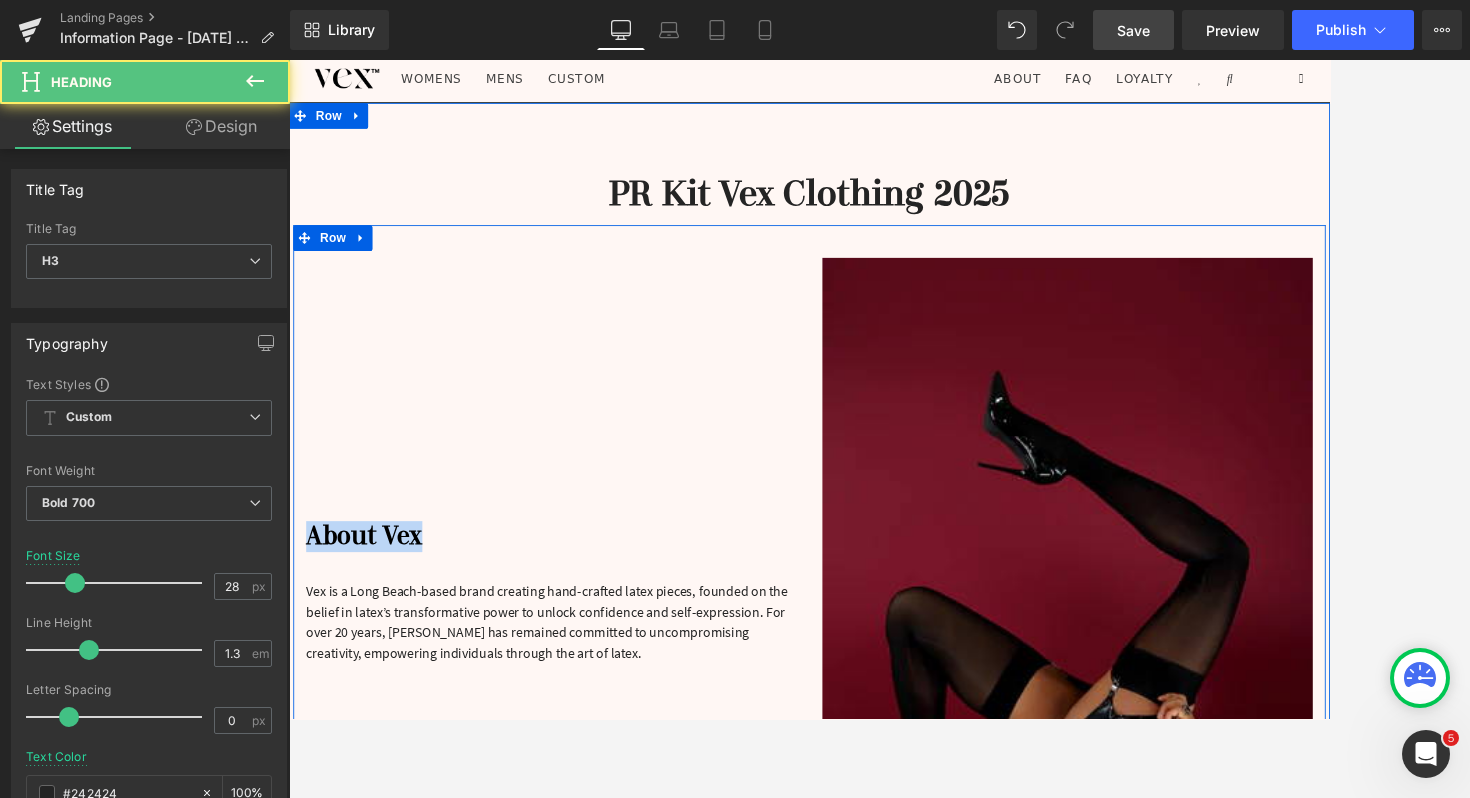 click on "About Vex Heading         Vex is a Long Beach-based brand creating hand-crafted latex pieces, founded on the belief in latex’s transformative power to unlock confidence and self-expression. For over 20 years, [PERSON_NAME] has remained committed to uncompromising creativity, empowering individuals through the art of latex. Text Block" at bounding box center [594, 678] 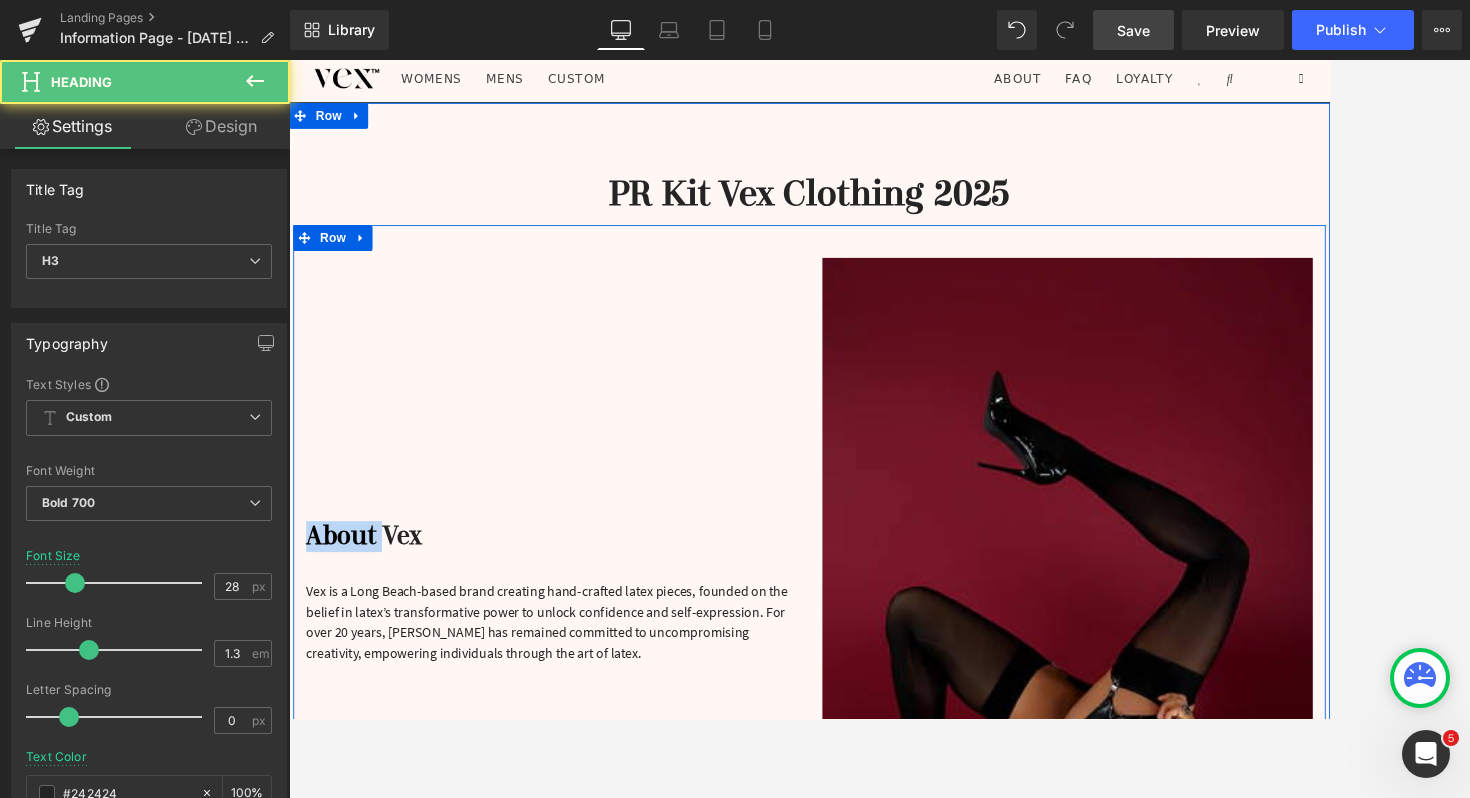 drag, startPoint x: 405, startPoint y: 617, endPoint x: 414, endPoint y: 520, distance: 97.41663 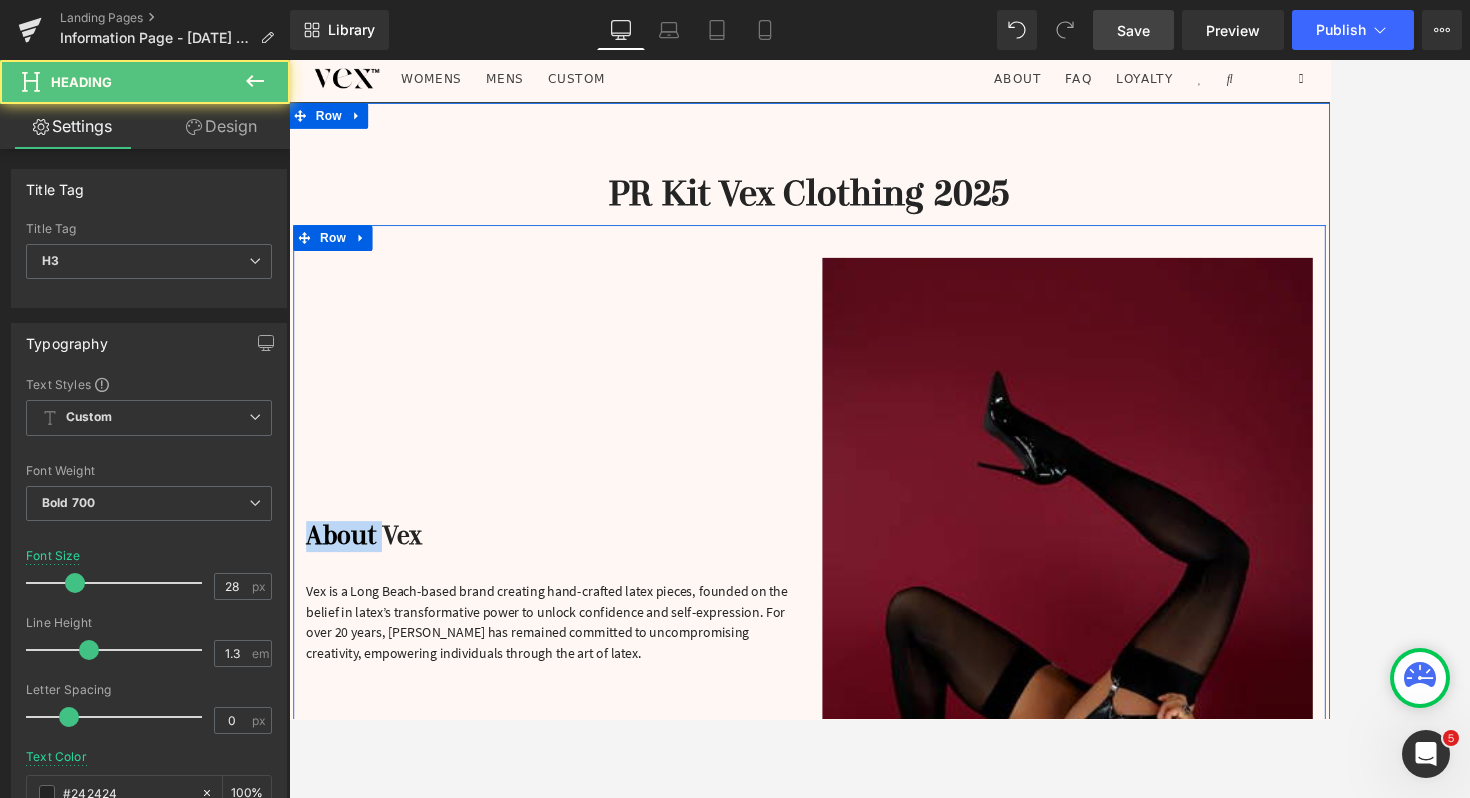 click on "About Vex Heading         Vex is a Long Beach-based brand creating hand-crafted latex pieces, founded on the belief in latex’s transformative power to unlock confidence and self-expression. For over 20 years, [PERSON_NAME] has remained committed to uncompromising creativity, empowering individuals through the art of latex. Text Block" at bounding box center (594, 678) 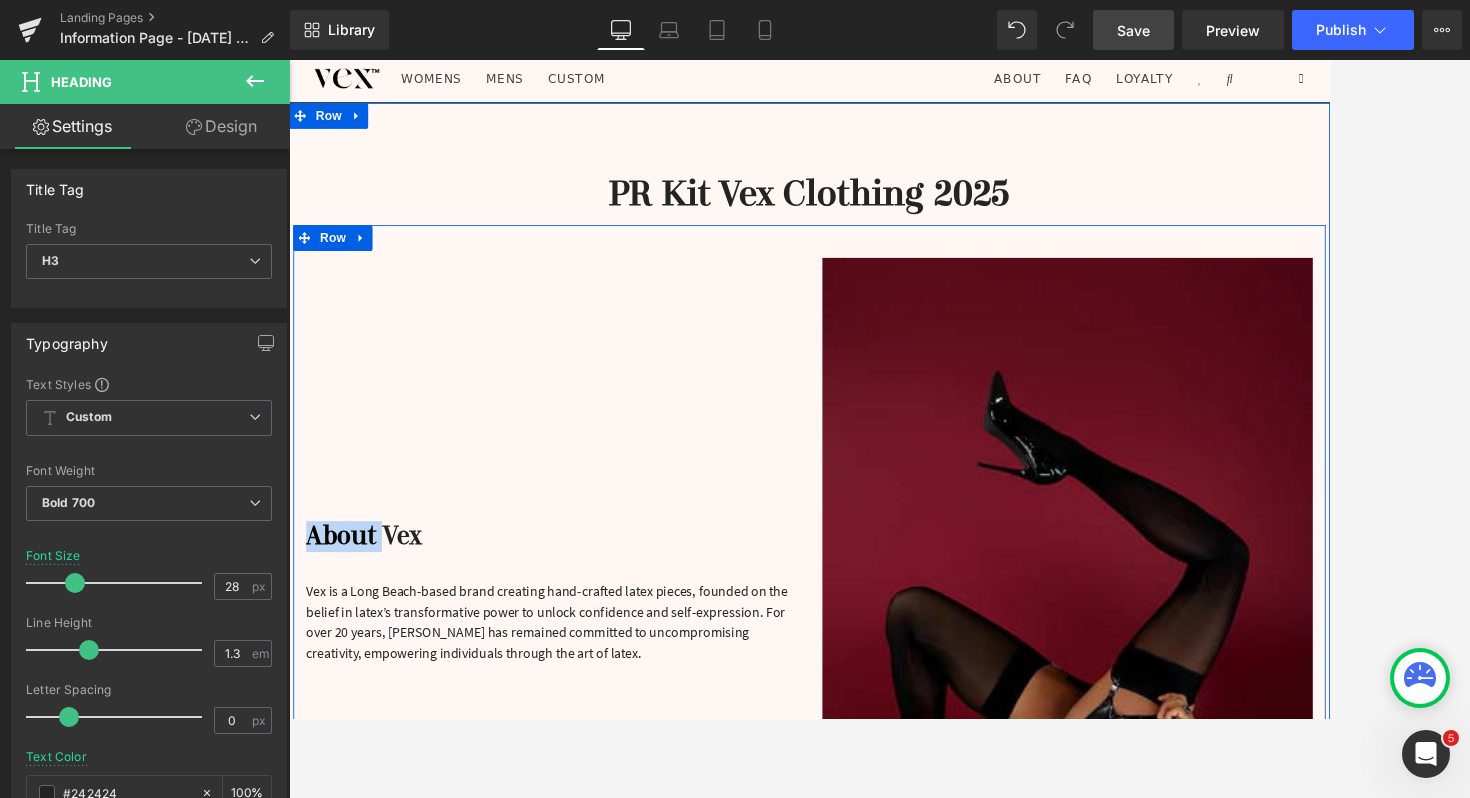 click on "About Vex Heading         Vex is a Long Beach-based brand creating hand-crafted latex pieces, founded on the belief in latex’s transformative power to unlock confidence and self-expression. For over 20 years, [PERSON_NAME] has remained committed to uncompromising creativity, empowering individuals through the art of latex. Text Block" at bounding box center [594, 678] 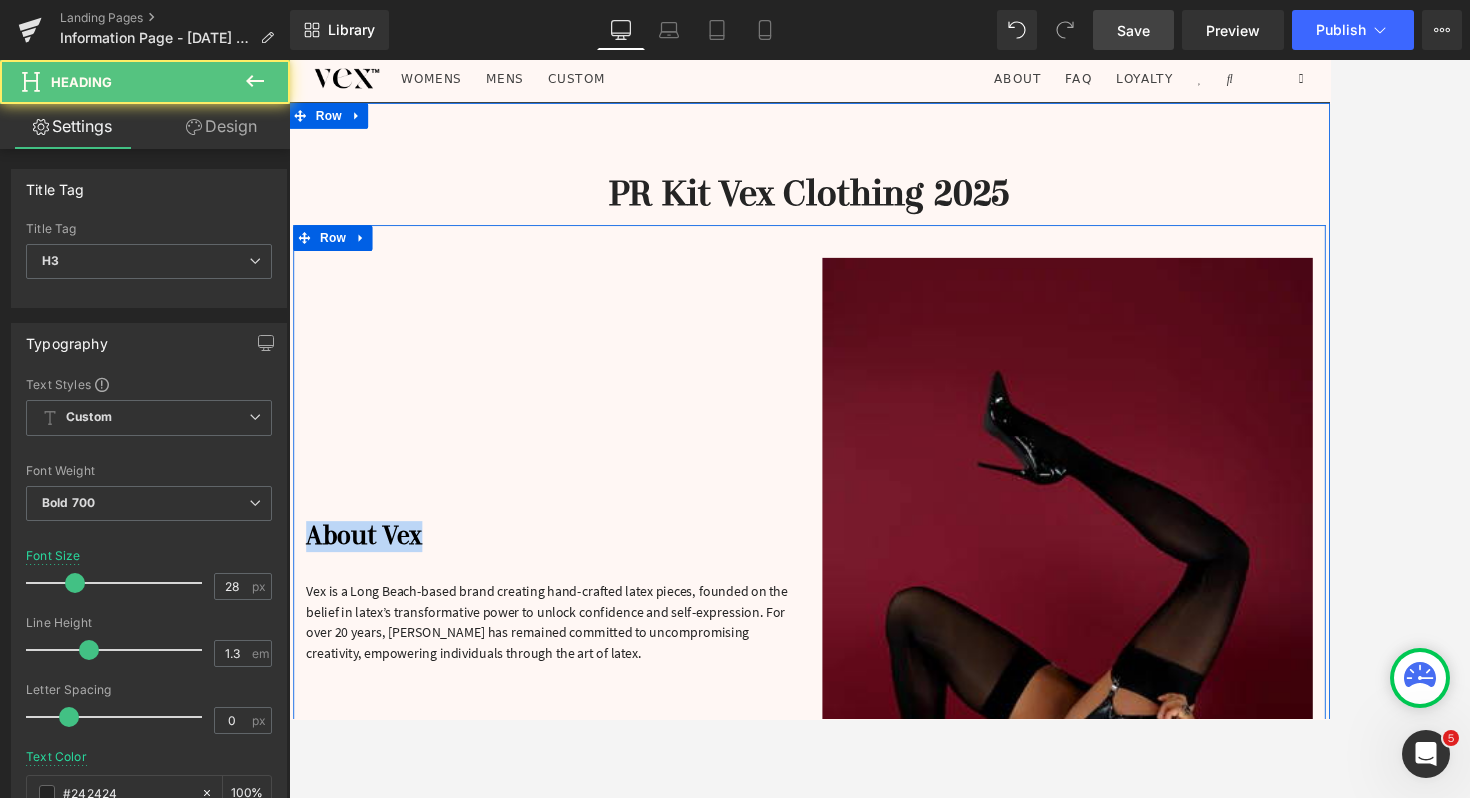 drag, startPoint x: 808, startPoint y: 614, endPoint x: 808, endPoint y: 469, distance: 145 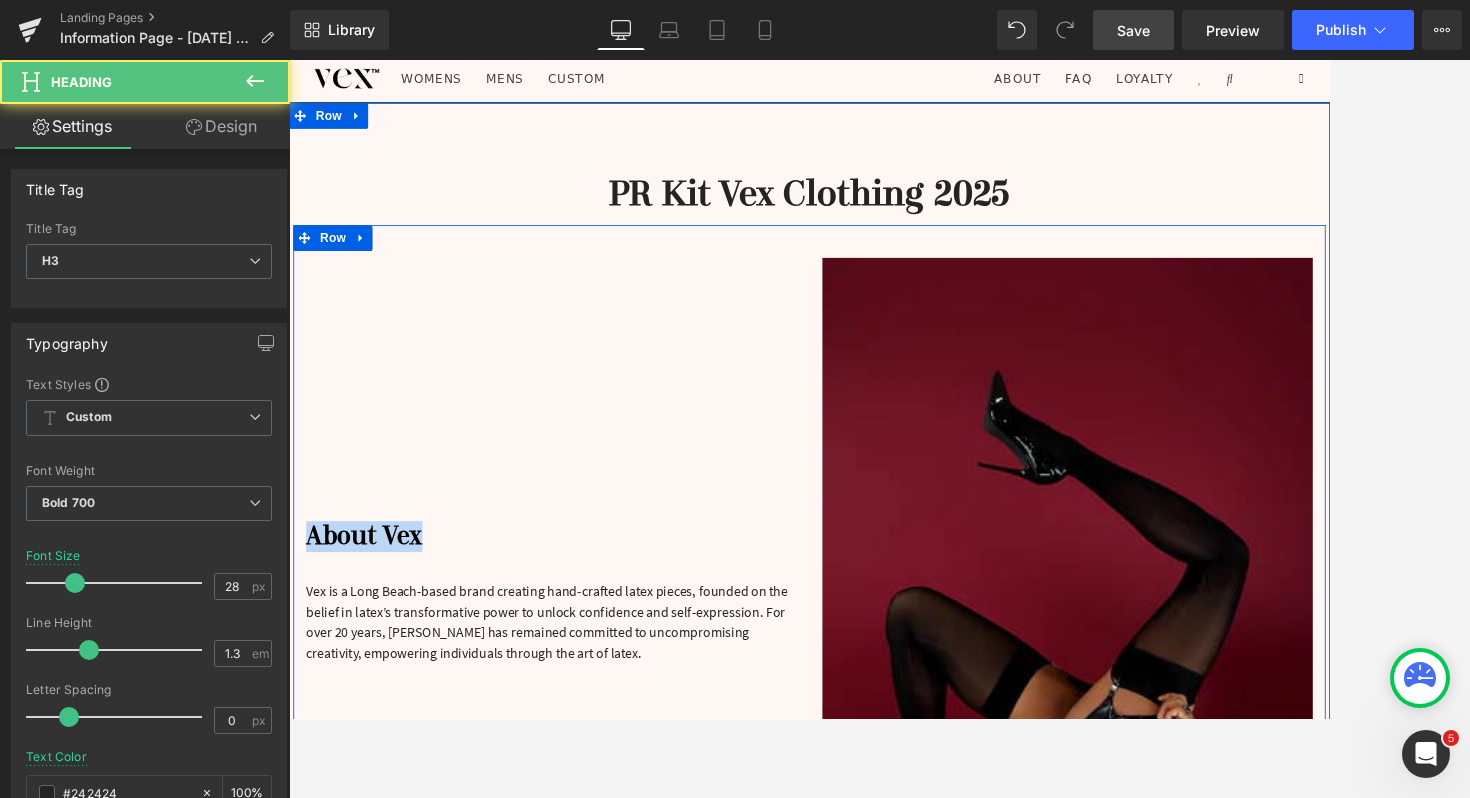 click on "About Vex Heading         Vex is a Long Beach-based brand creating hand-crafted latex pieces, founded on the belief in latex’s transformative power to unlock confidence and self-expression. For over 20 years, [PERSON_NAME] has remained committed to uncompromising creativity, empowering individuals through the art of latex. Text Block" at bounding box center (594, 678) 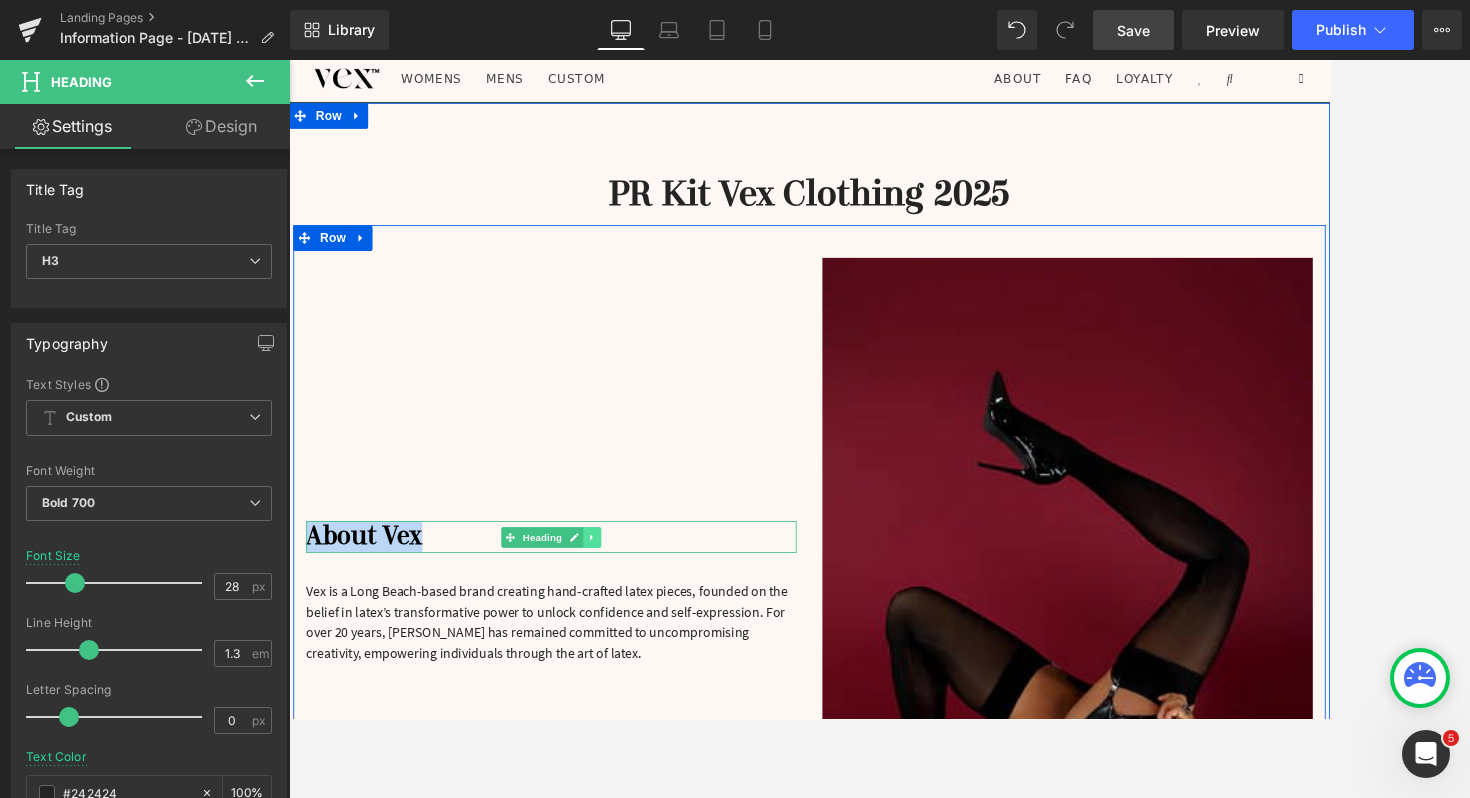 click 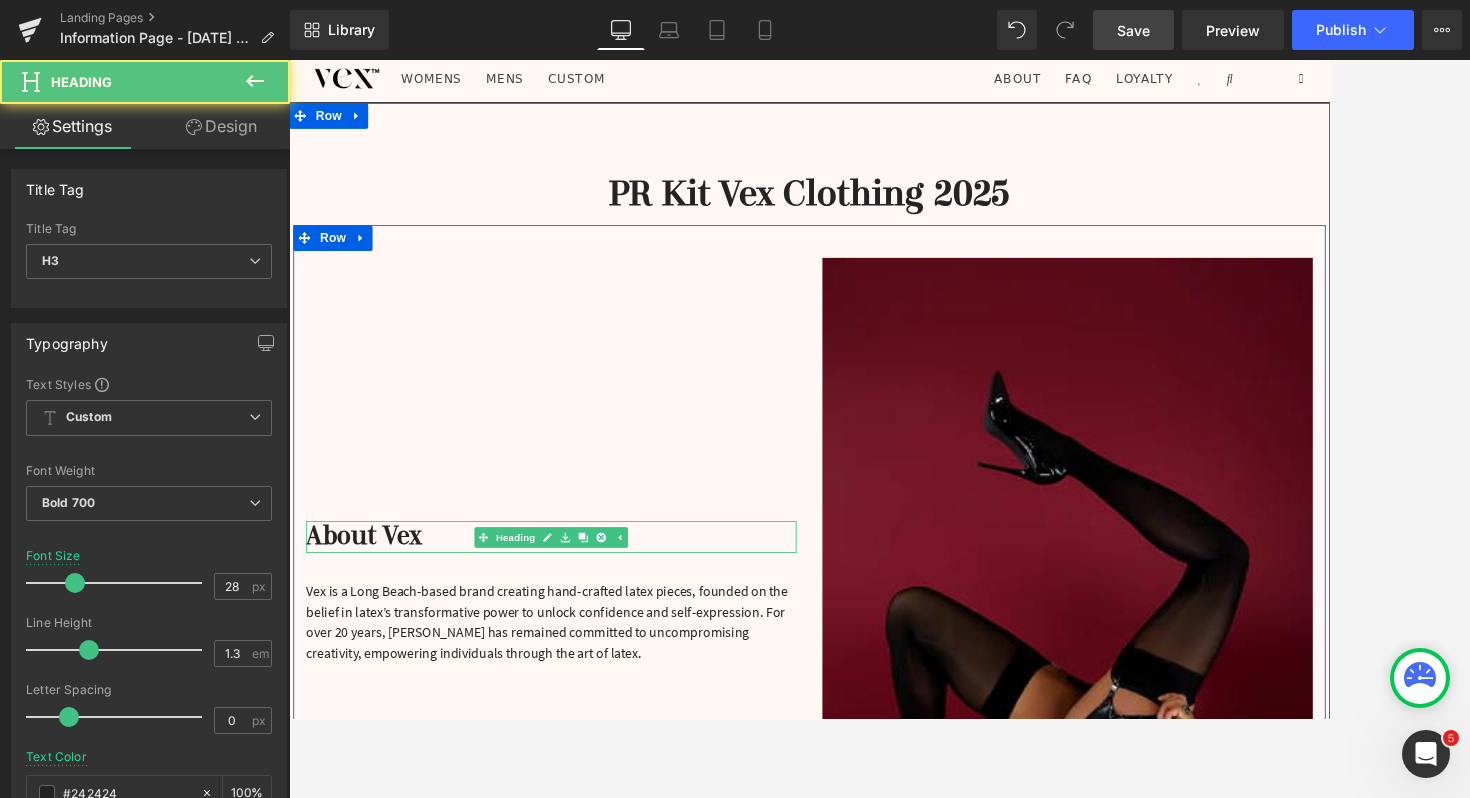 click on "About Vex" at bounding box center [594, 614] 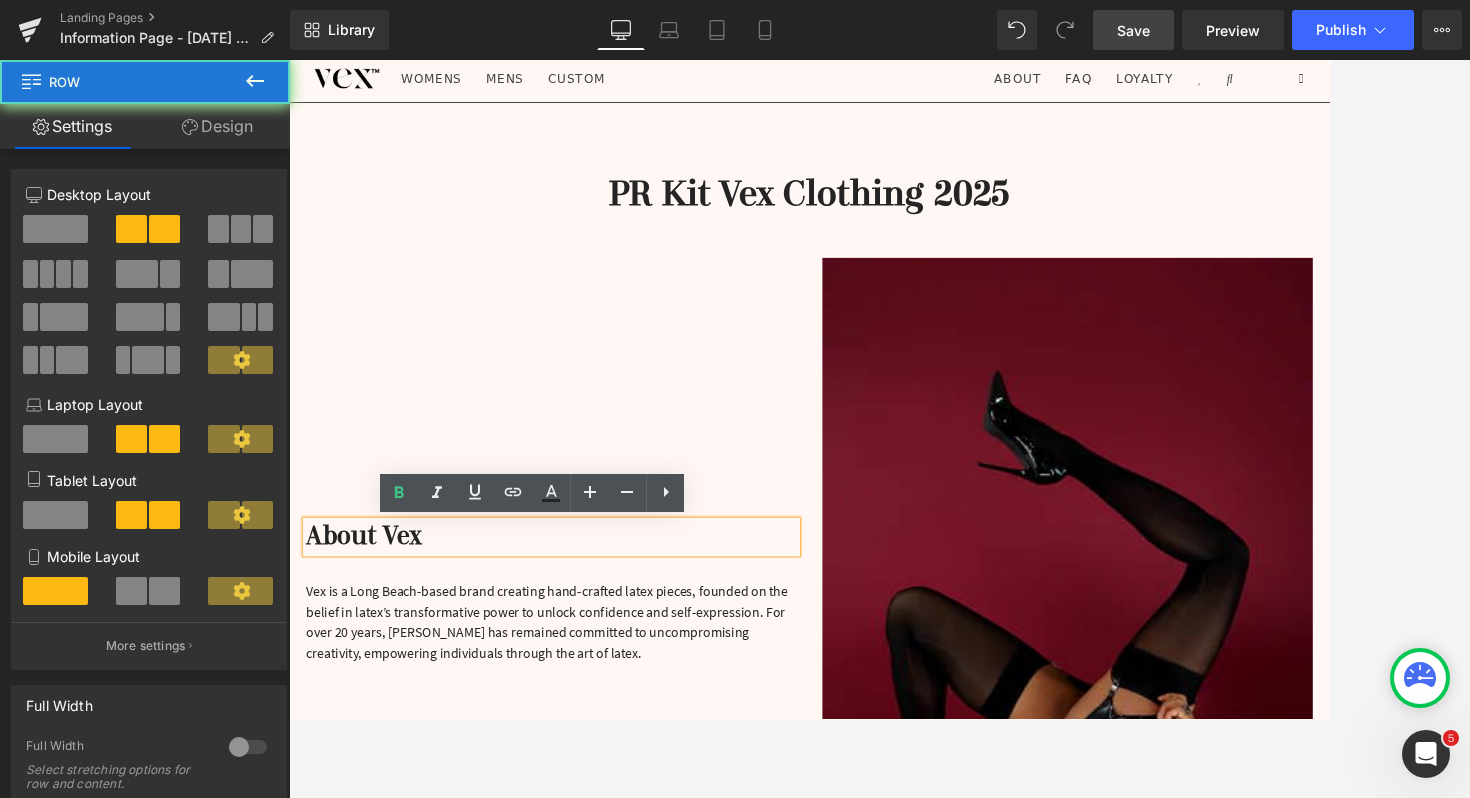 click on "About Vex Heading         Vex is a Long Beach-based brand creating hand-crafted latex pieces, founded on the belief in latex’s transformative power to unlock confidence and self-expression. For over 20 years, [PERSON_NAME] has remained committed to uncompromising creativity, empowering individuals through the art of latex. Text Block" at bounding box center (594, 678) 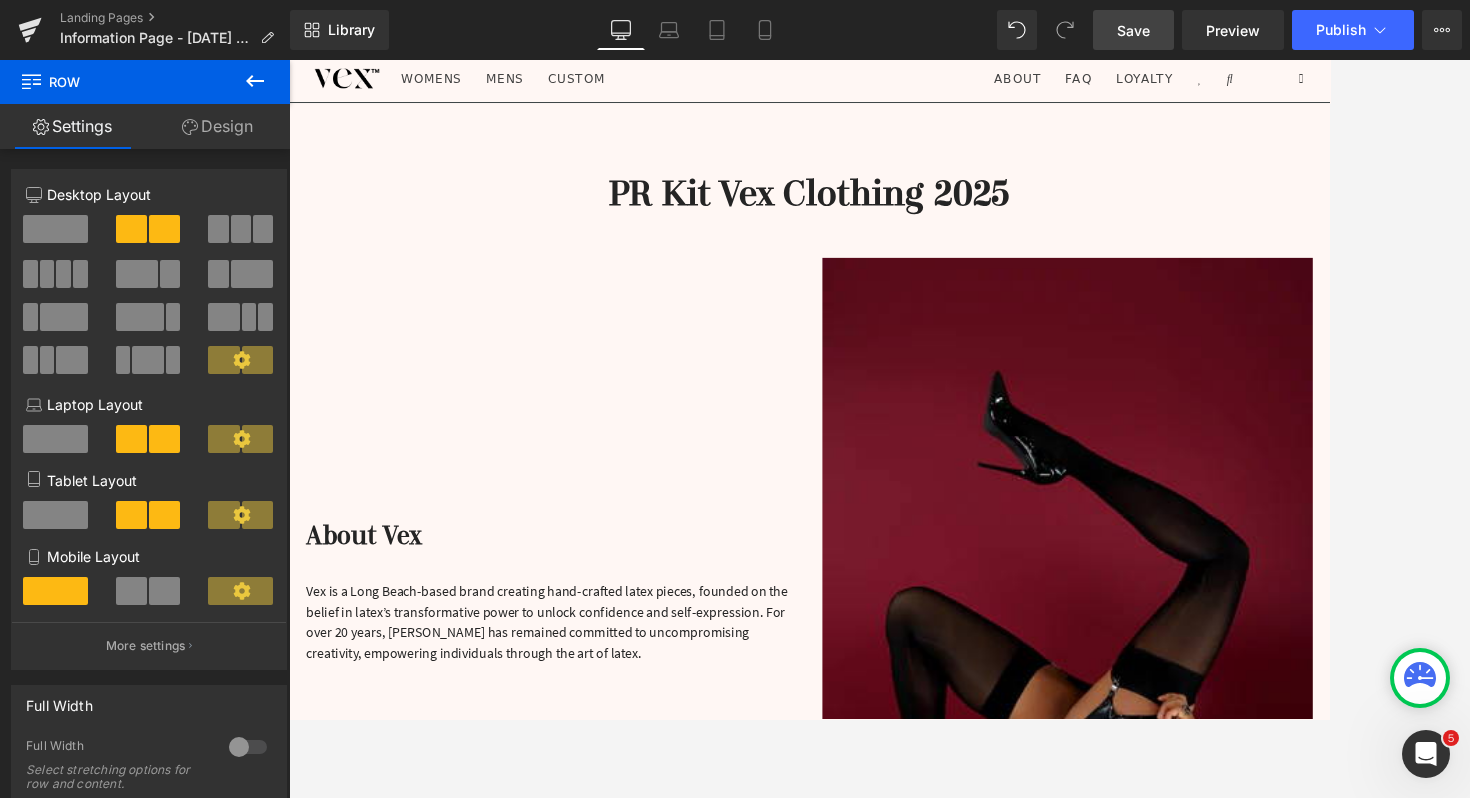 click on "About Vex" at bounding box center [594, 614] 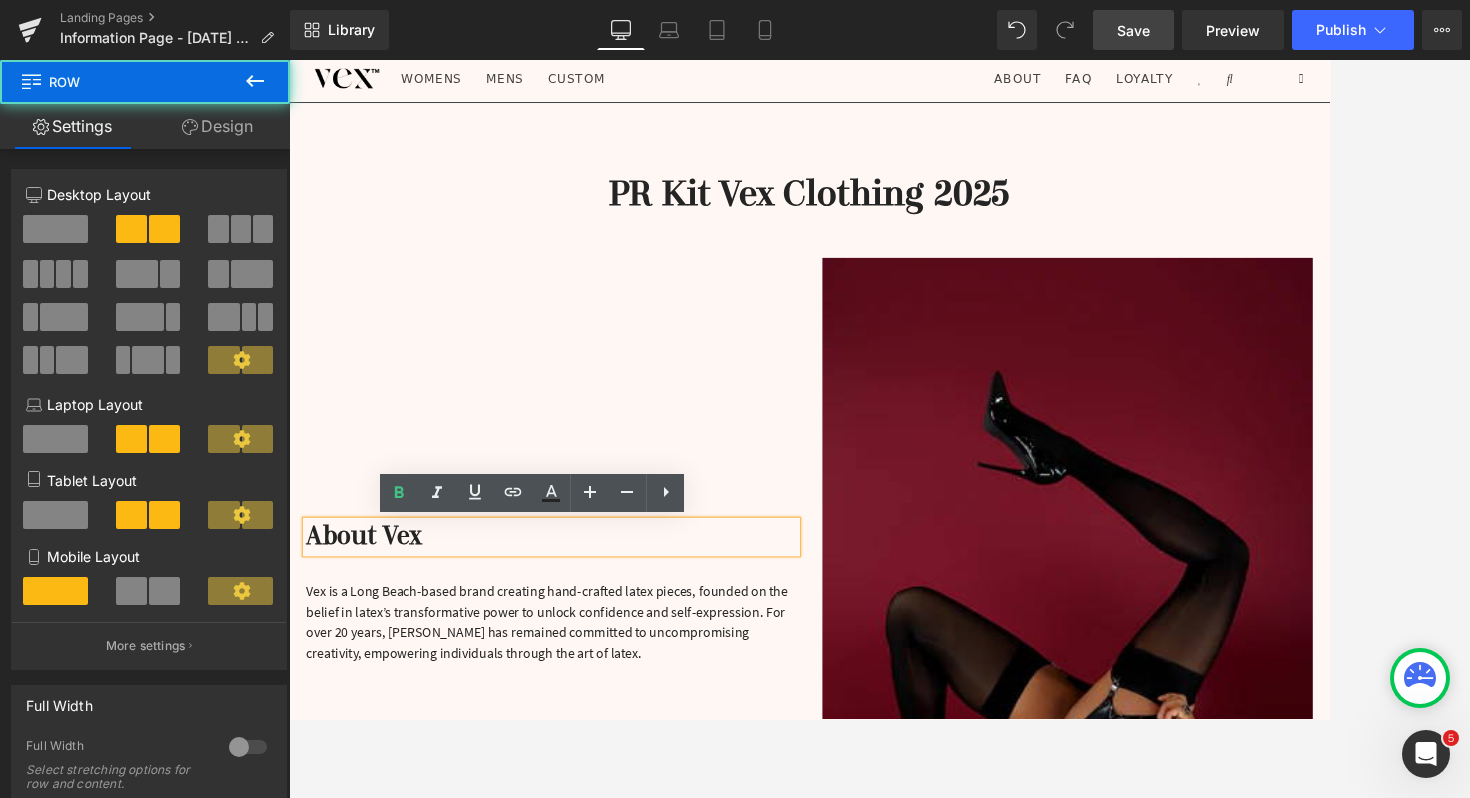 click on "About Vex Heading         Vex is a Long Beach-based brand creating hand-crafted latex pieces, founded on the belief in latex’s transformative power to unlock confidence and self-expression. For over 20 years, [PERSON_NAME] has remained committed to uncompromising creativity, empowering individuals through the art of latex. Text Block" at bounding box center (594, 678) 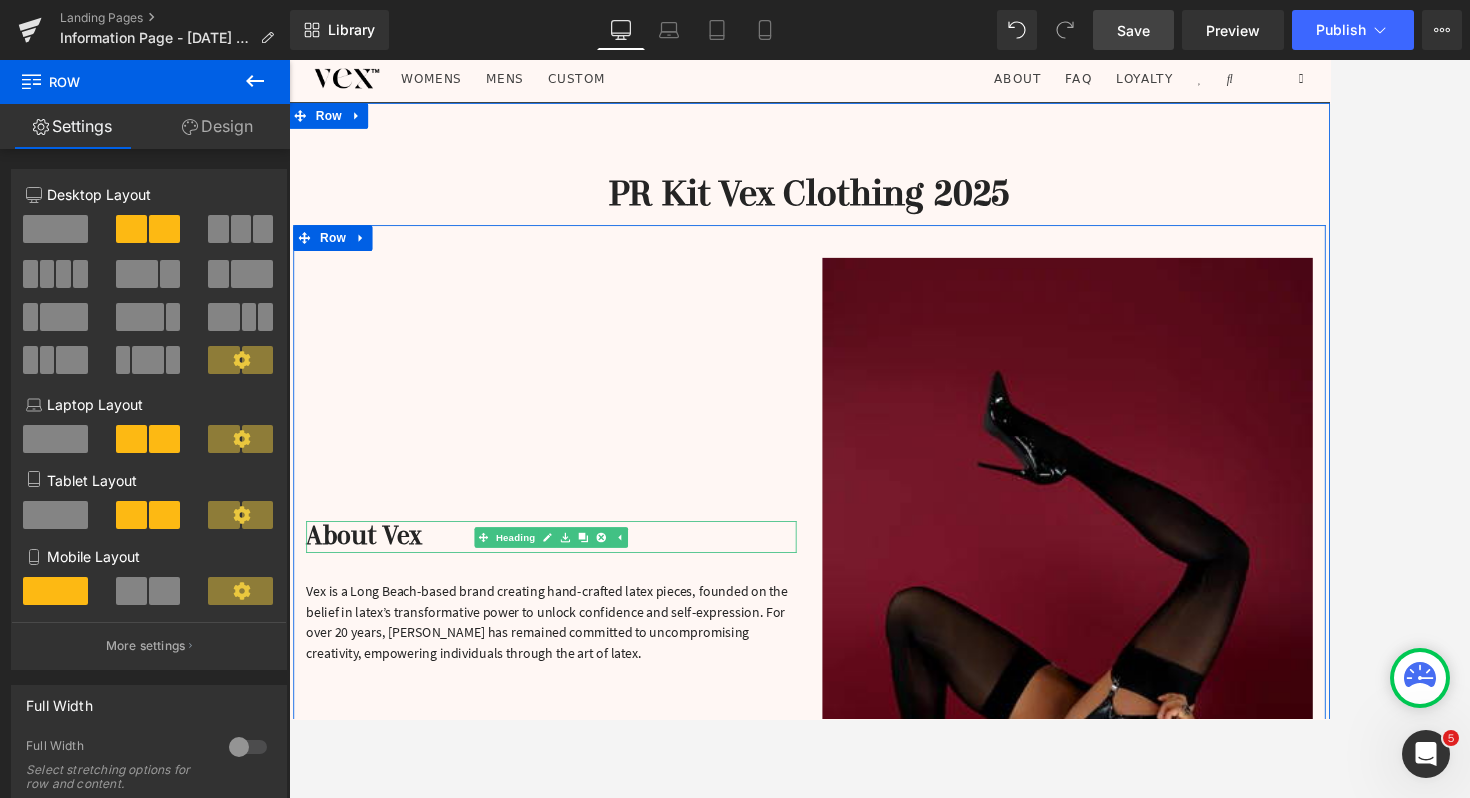 click on "About Vex" at bounding box center (594, 614) 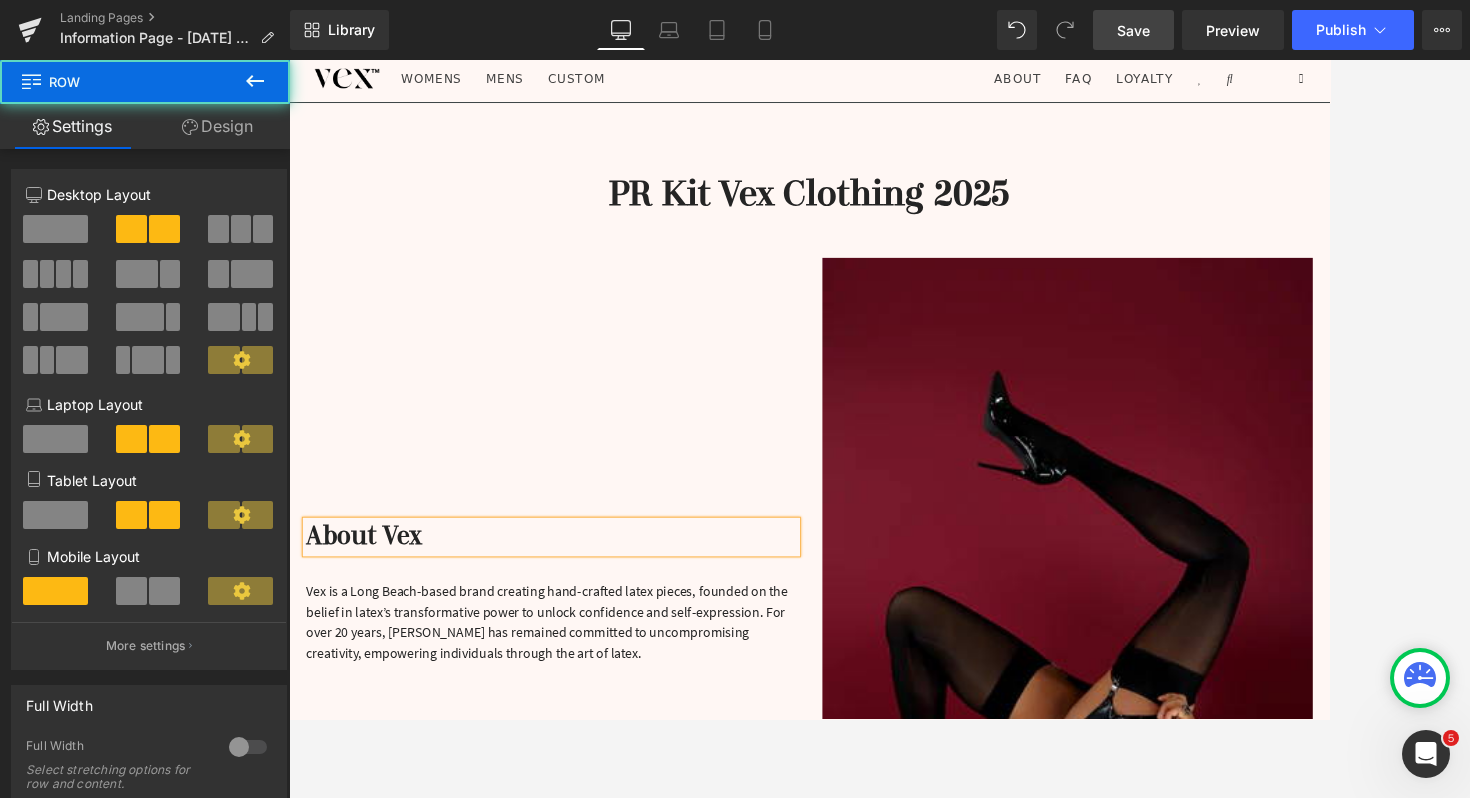 click on "About Vex Heading         Vex is a Long Beach-based brand creating hand-crafted latex pieces, founded on the belief in latex’s transformative power to unlock confidence and self-expression. For over 20 years, [PERSON_NAME] has remained committed to uncompromising creativity, empowering individuals through the art of latex. Text Block" at bounding box center (594, 678) 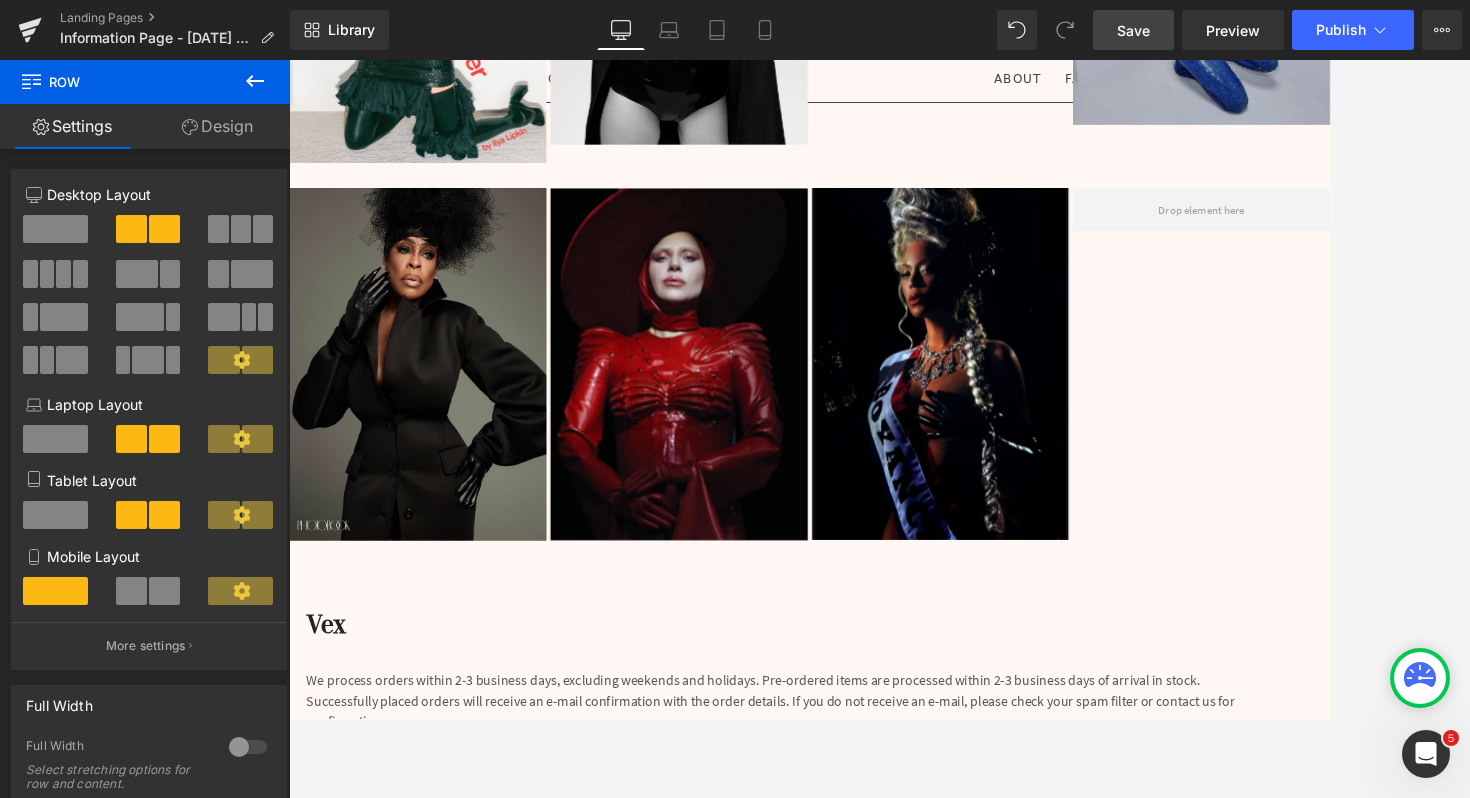 scroll, scrollTop: 2040, scrollLeft: 0, axis: vertical 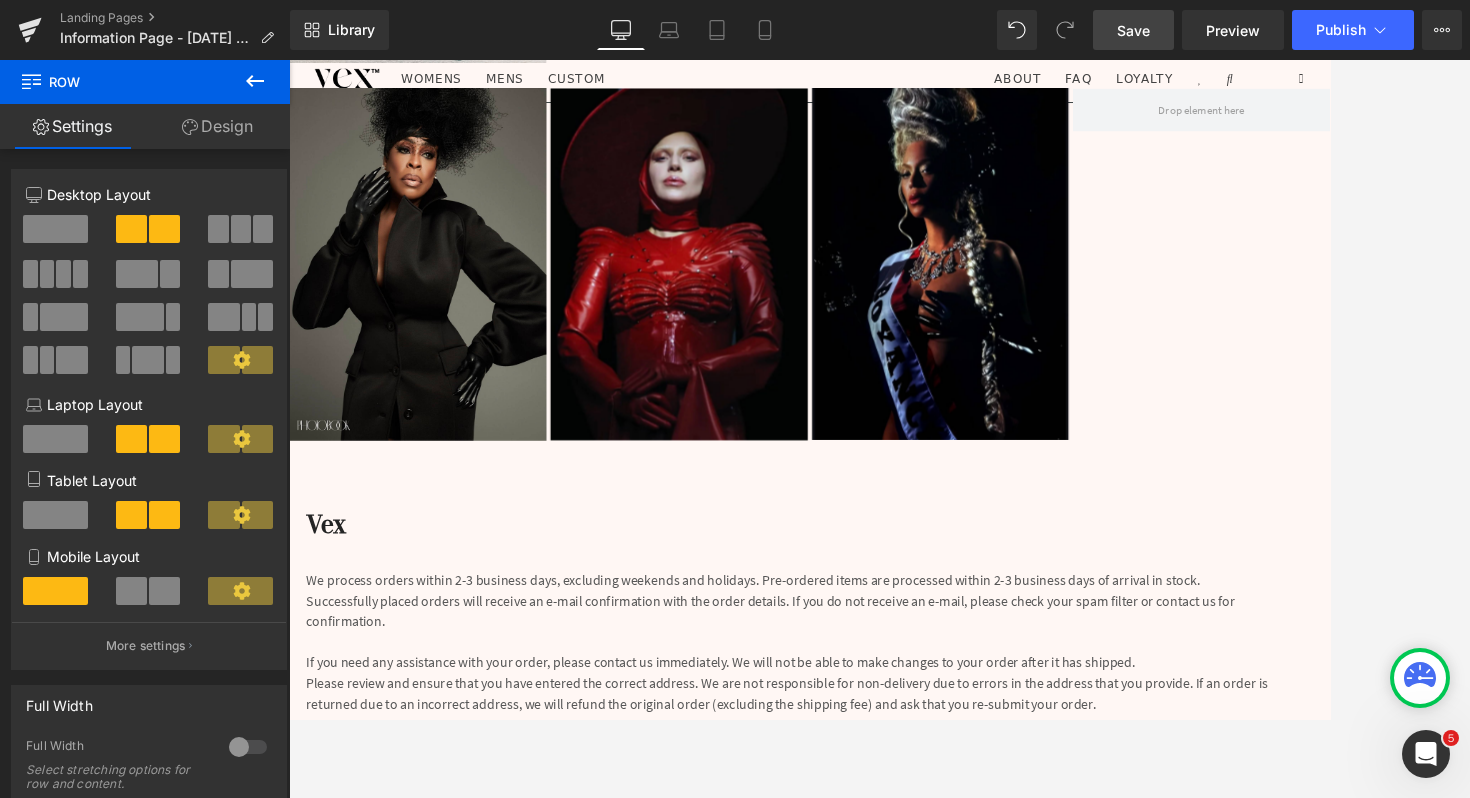 drag, startPoint x: 554, startPoint y: 528, endPoint x: 718, endPoint y: 842, distance: 354.2485 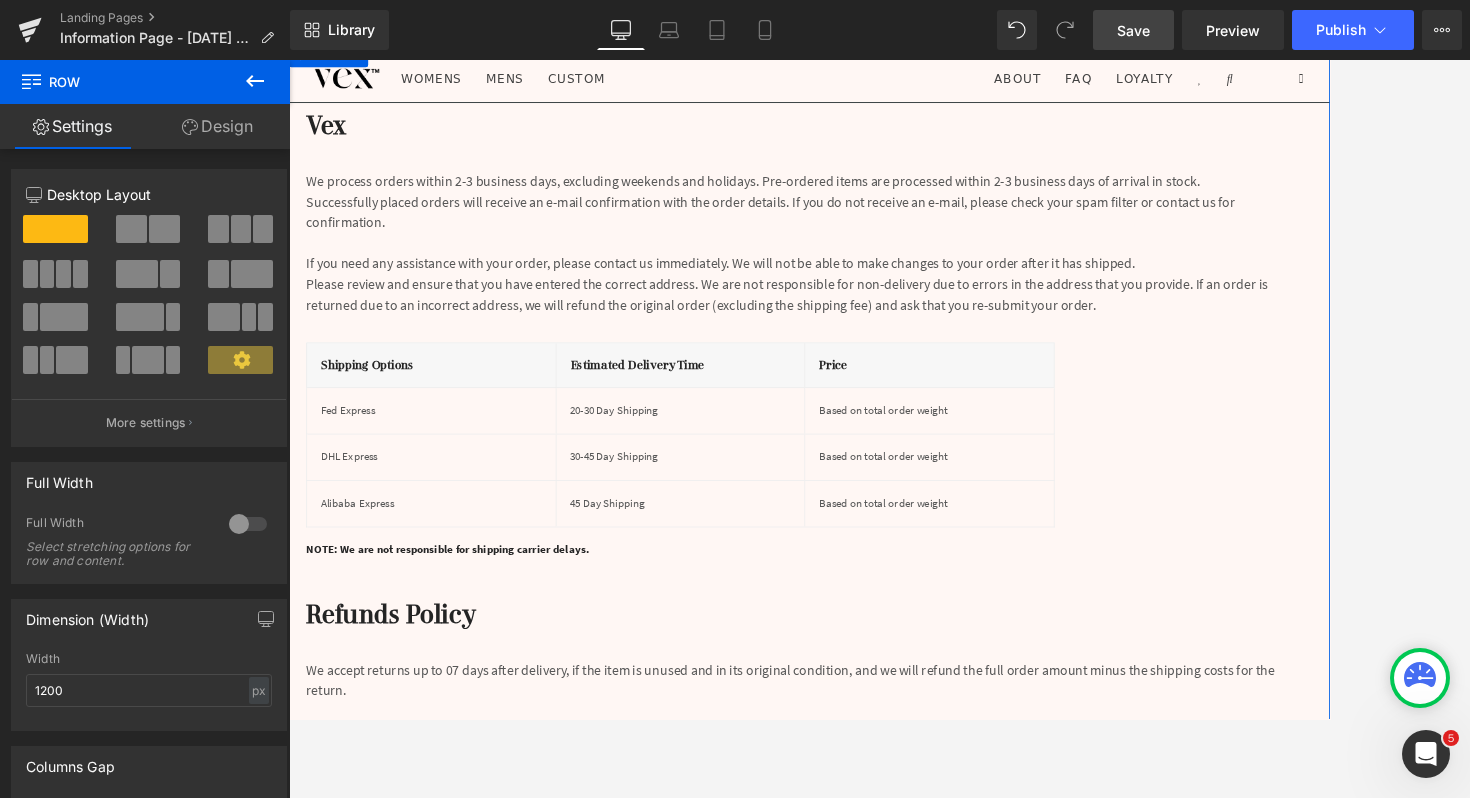 scroll, scrollTop: 2481, scrollLeft: 0, axis: vertical 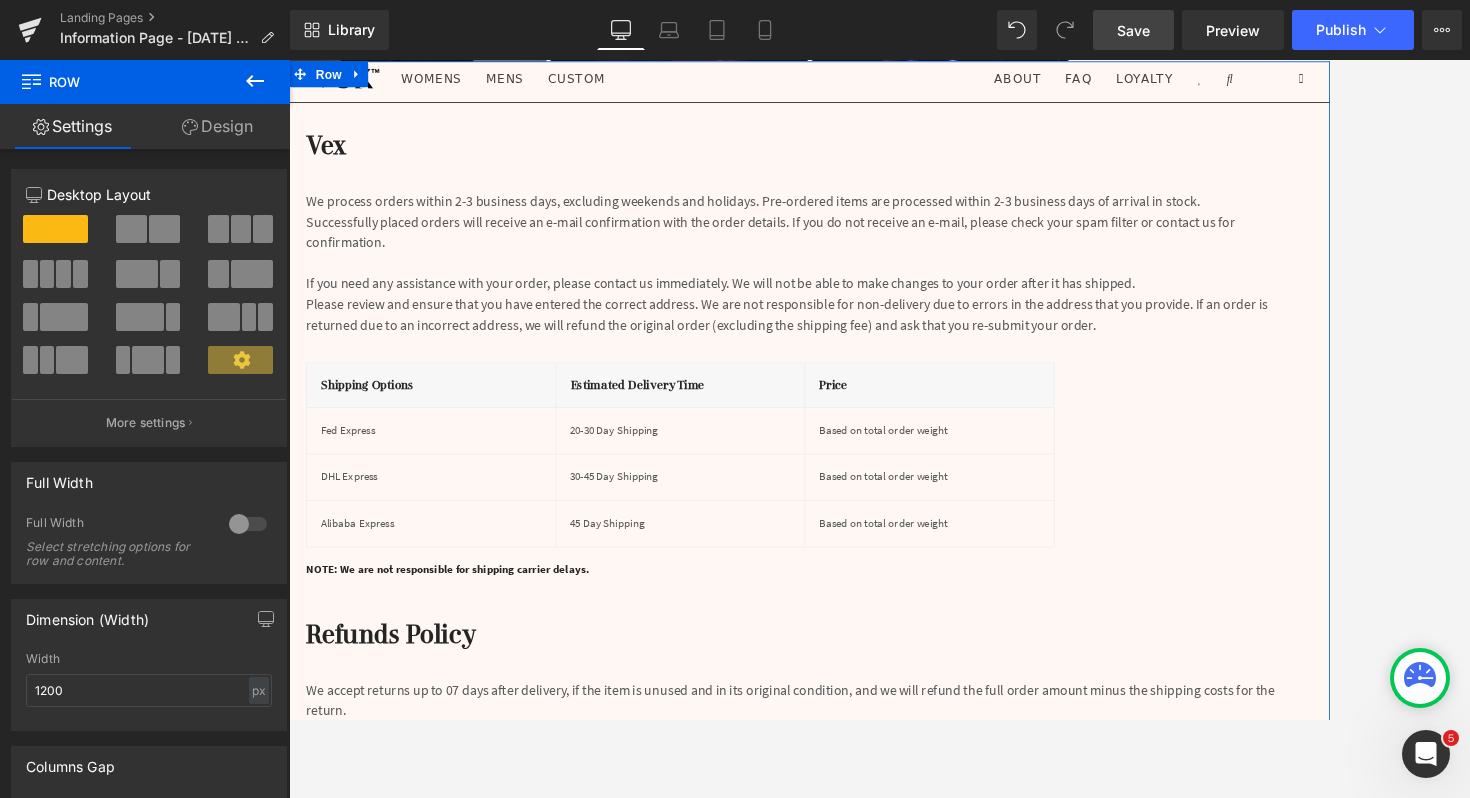 click on "20-30 Day Shipping" at bounding box center [743, 490] 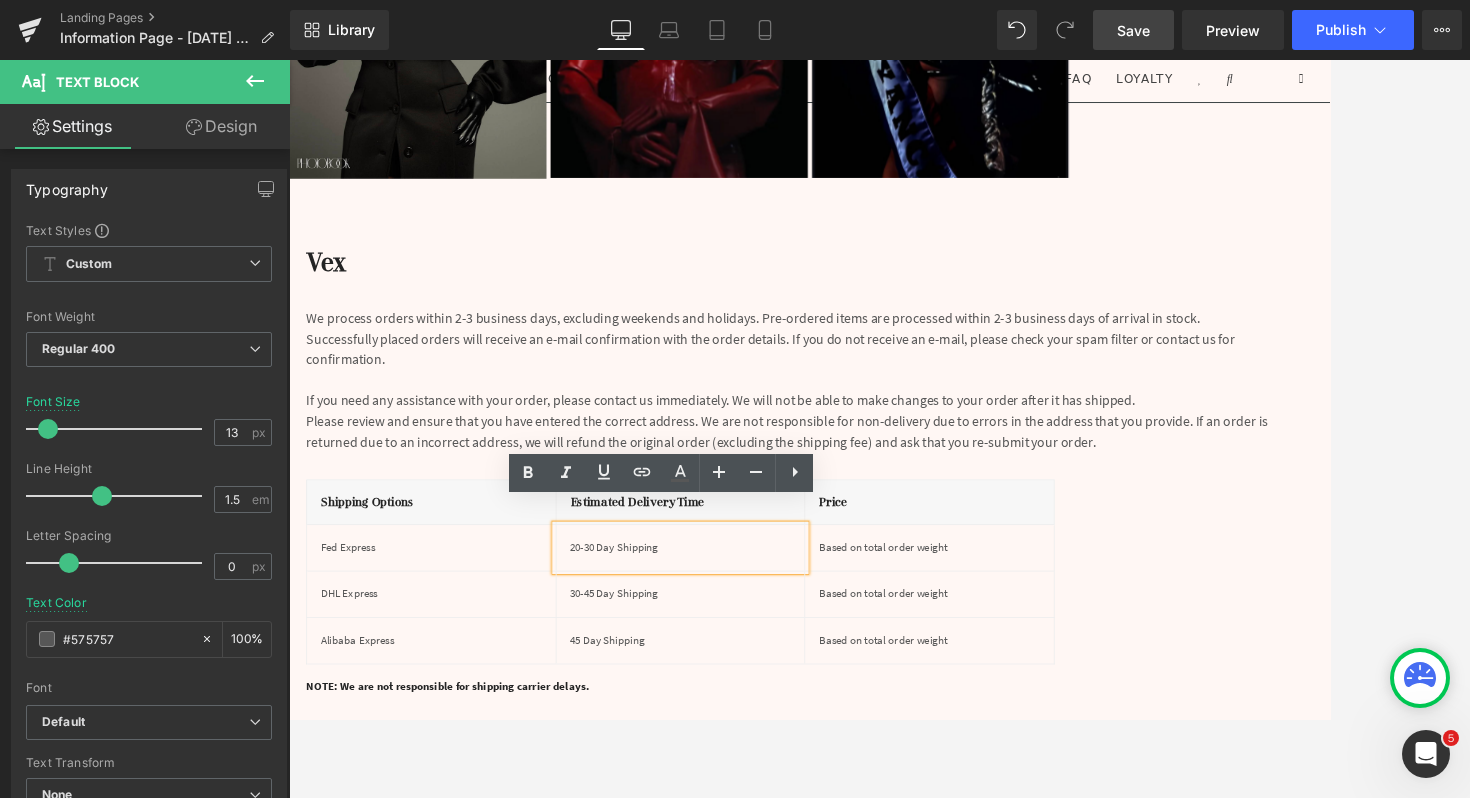 scroll, scrollTop: 2348, scrollLeft: 0, axis: vertical 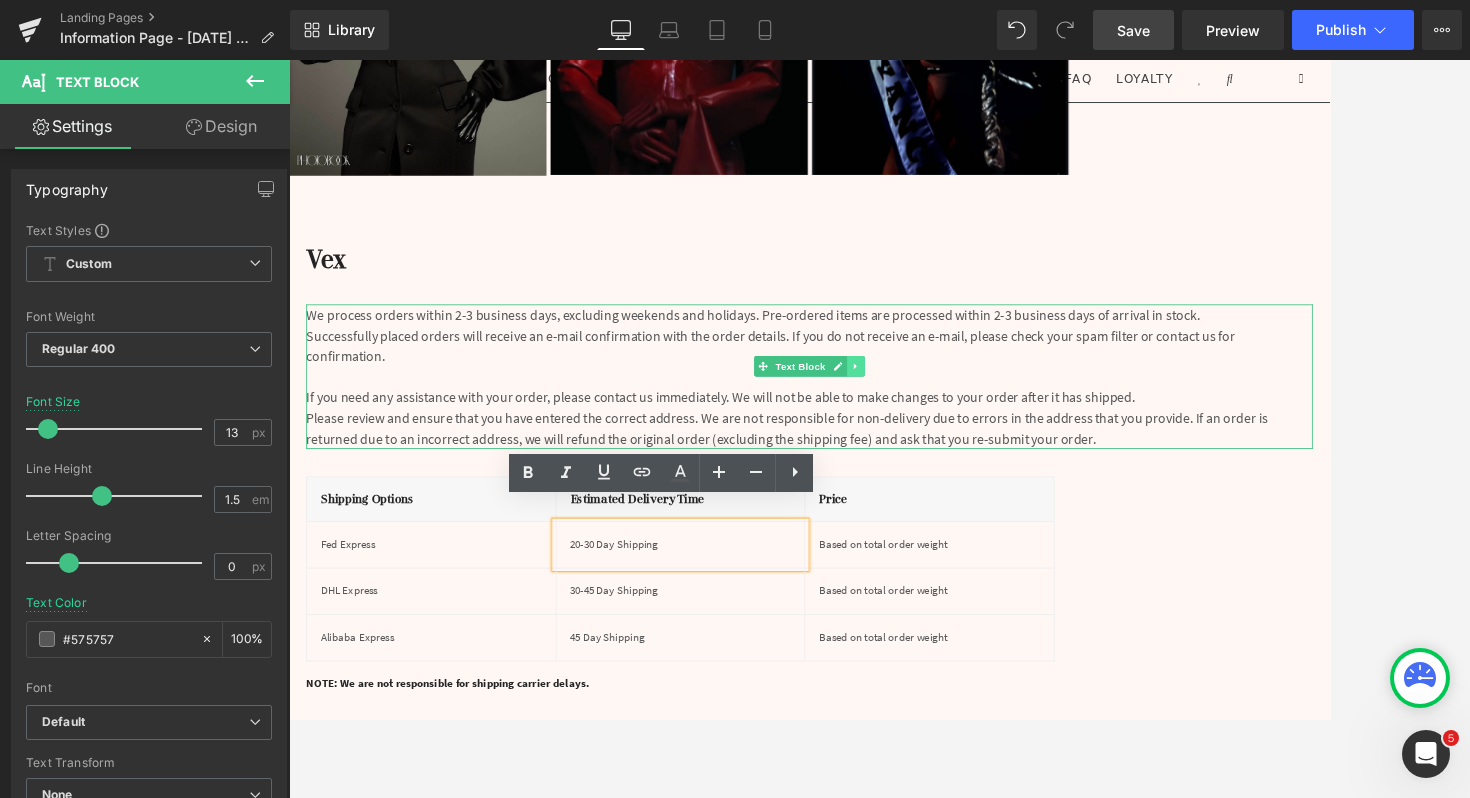 click 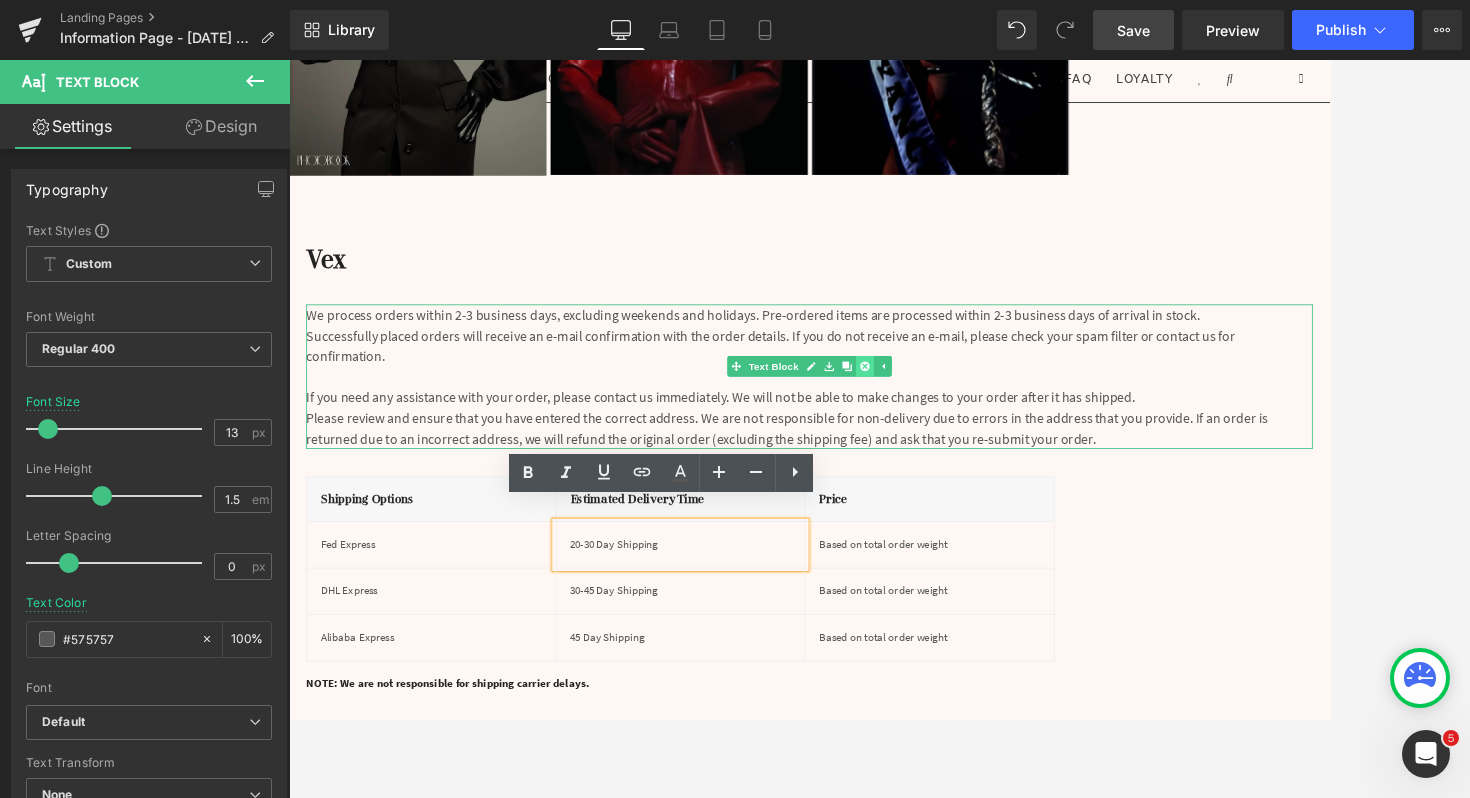 click 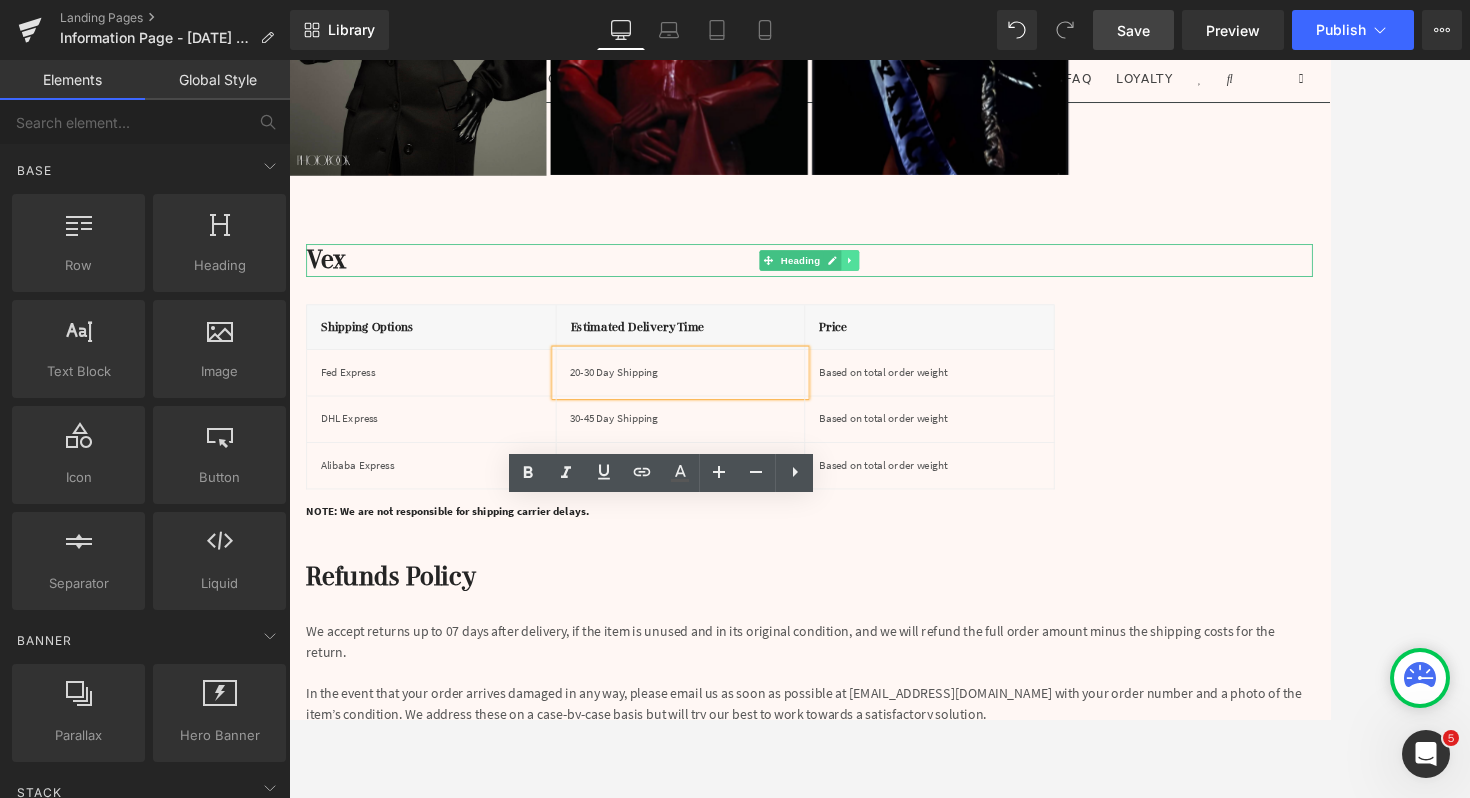 click 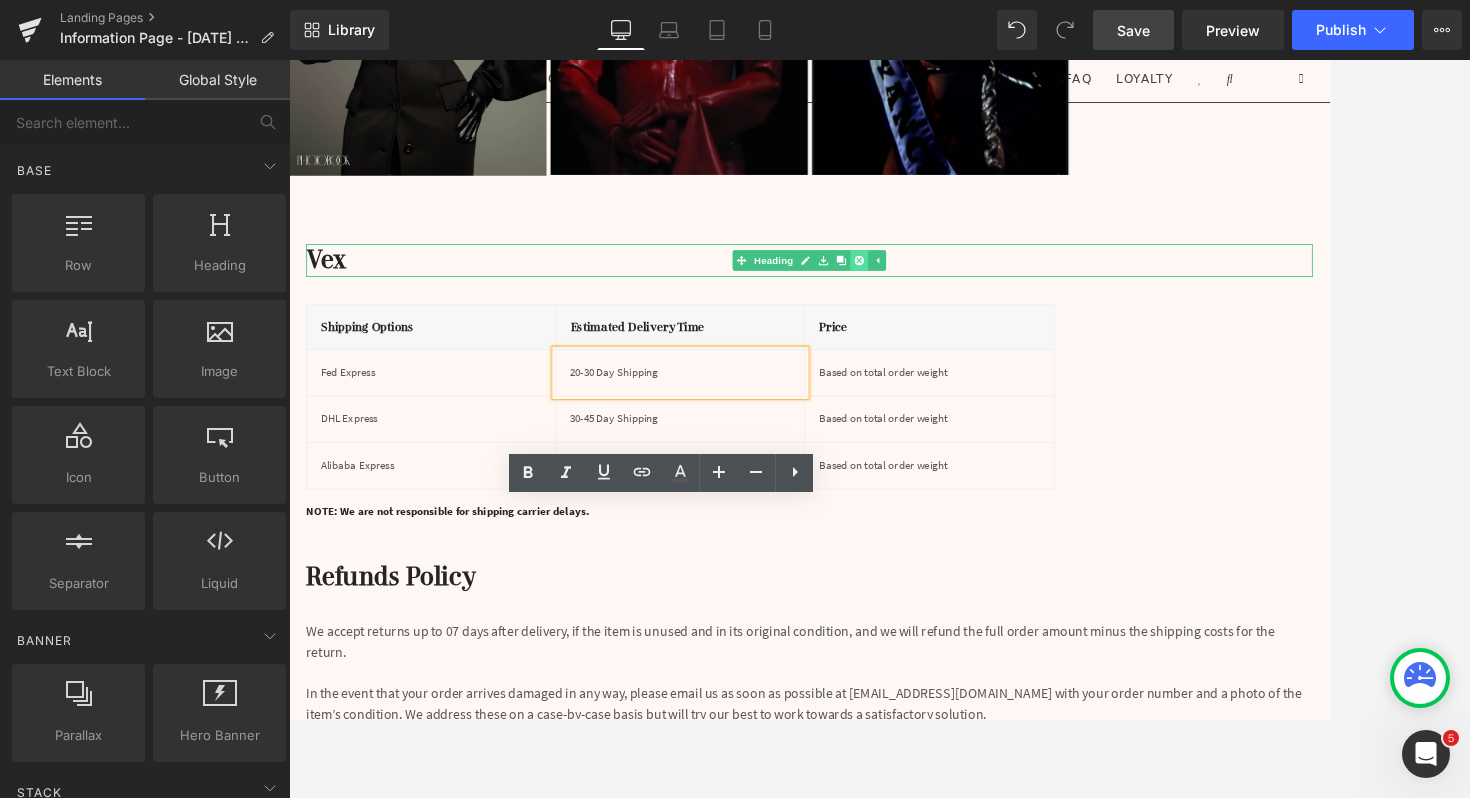 click 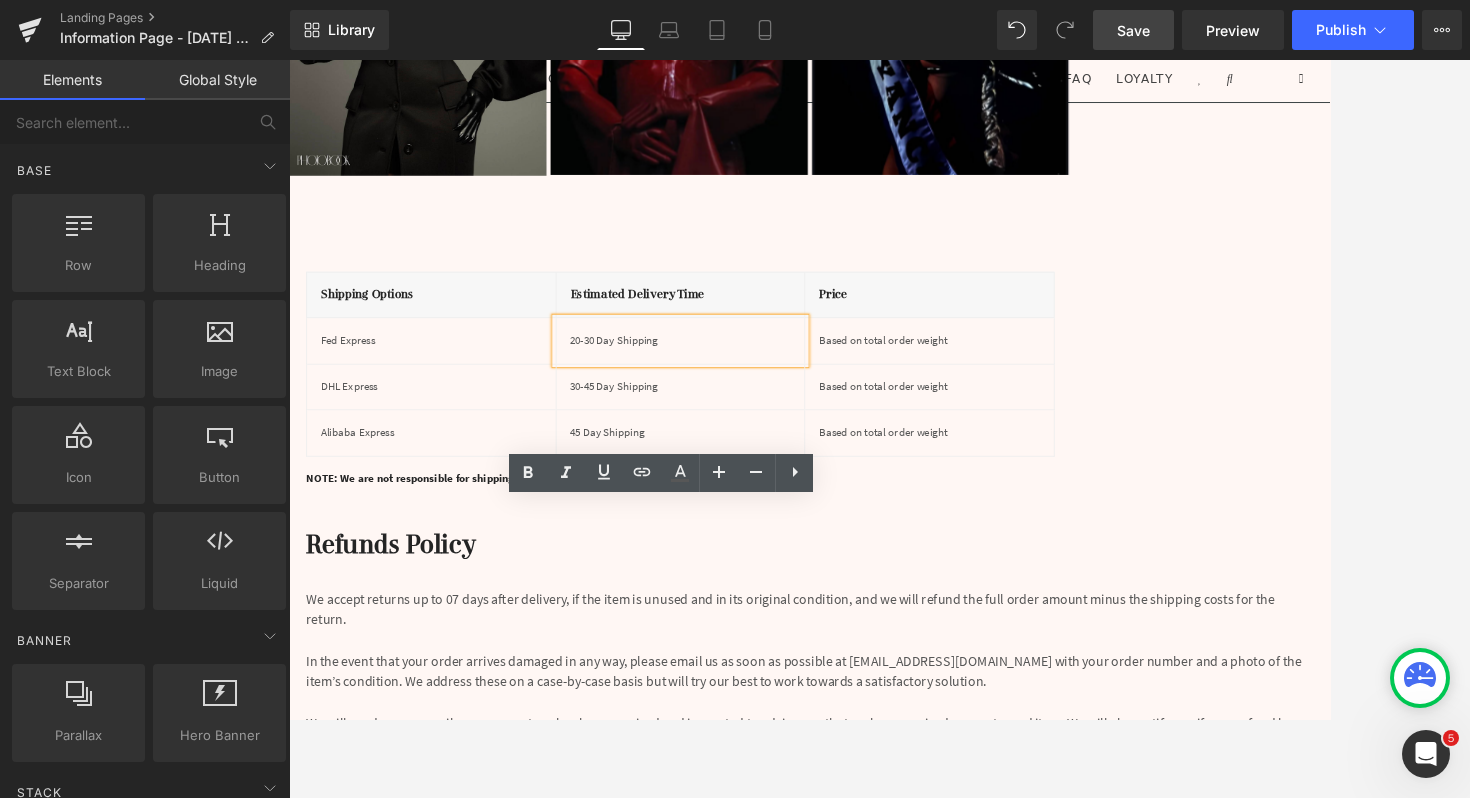 click on "Estimated delivery time" at bounding box center [743, 333] 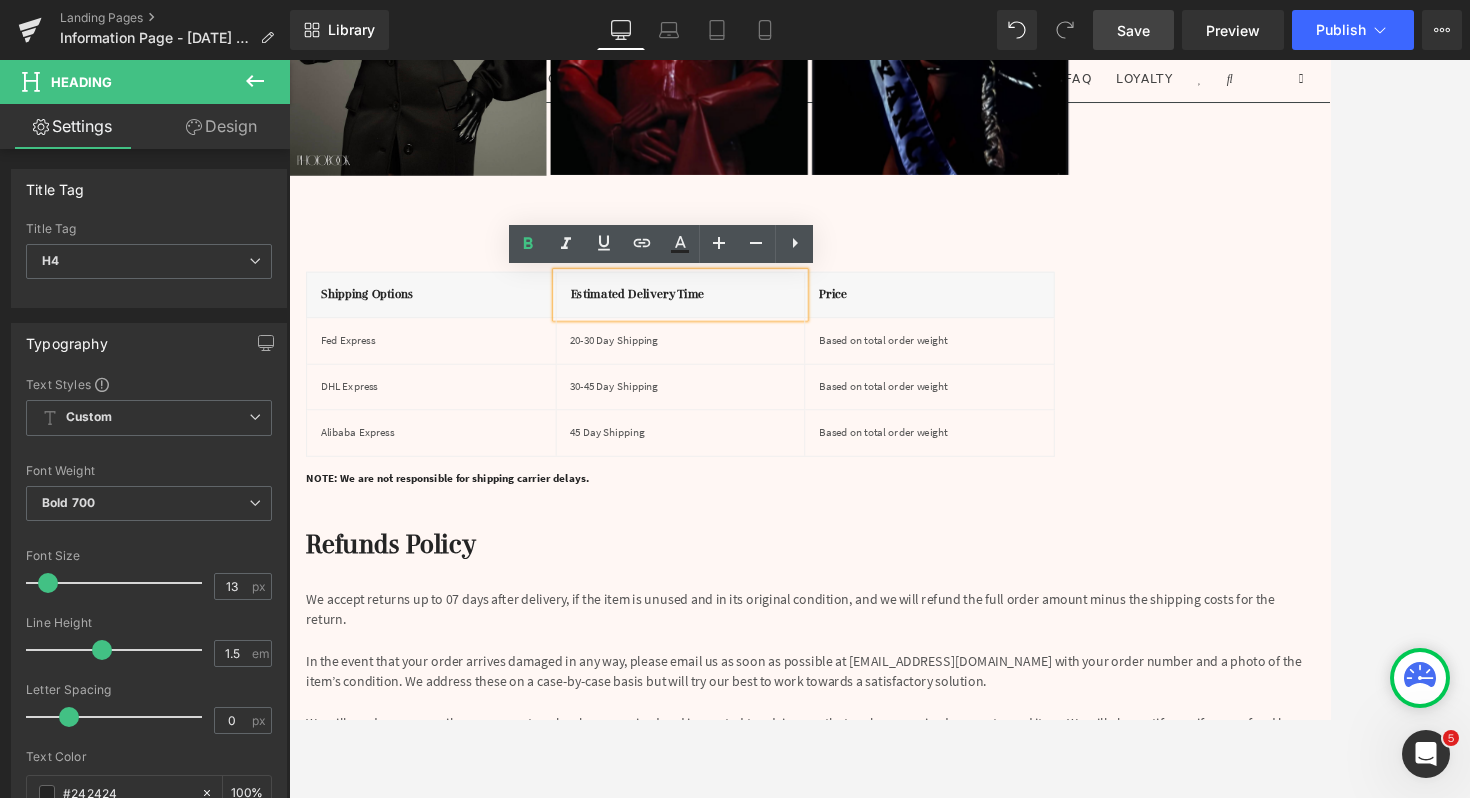 click on "Shipping Options Heading         Estimated delivery time Heading         Price Heading         Row         Fed Express Text Block         20-30 Day Shipping Text Block         Based on total order weight Text Block         Row         DHL Express Text Block         30-45 Day Shipping Text Block         Based on total order weight Text Block         Row         Alibaba Express Text Block         45 Day Shipping Text Block         Based on total order weight Text Block         Row         Row" at bounding box center (894, 397) 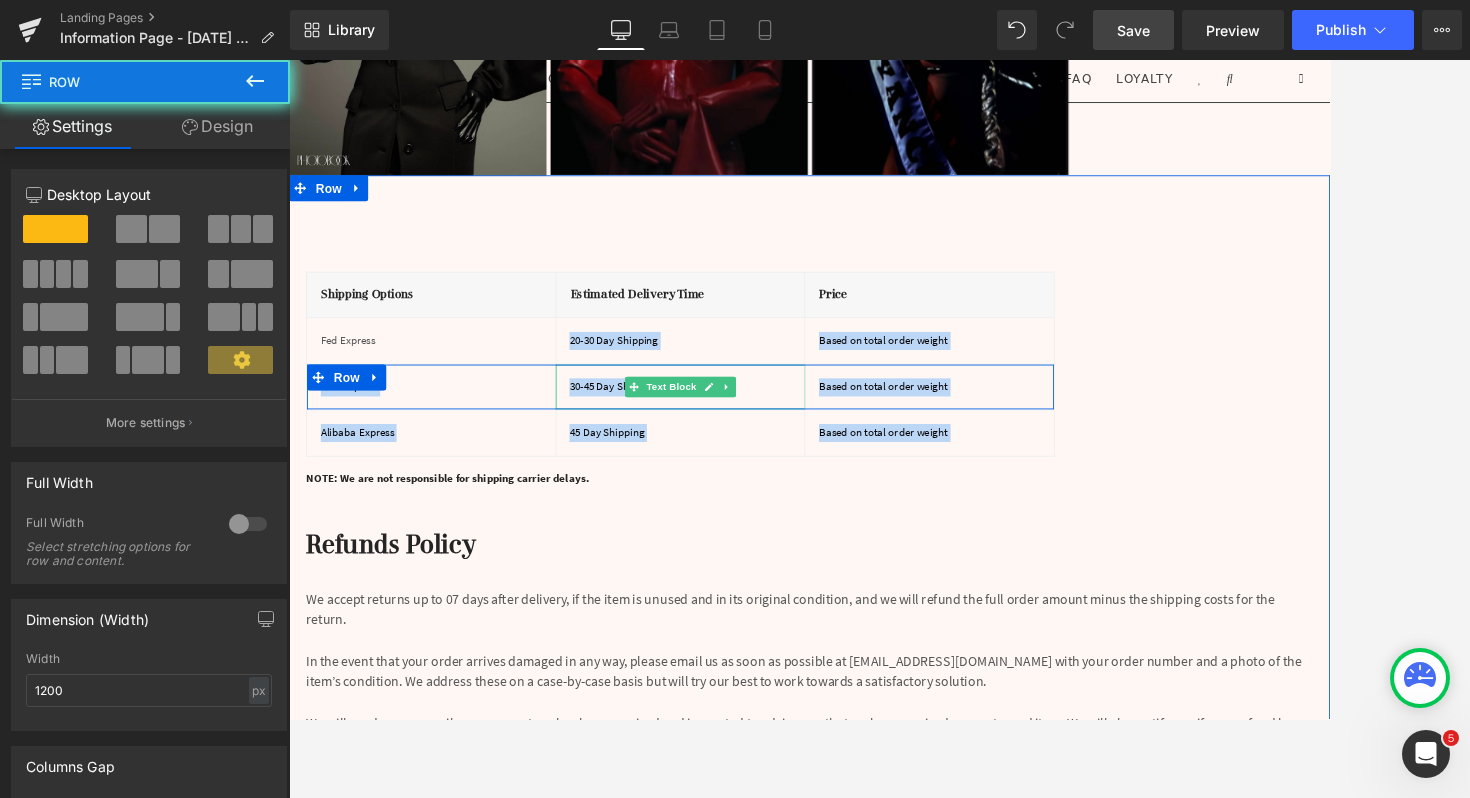 drag, startPoint x: 992, startPoint y: 289, endPoint x: 685, endPoint y: 454, distance: 348.5312 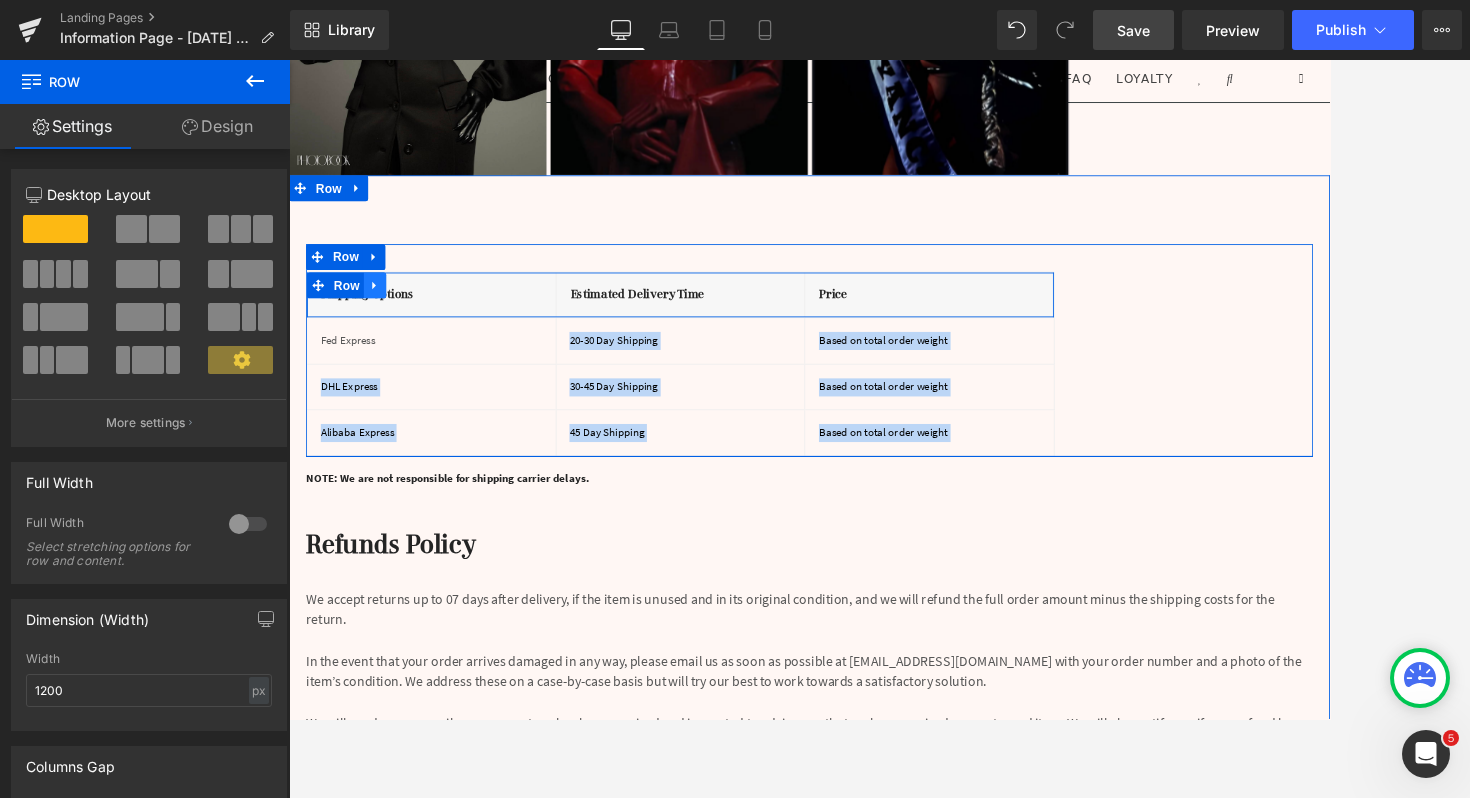 click 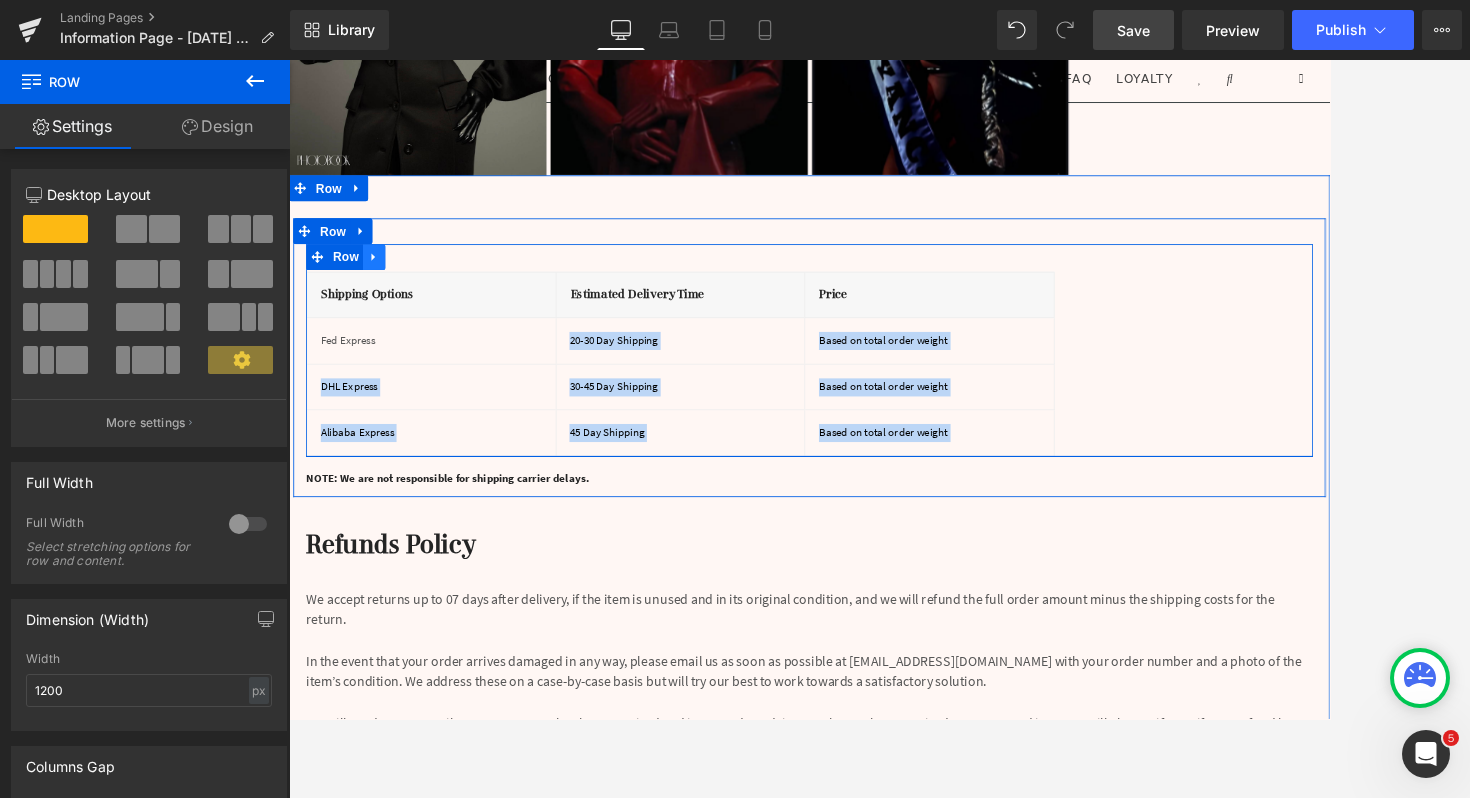 click 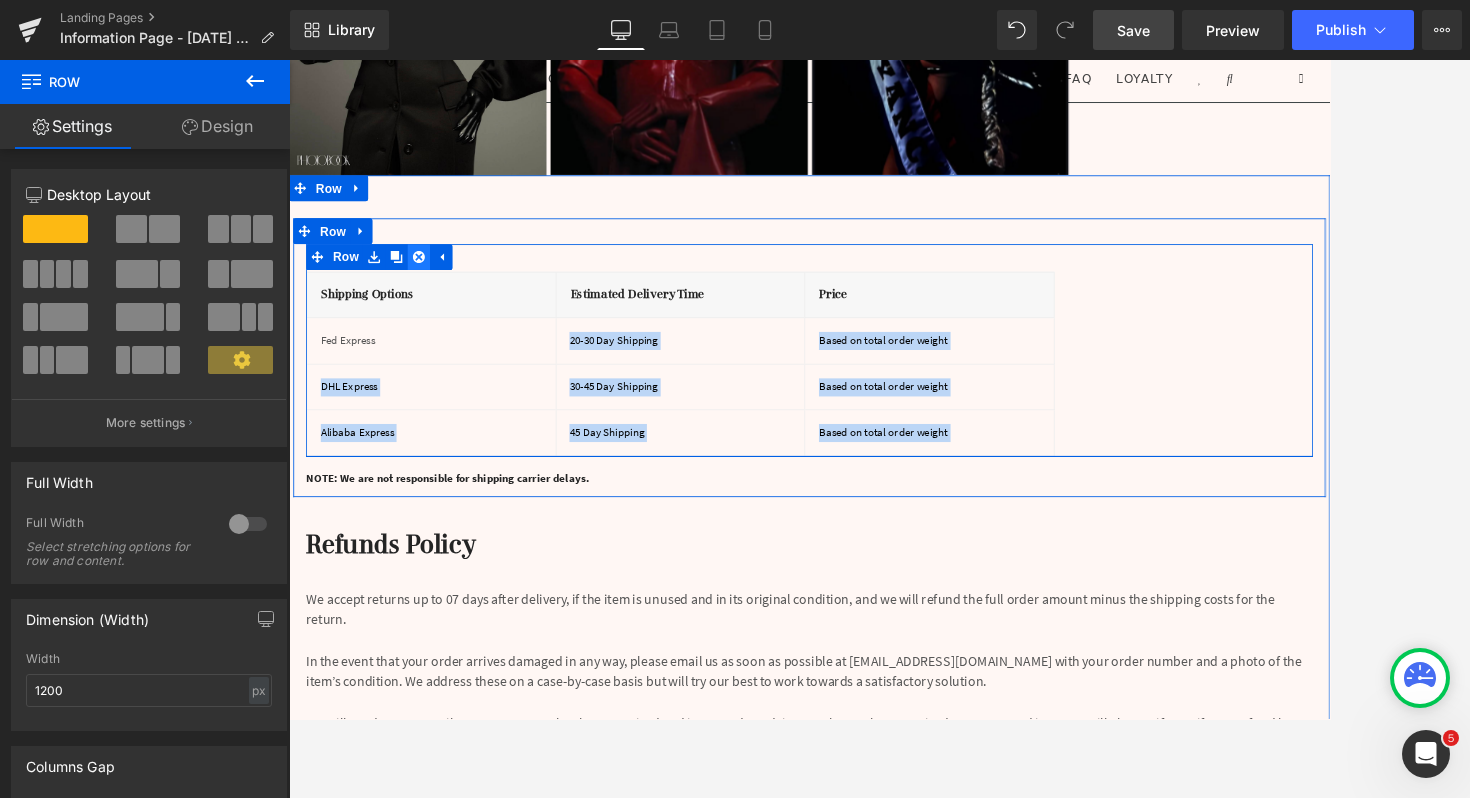 click 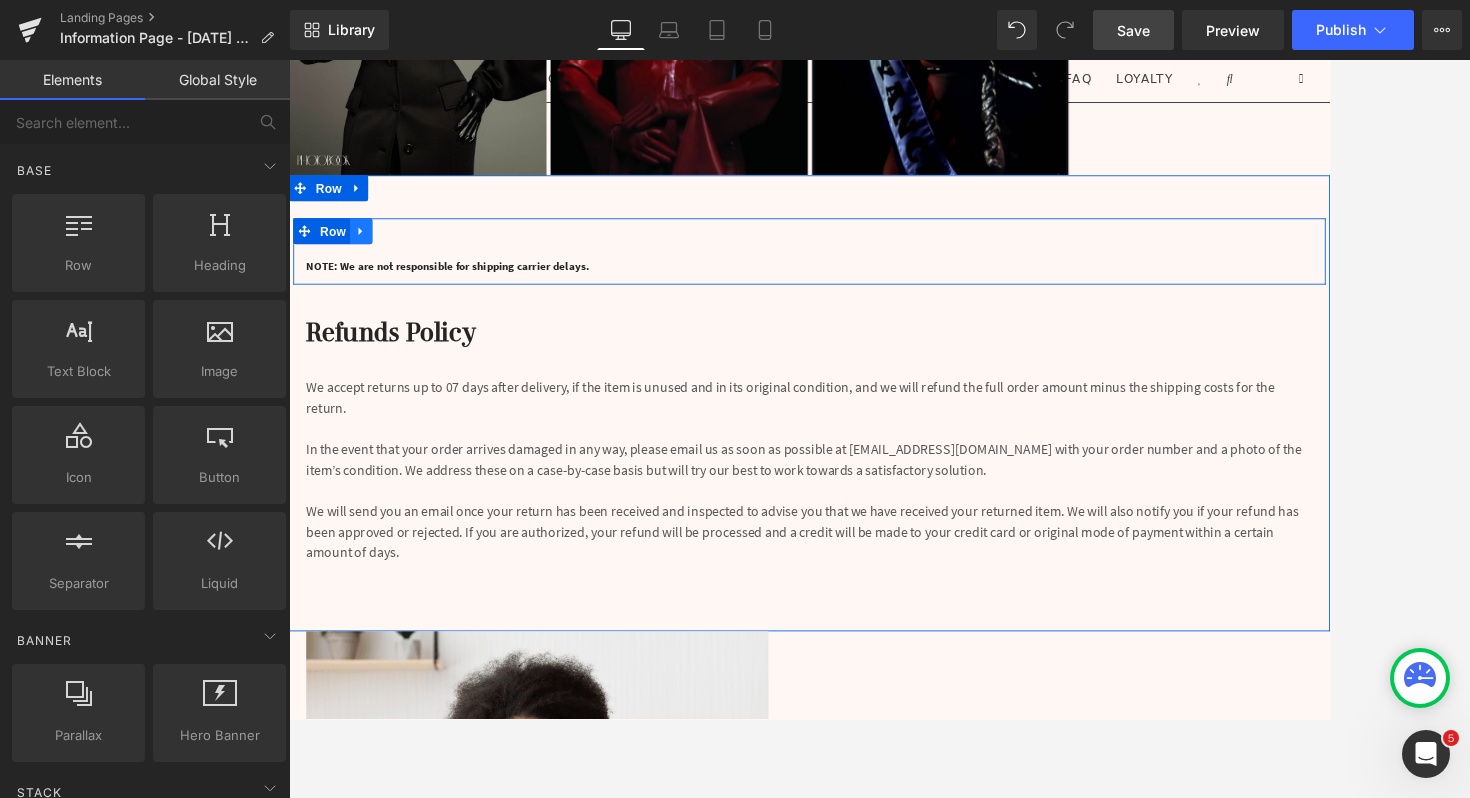 click 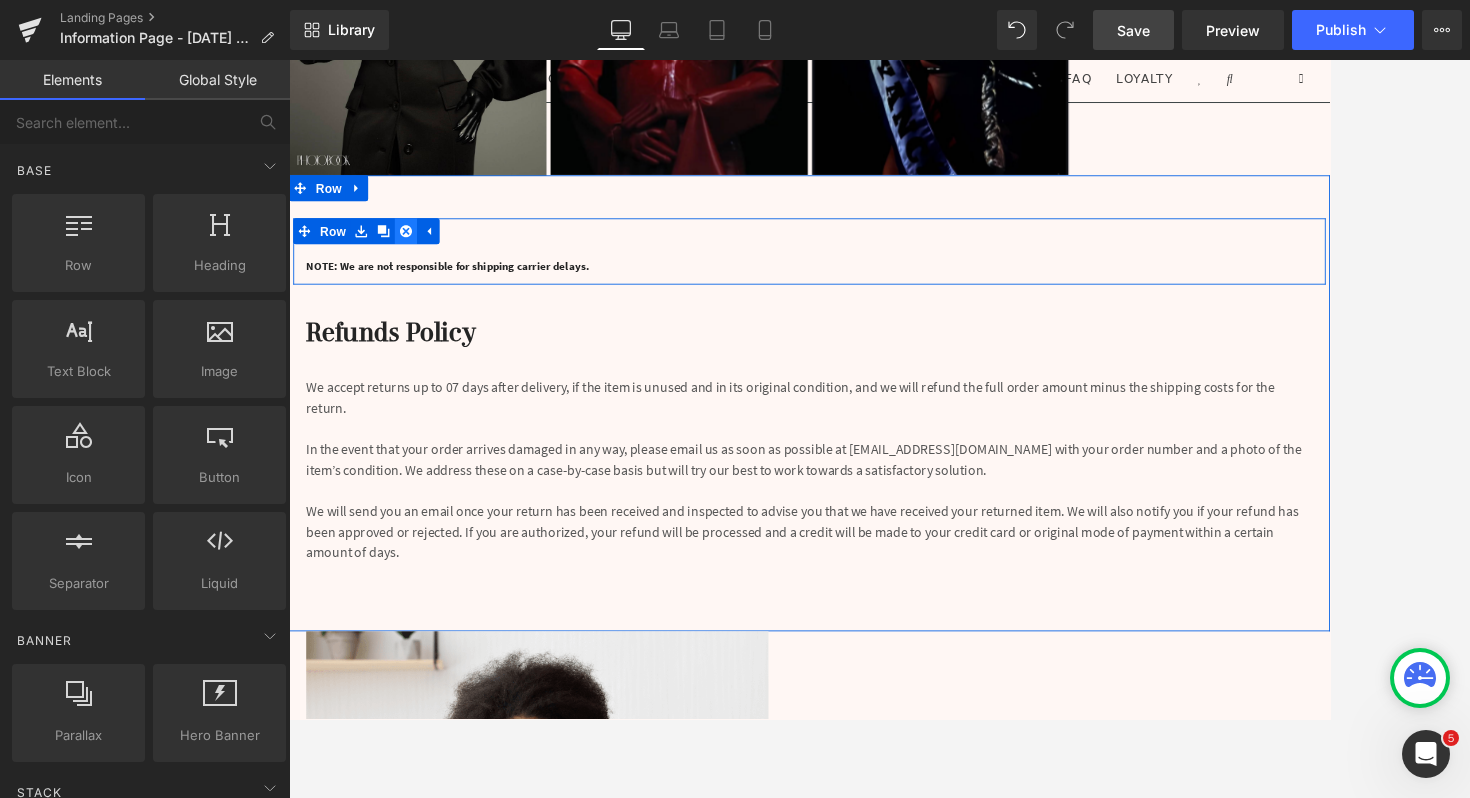 click at bounding box center (425, 259) 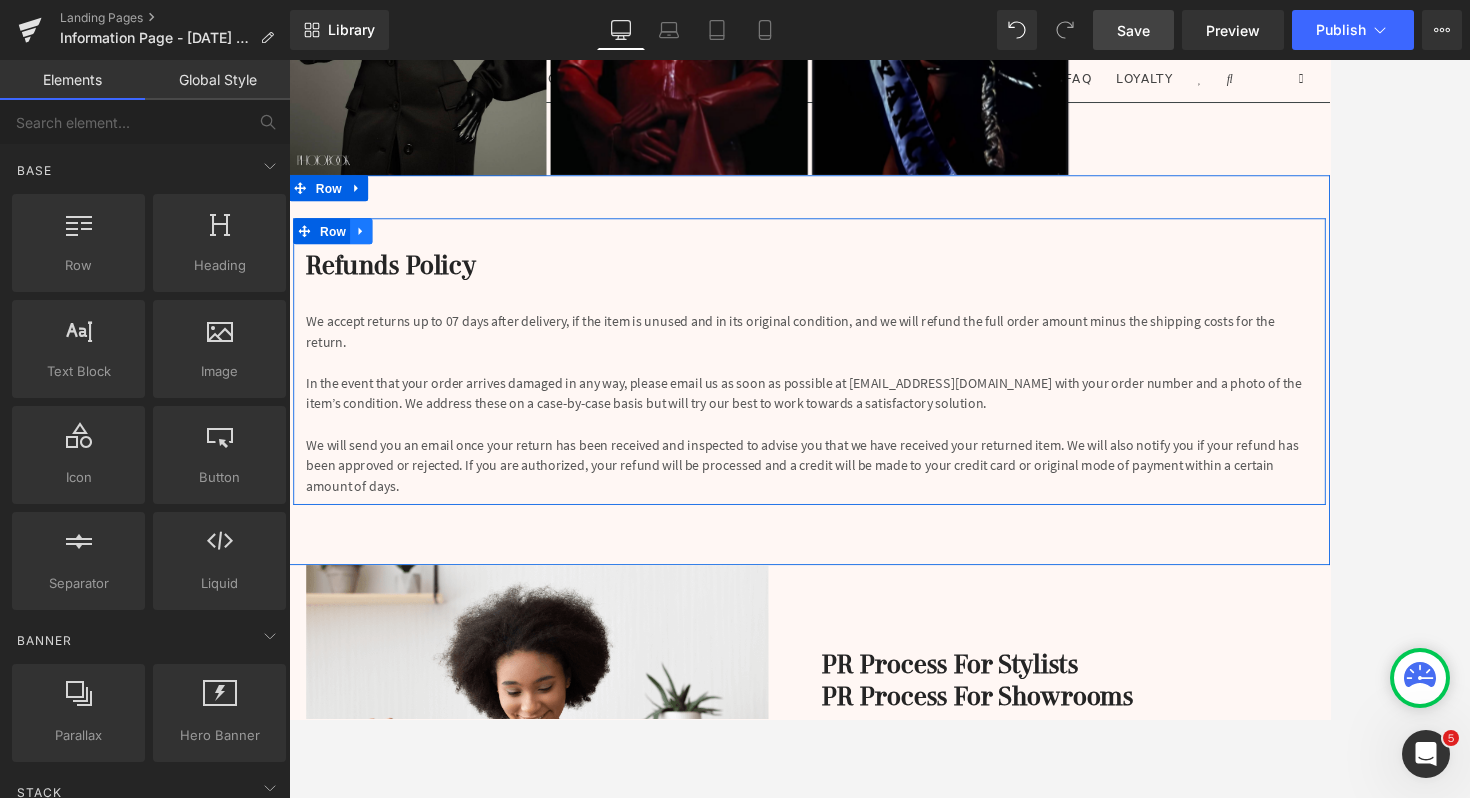 click 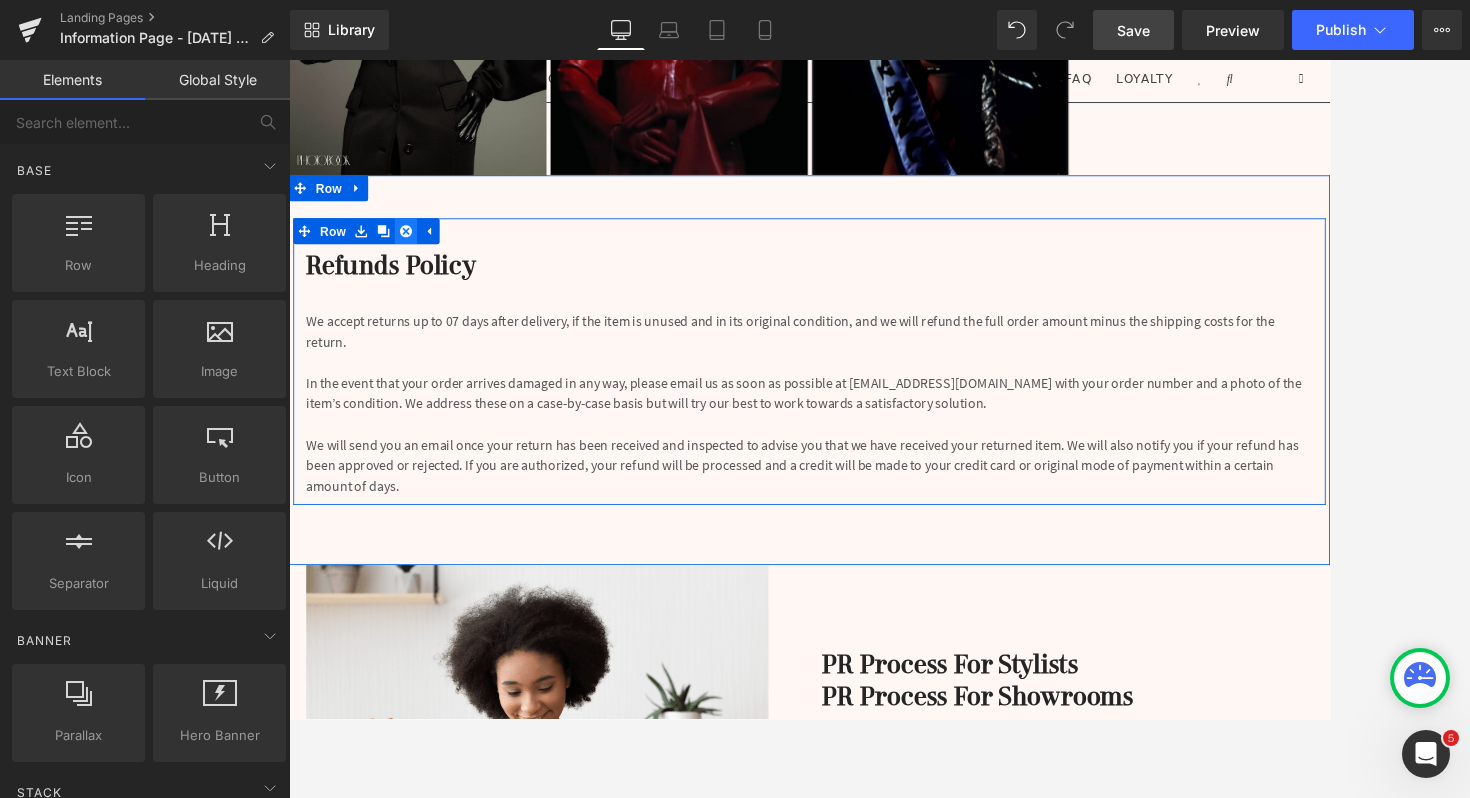 click at bounding box center [425, 259] 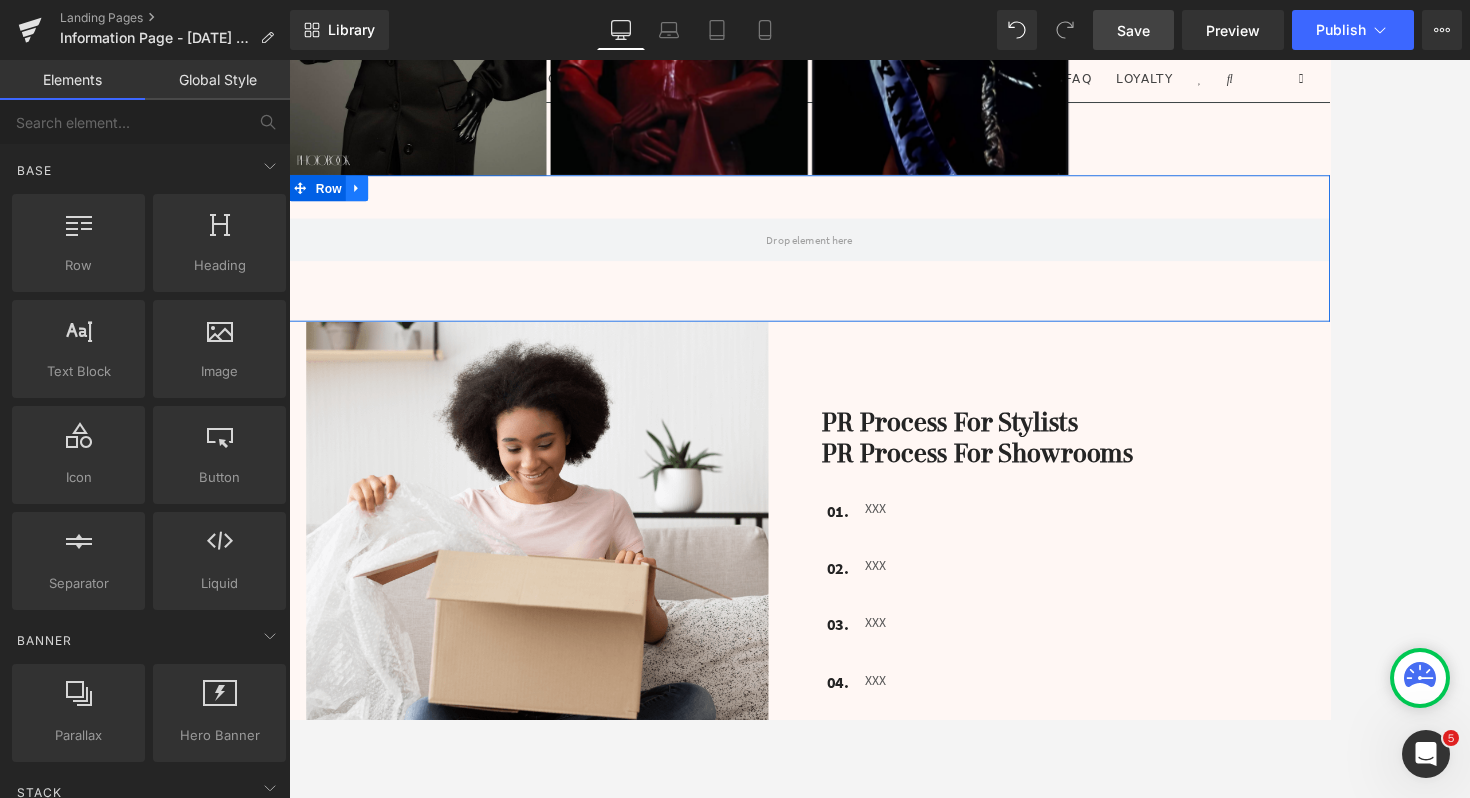 click 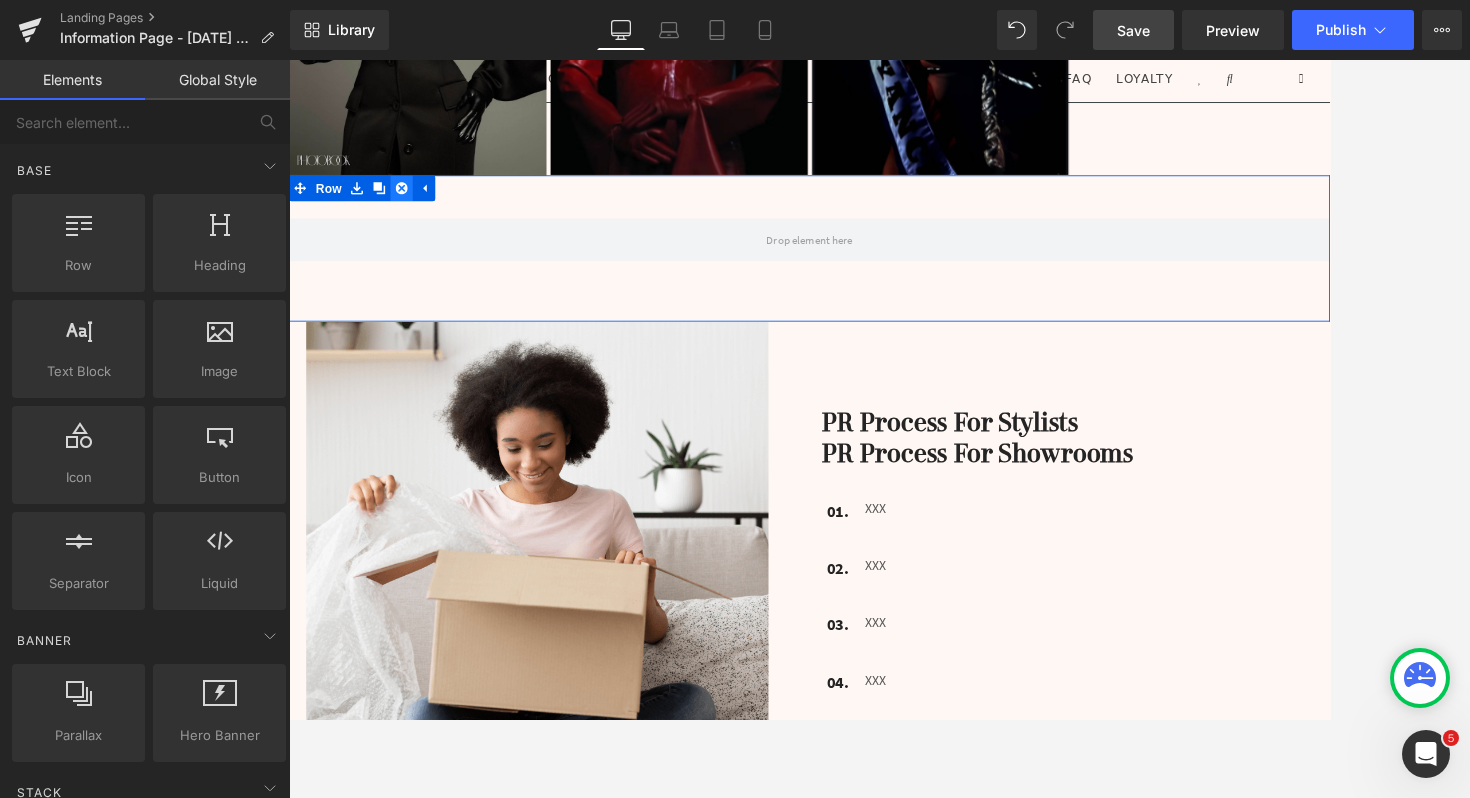 click 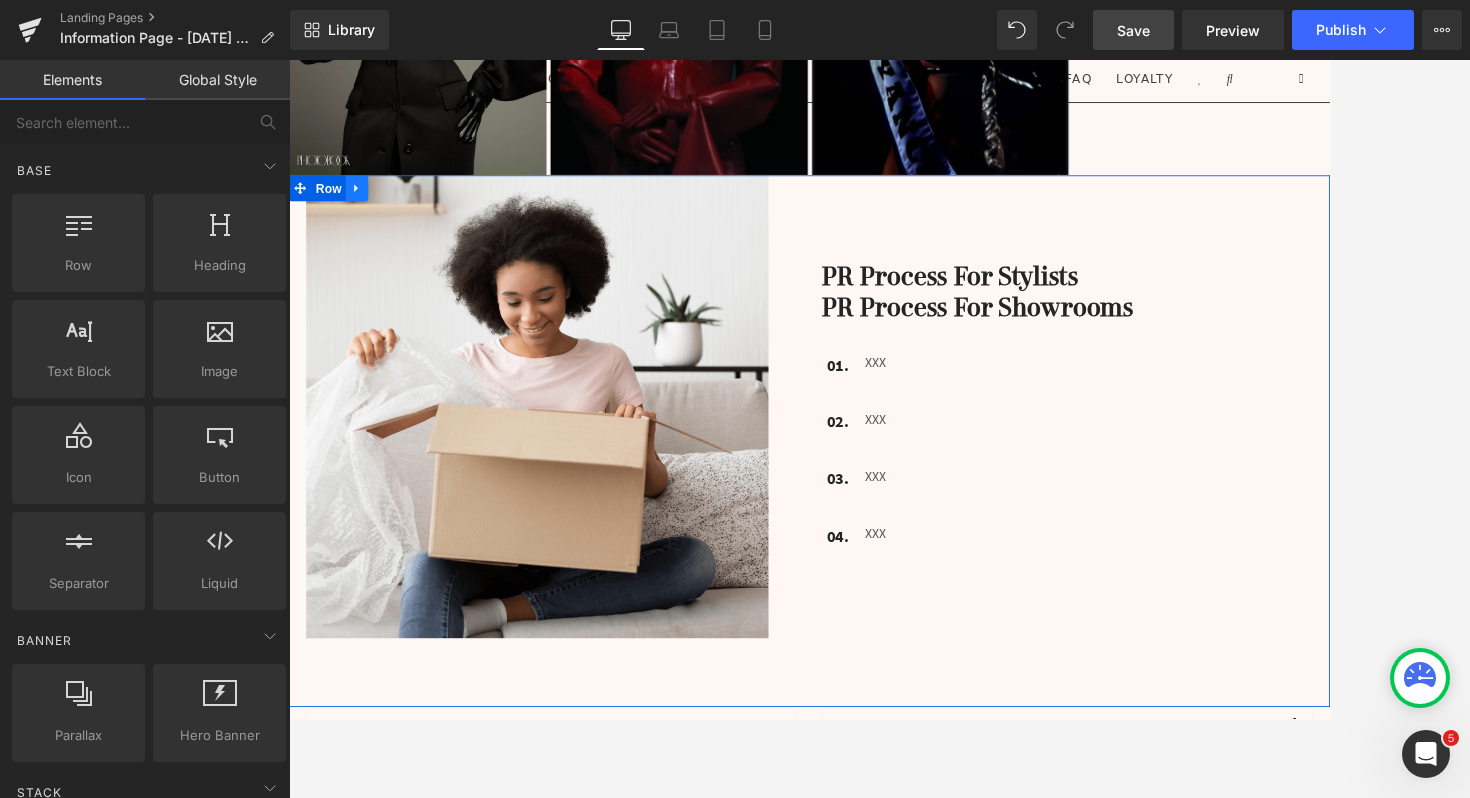 click at bounding box center [368, 209] 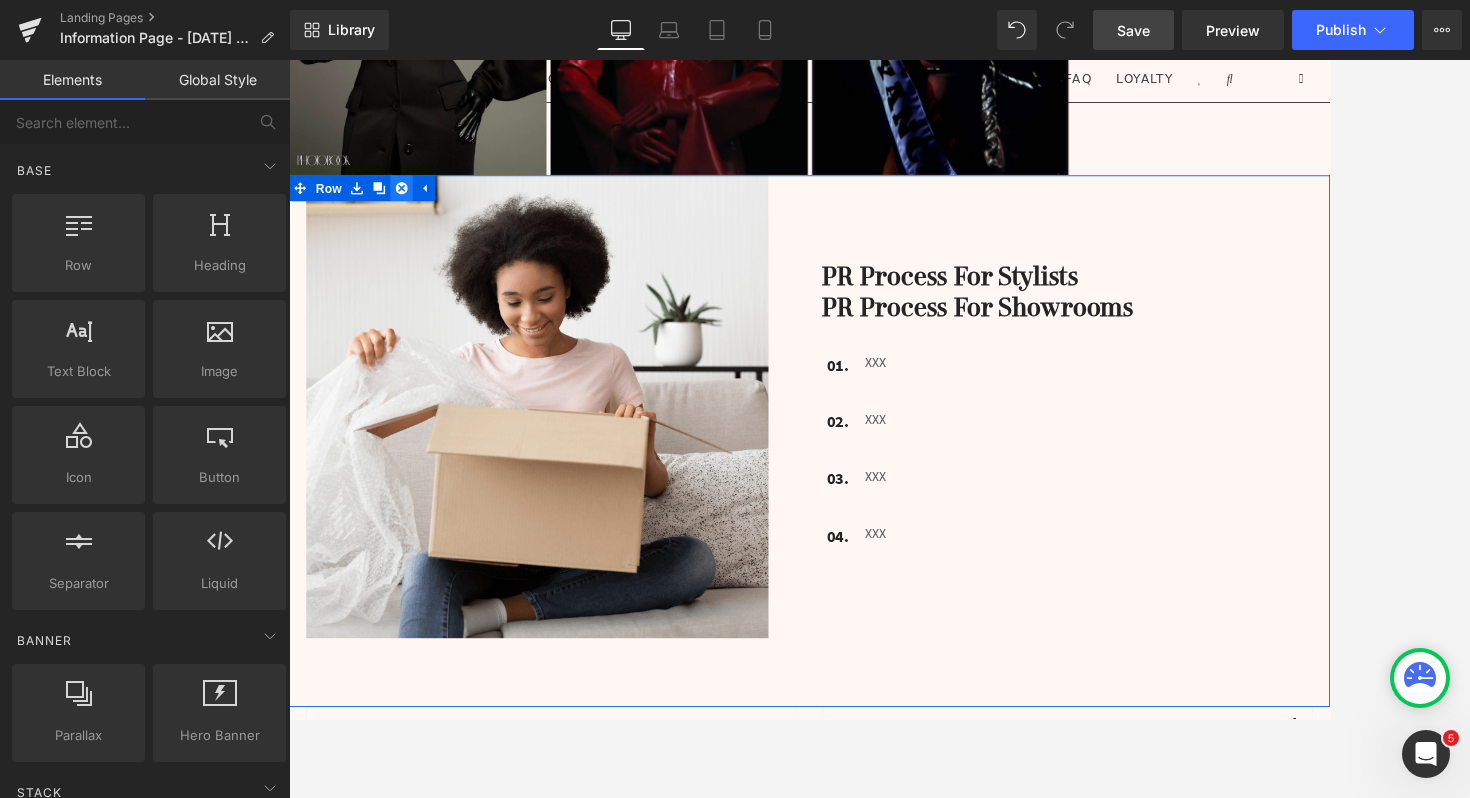 click at bounding box center (420, 209) 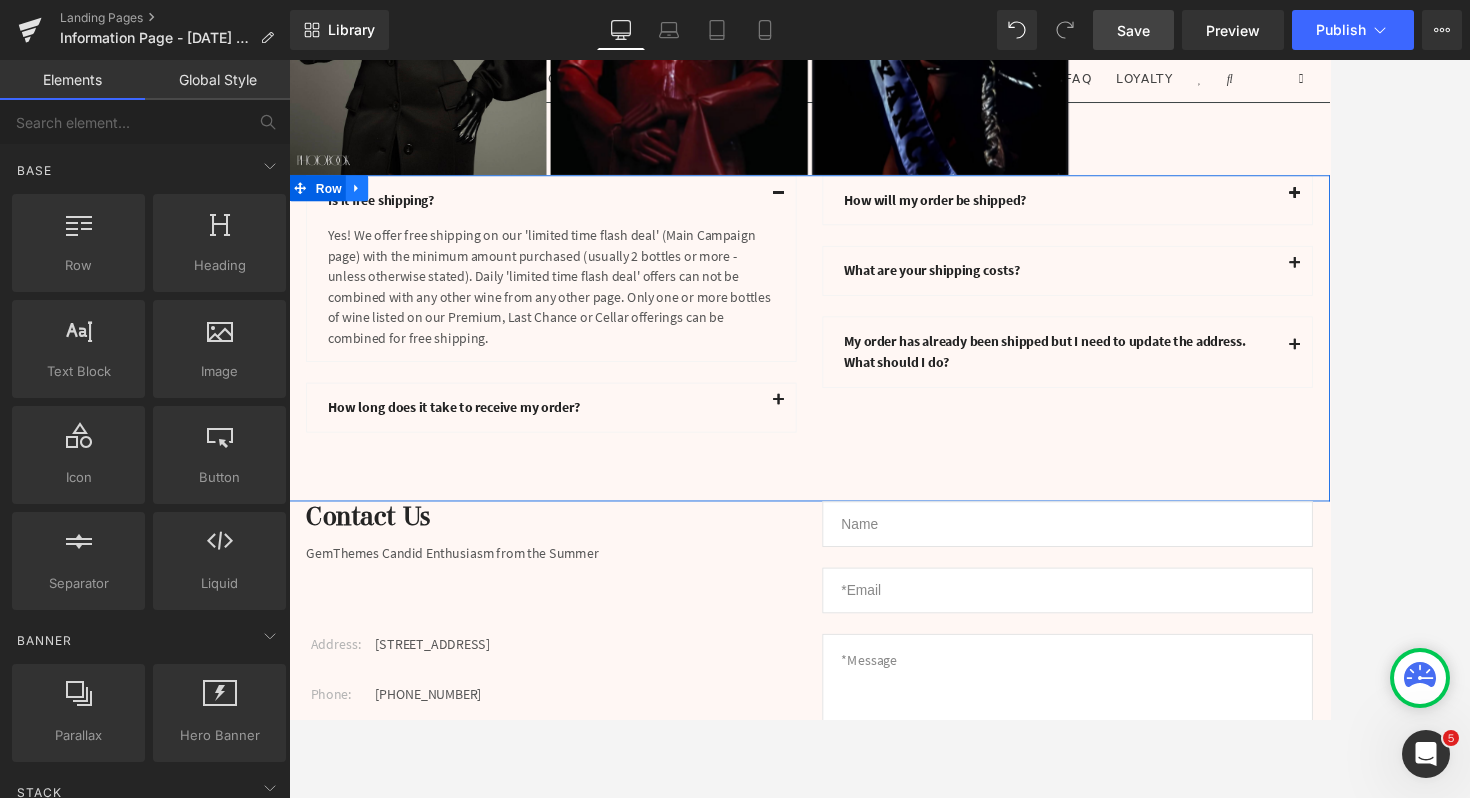 click 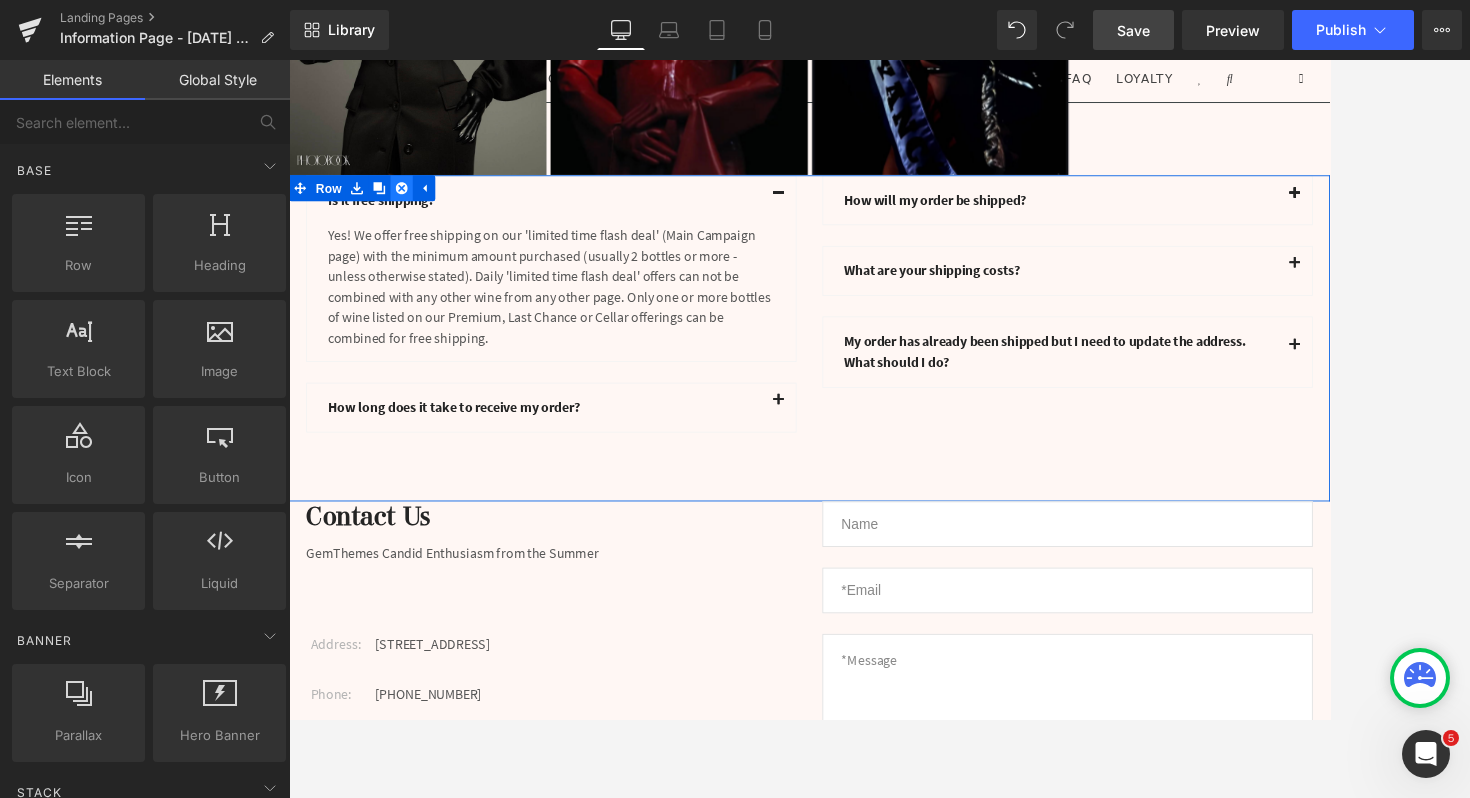 click 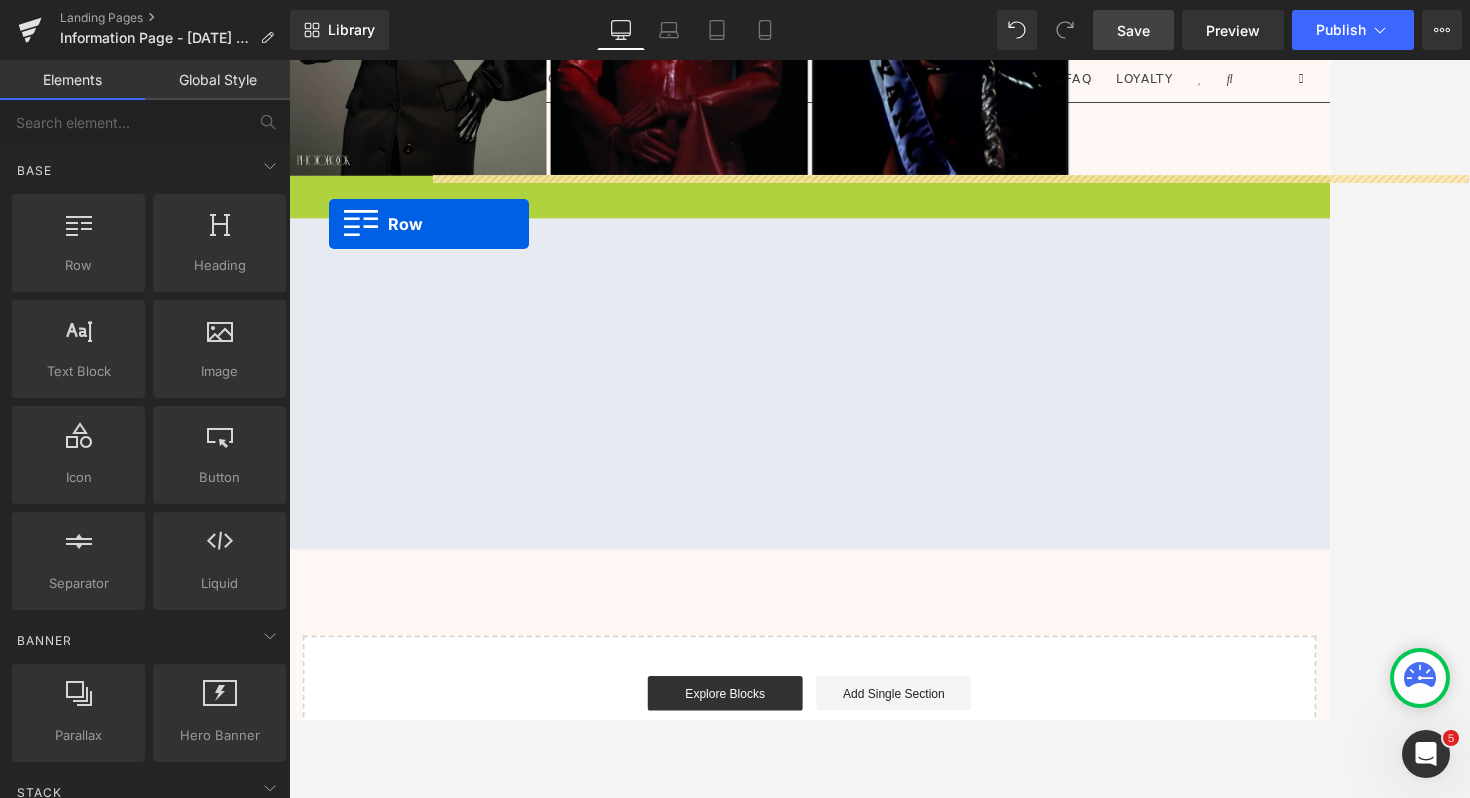 drag, startPoint x: 333, startPoint y: 210, endPoint x: 336, endPoint y: 251, distance: 41.109608 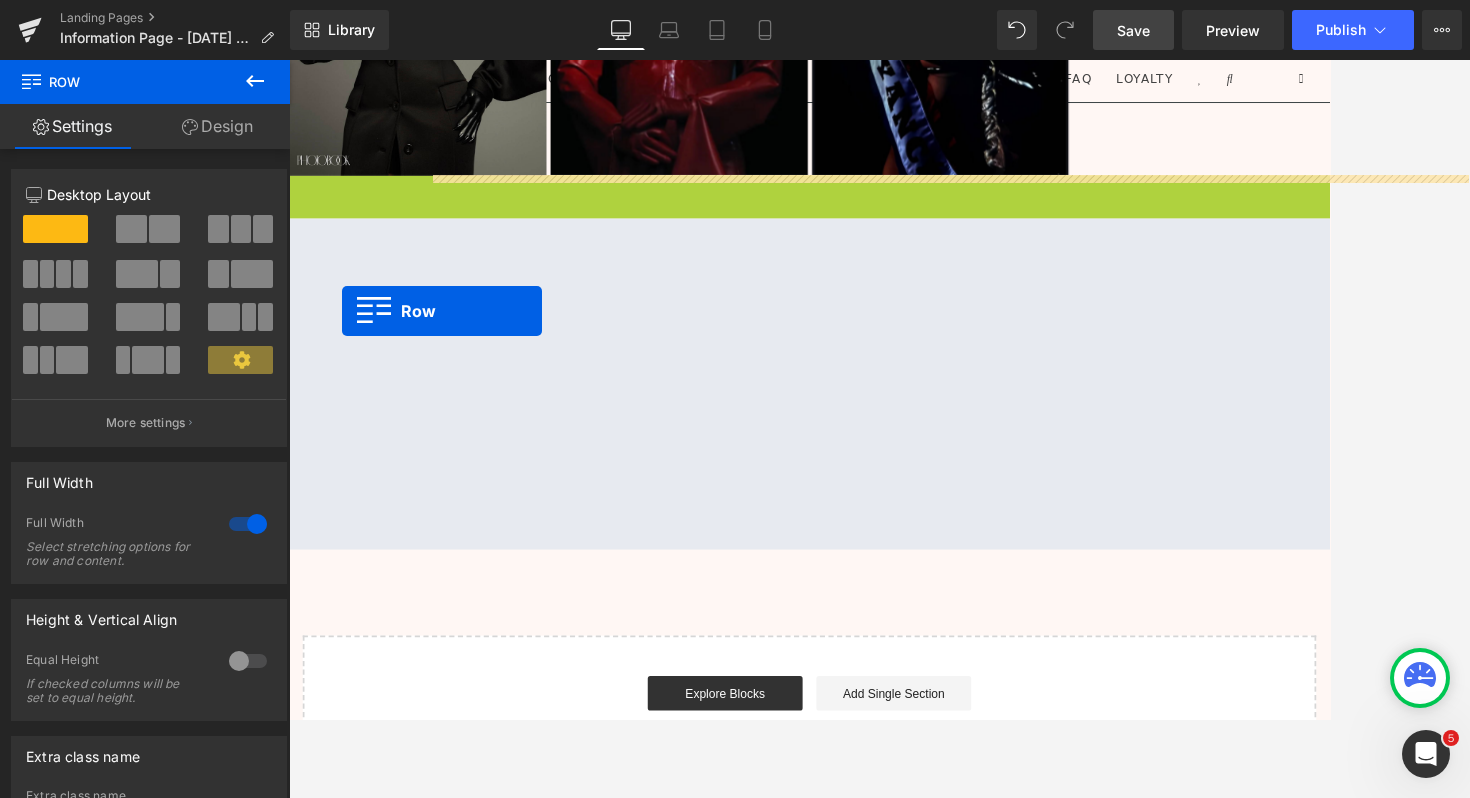 drag, startPoint x: 348, startPoint y: 208, endPoint x: 351, endPoint y: 352, distance: 144.03125 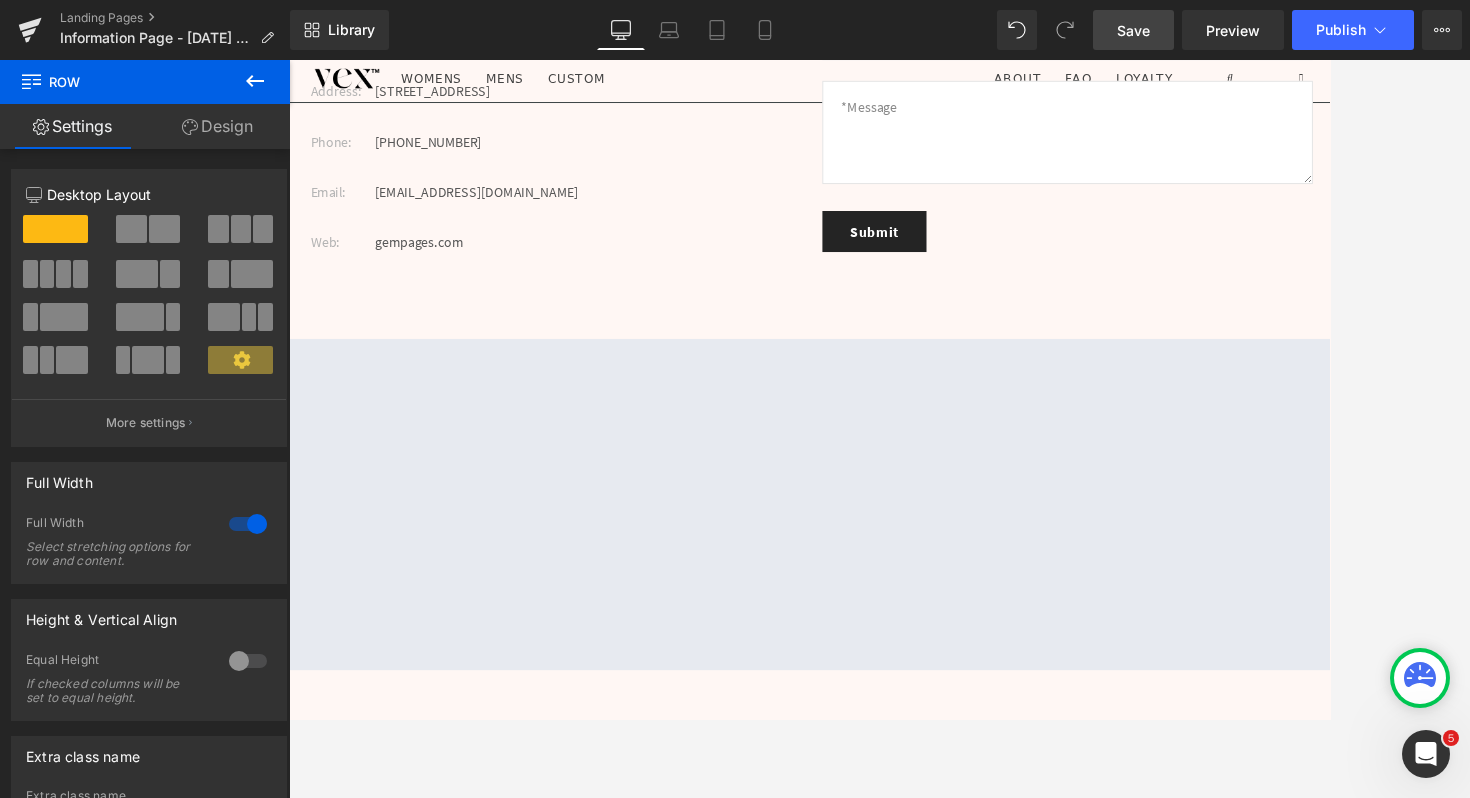 scroll, scrollTop: 2661, scrollLeft: 0, axis: vertical 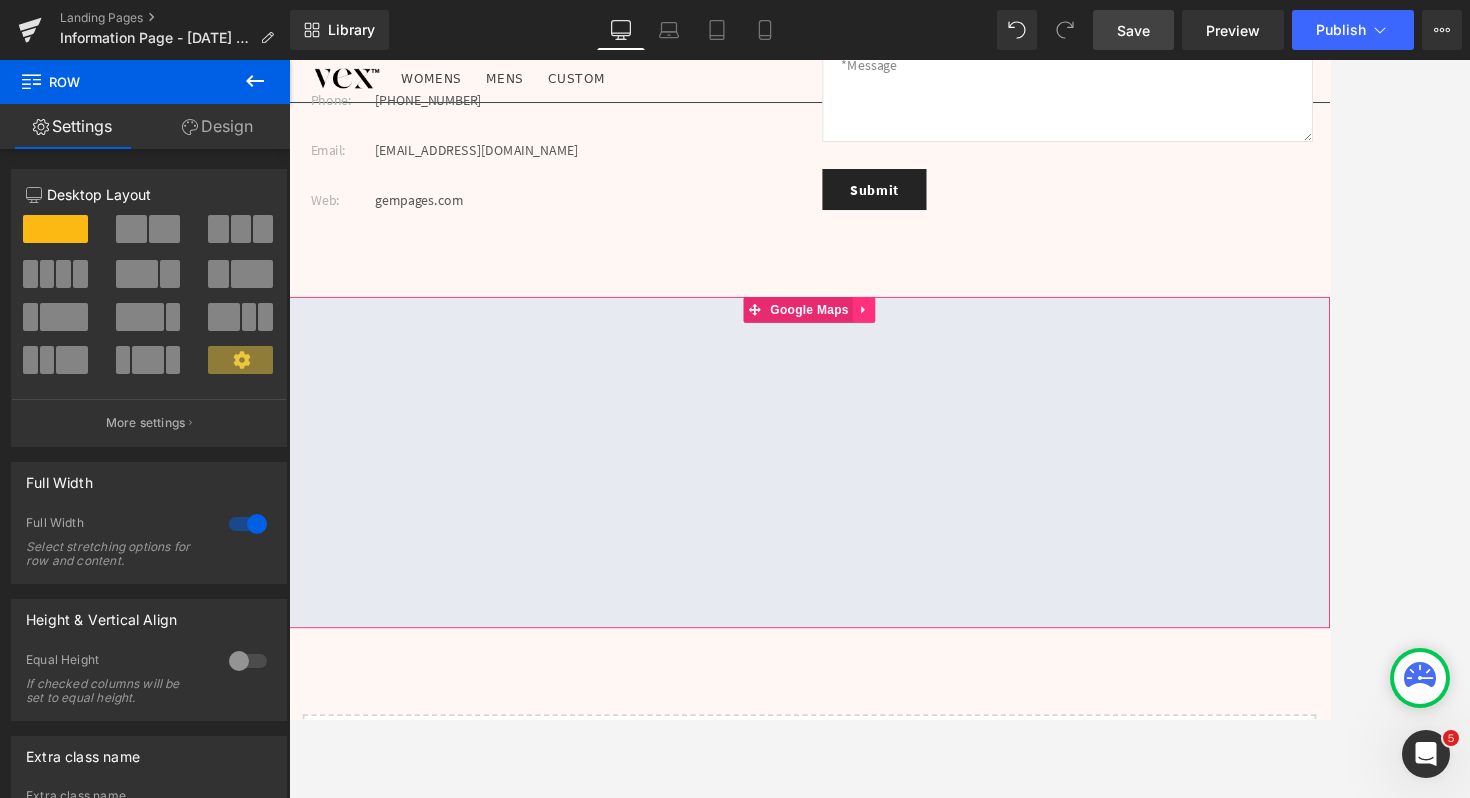 click at bounding box center [958, 350] 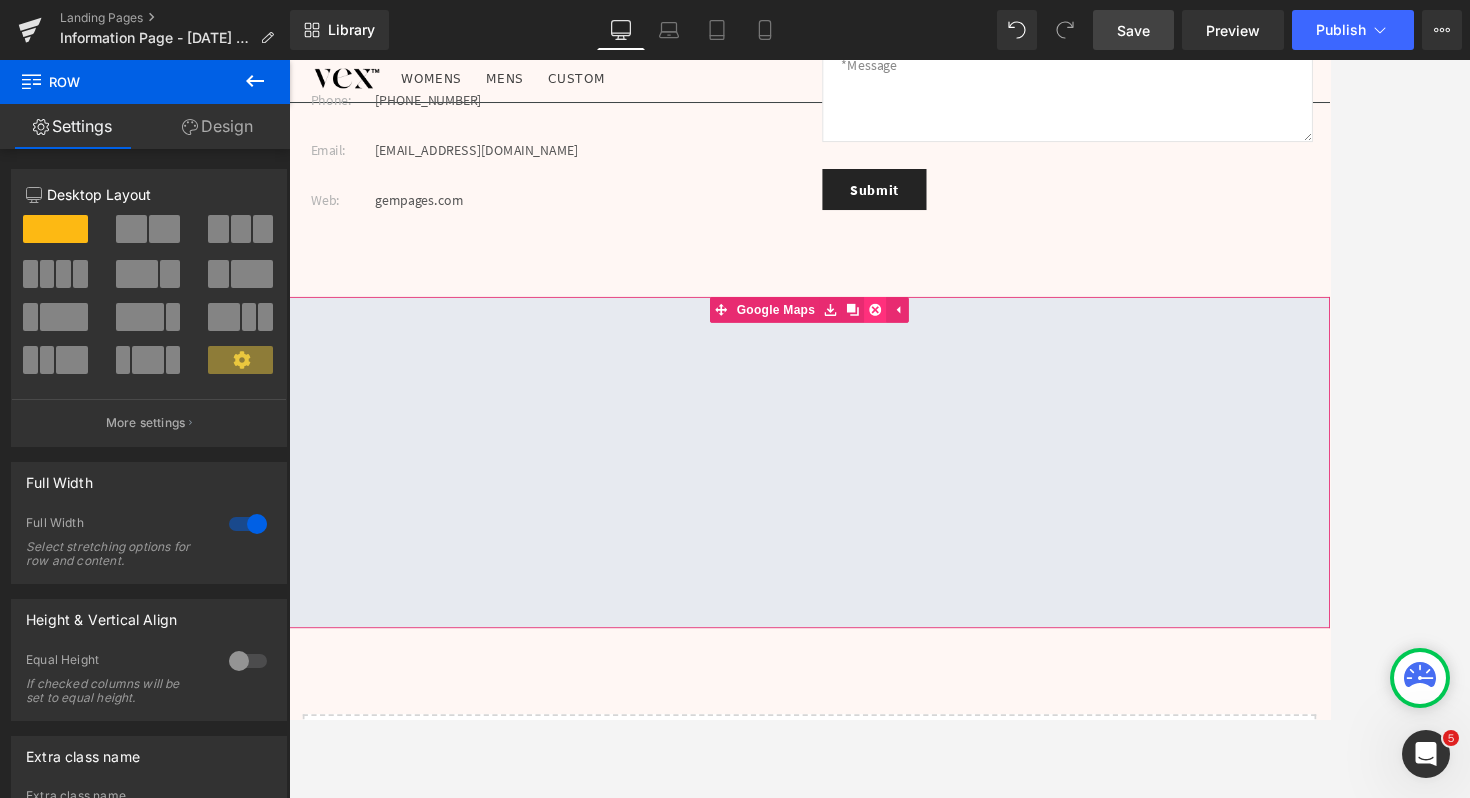 click at bounding box center (971, 350) 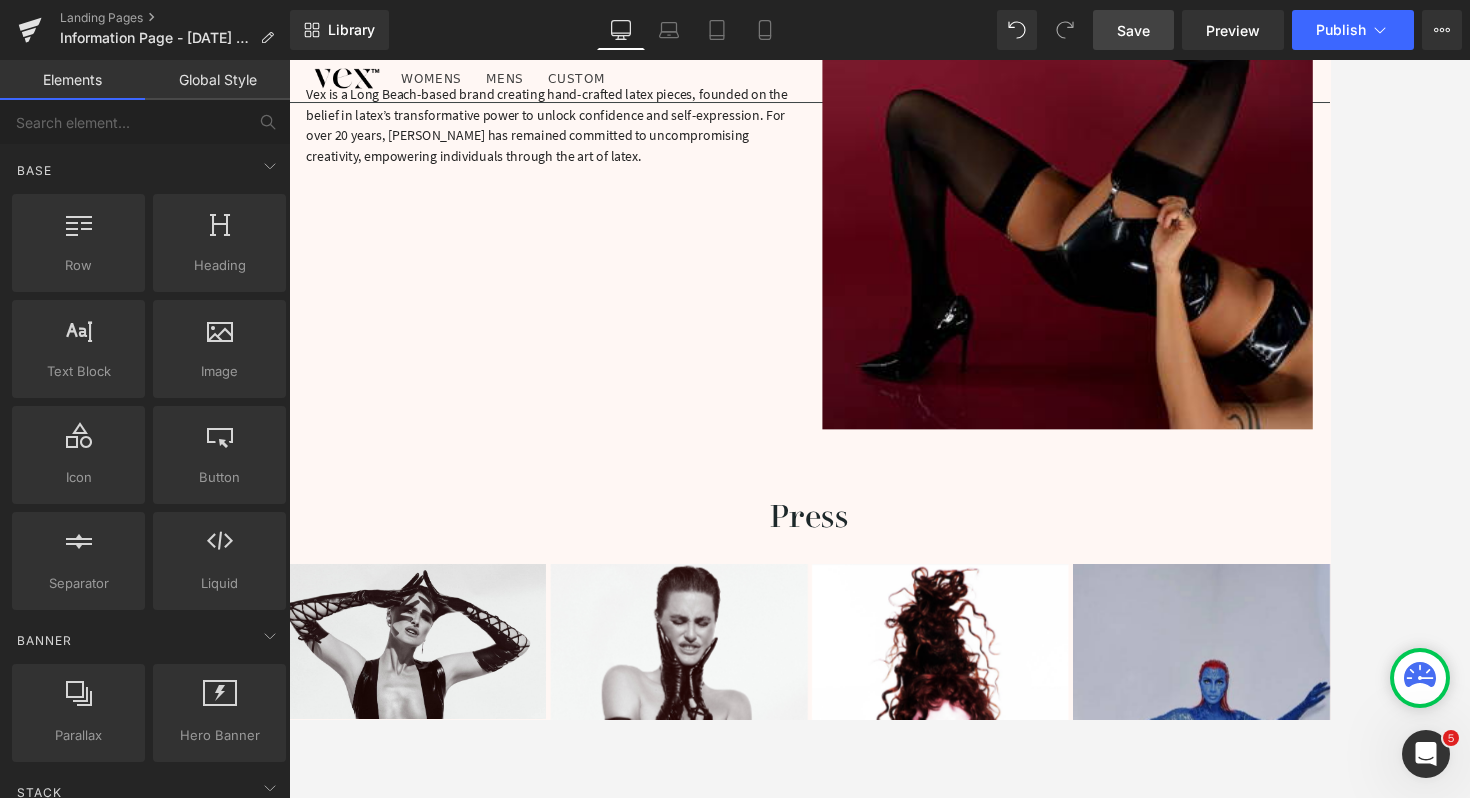 scroll, scrollTop: 0, scrollLeft: 0, axis: both 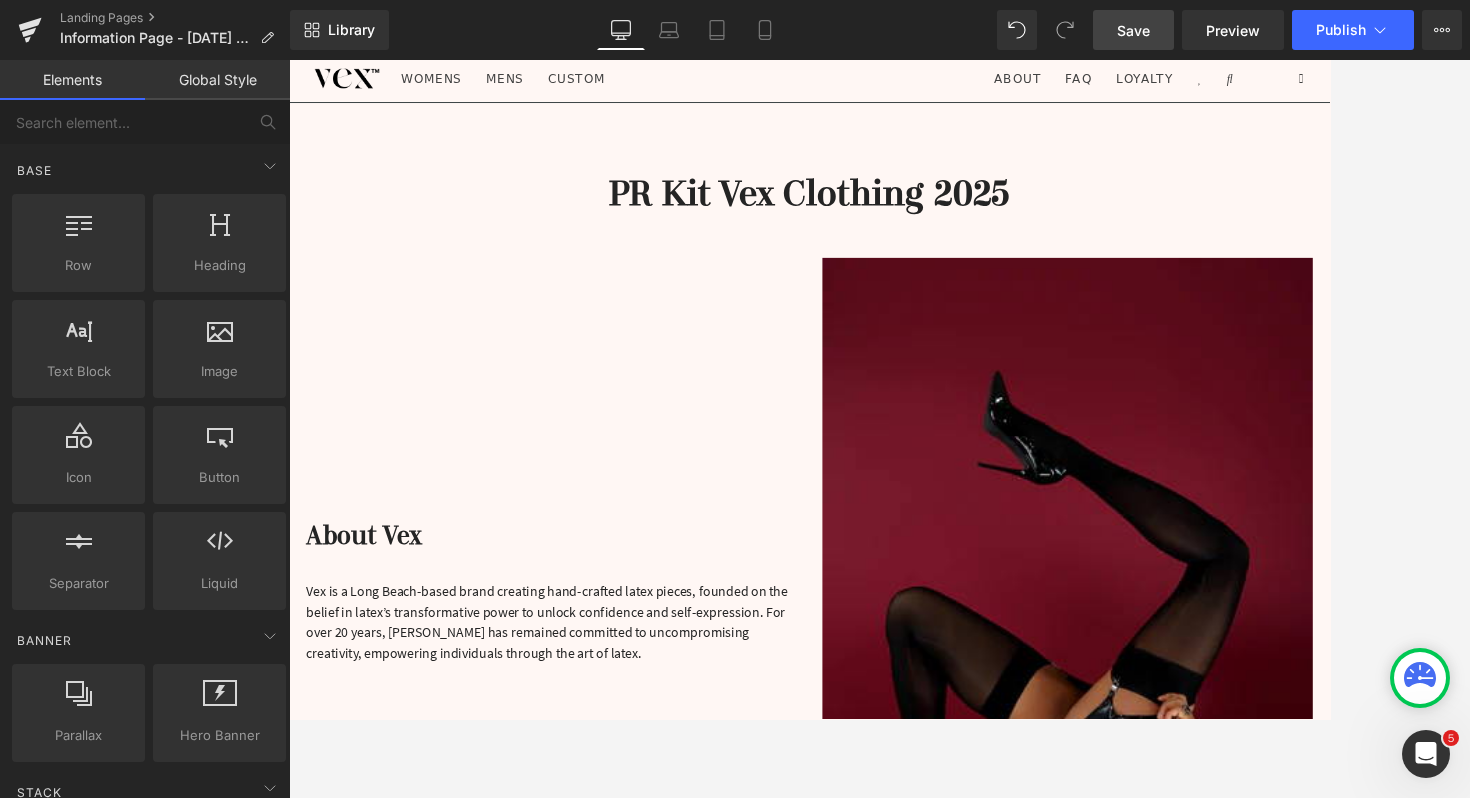 click on "Save" at bounding box center (1133, 30) 